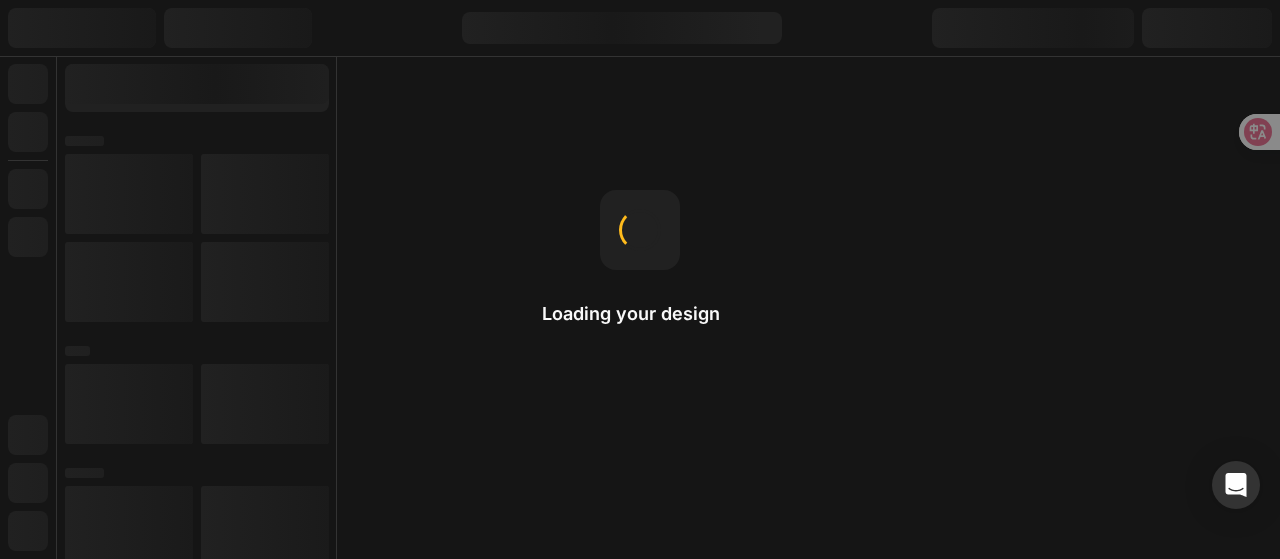 scroll, scrollTop: 0, scrollLeft: 0, axis: both 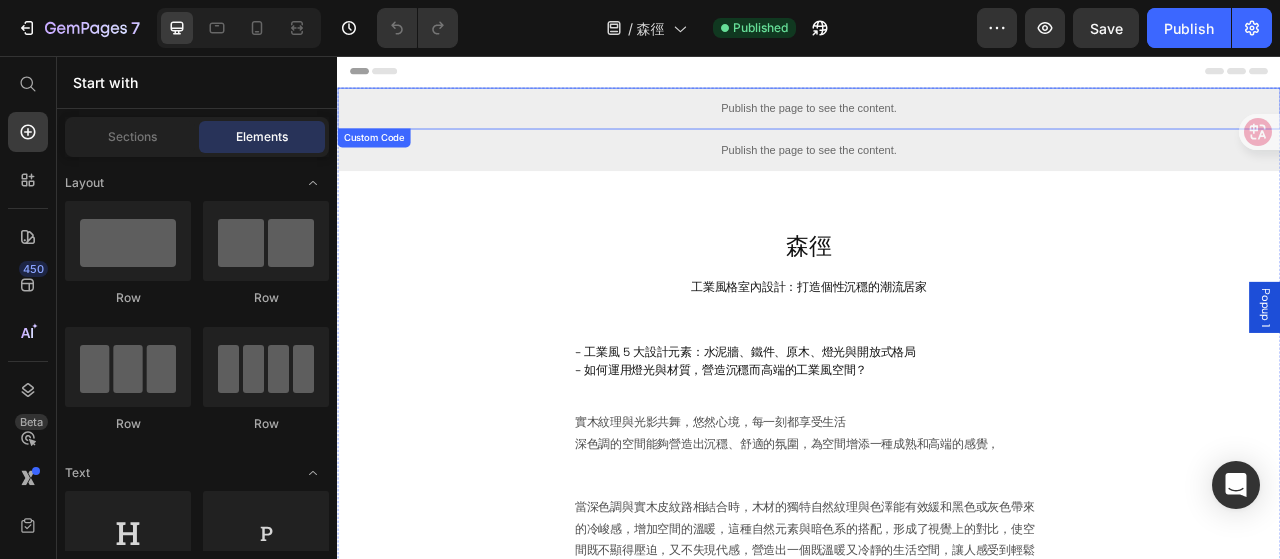 click on "Publish the page to see the content." at bounding box center [937, 123] 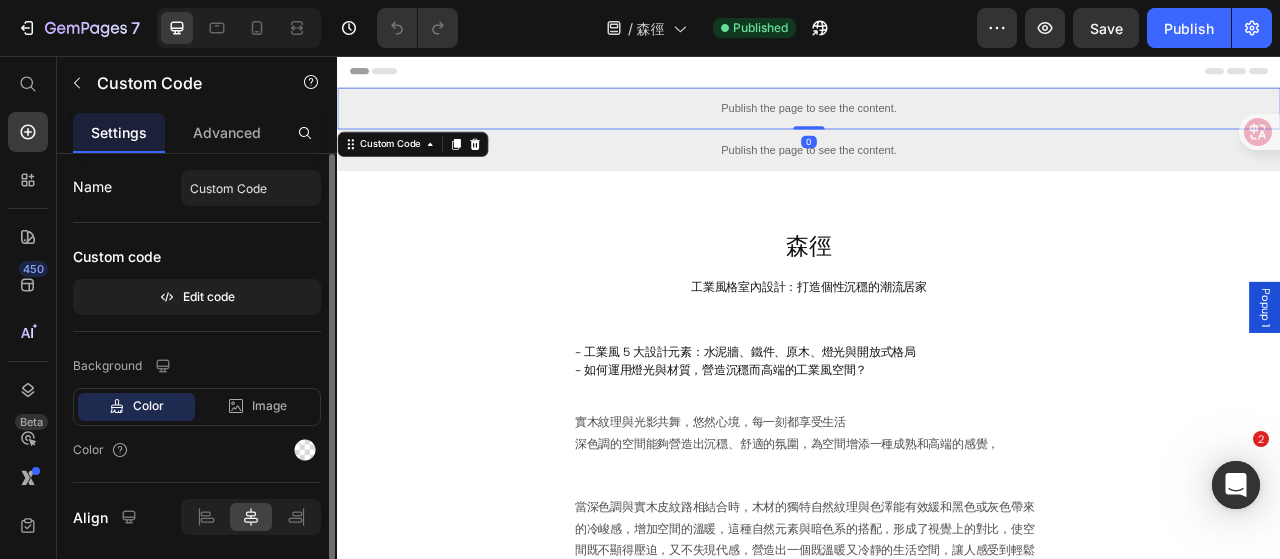 scroll, scrollTop: 0, scrollLeft: 0, axis: both 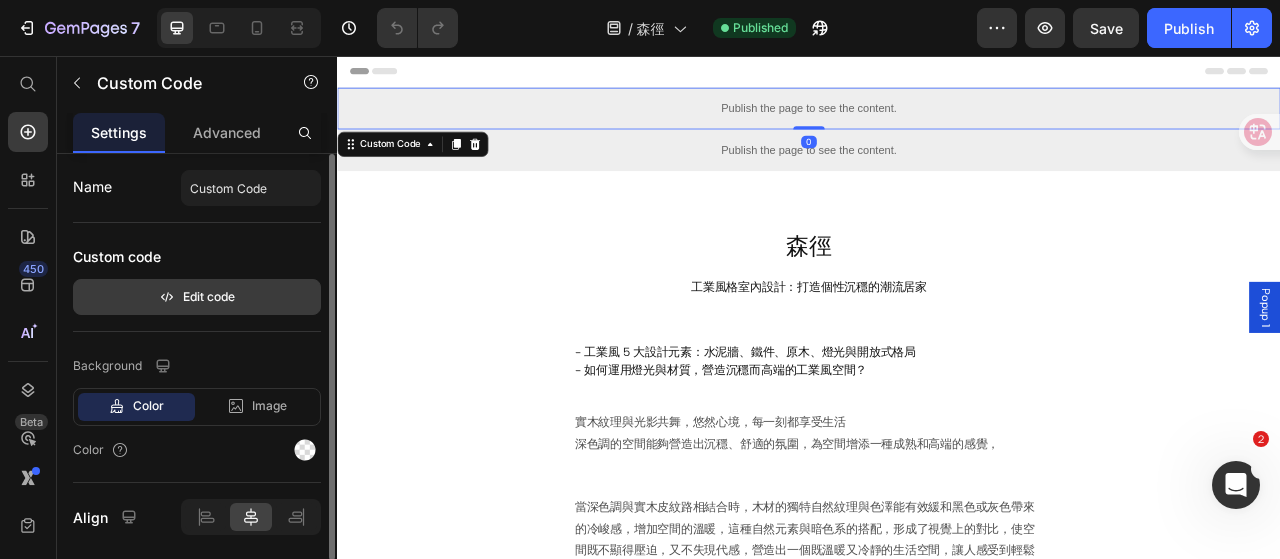 click 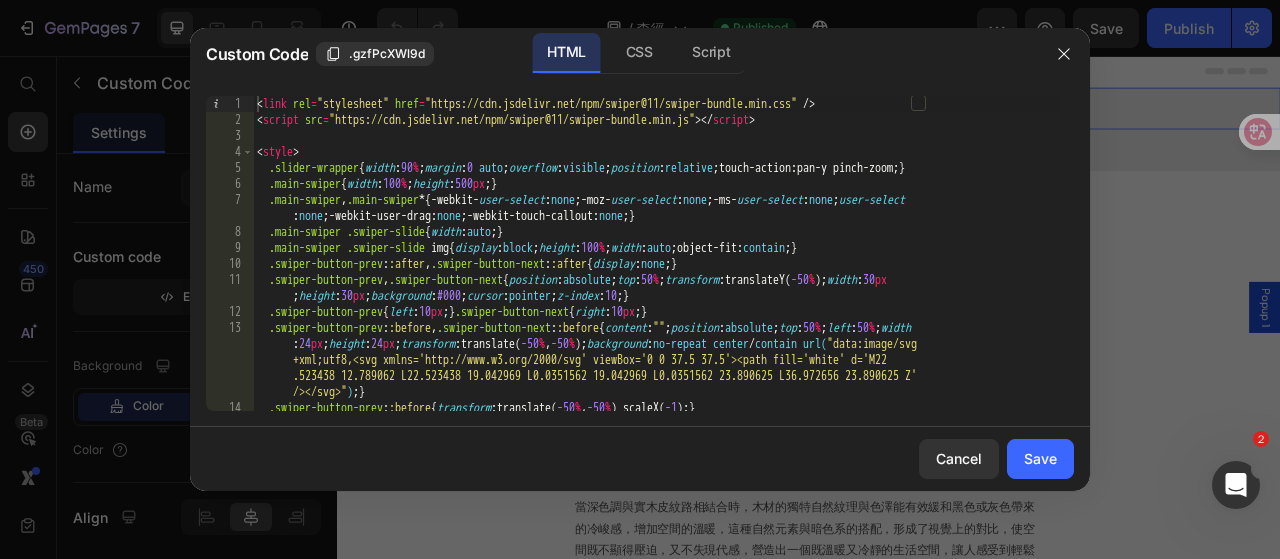 click on "< link   rel = "stylesheet"   href = "https://cdn.jsdelivr.net/npm/swiper@11/swiper-bundle.min.css"   /> < script   src = "https://cdn.jsdelivr.net/npm/swiper@11/swiper-bundle.min.js" > </ script > < style >    .slider-wrapper { width : 90 % ; margin : 0   auto ; overflow : visible ; position : relative ; touch-action : pan-y pinch-zoom ; }    .main-swiper { width : 100 % ; height : 500 px ; }    .main-swiper , .main-swiper  * { -webkit- user-select : none ; -moz- user-select : none ; -ms- user-select : none ; user-select        : none ; -webkit-user-drag : none ; -webkit-touch-callout : none ; }    .main-swiper   .swiper-slide { width : auto ; }    .main-swiper   .swiper-slide   img { display : block ; height : 100 % ; width : auto ; object-fit : contain ; }    .swiper-button-prev : :after , .swiper-button-next : :after { display : none ; }    .swiper-button-prev , .swiper-button-next { position : absolute ; top : 50 % ; transform : translateY( -50 % ) ; width : 30 px        ; height : 30 px ; :" at bounding box center (656, 277) 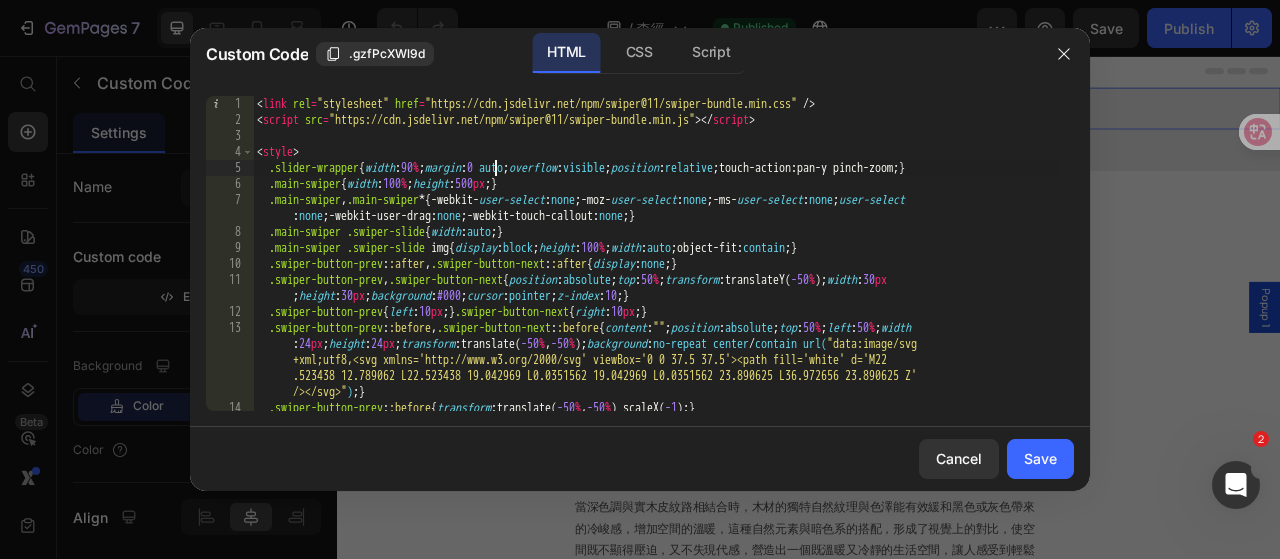 type on "</script>" 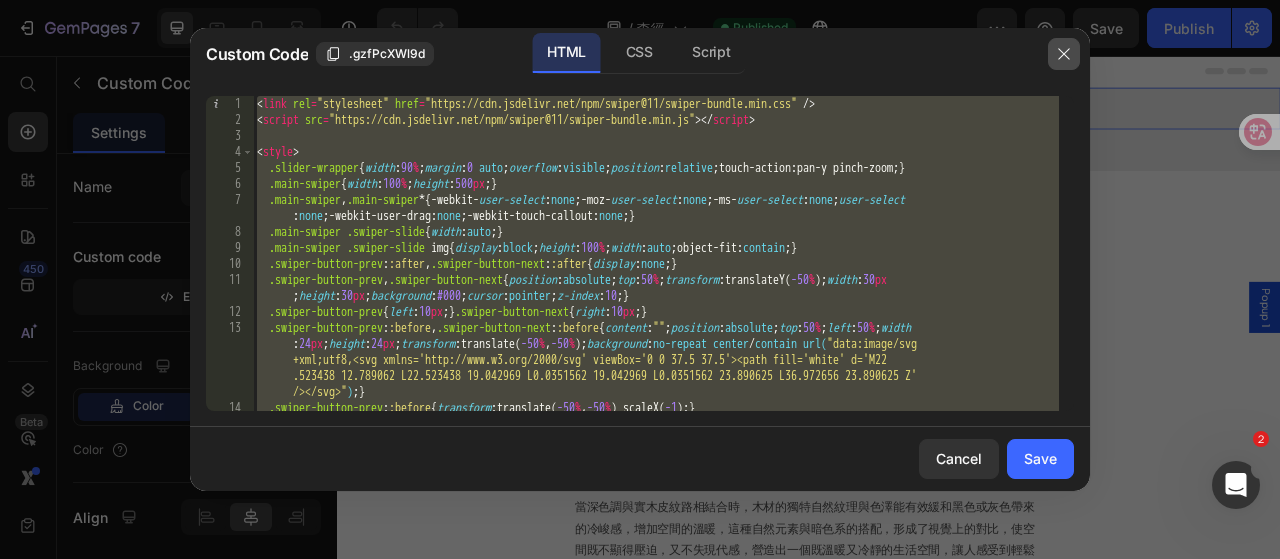 click 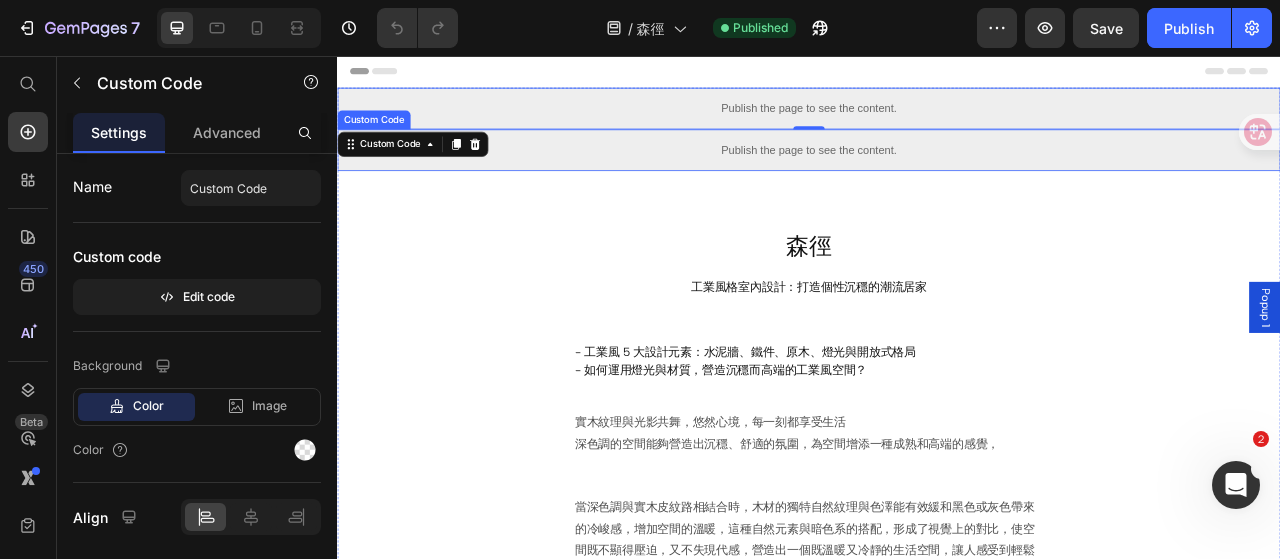 click on "Publish the page to see the content." at bounding box center (937, 176) 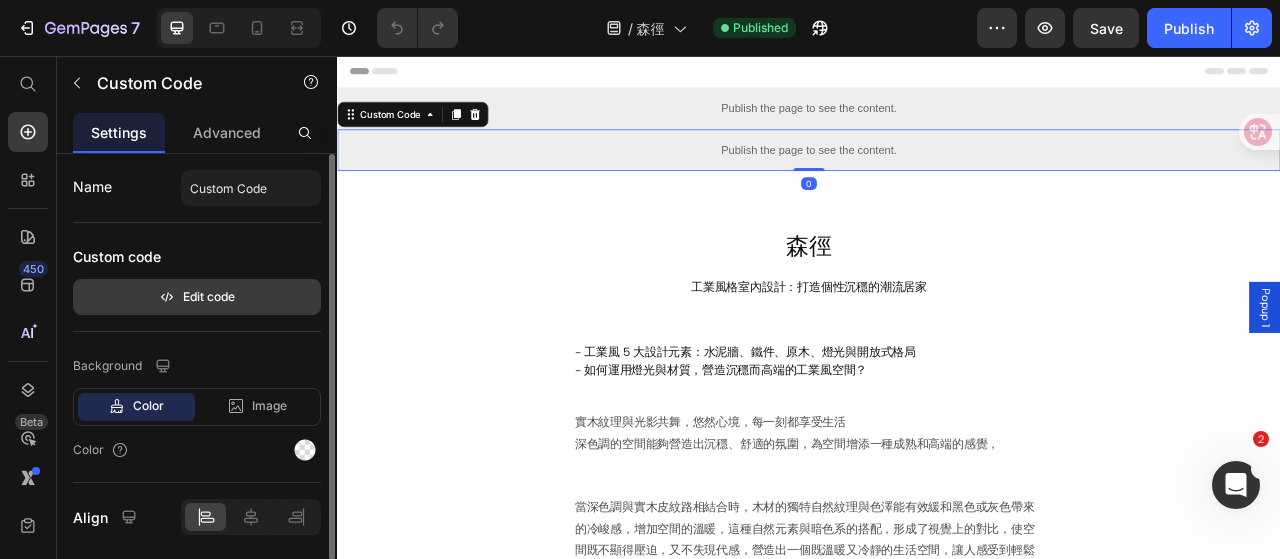 click 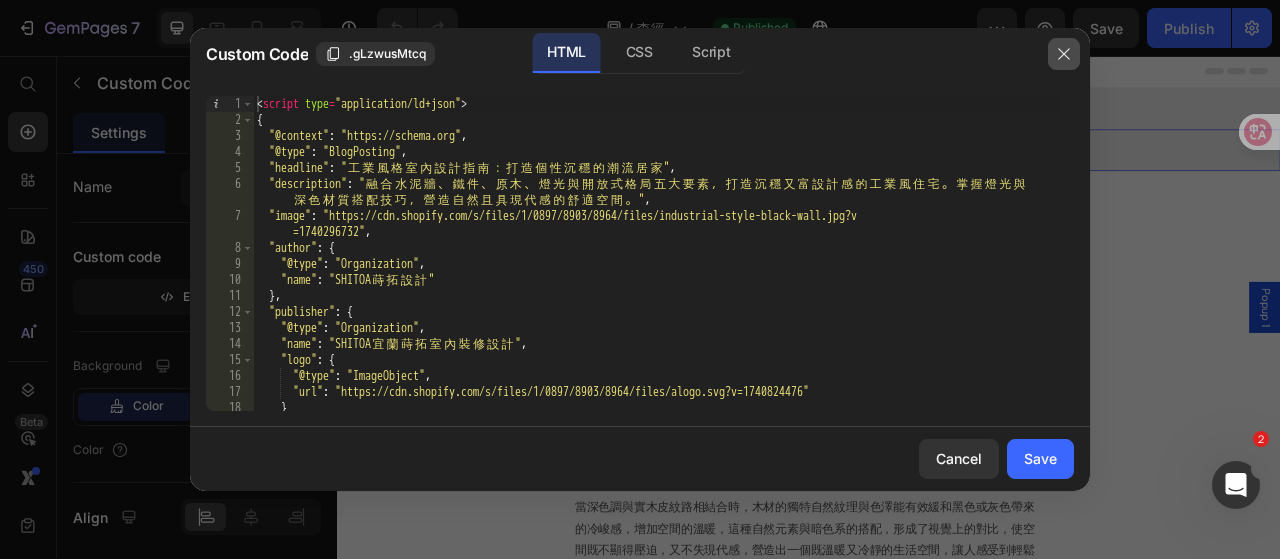 click 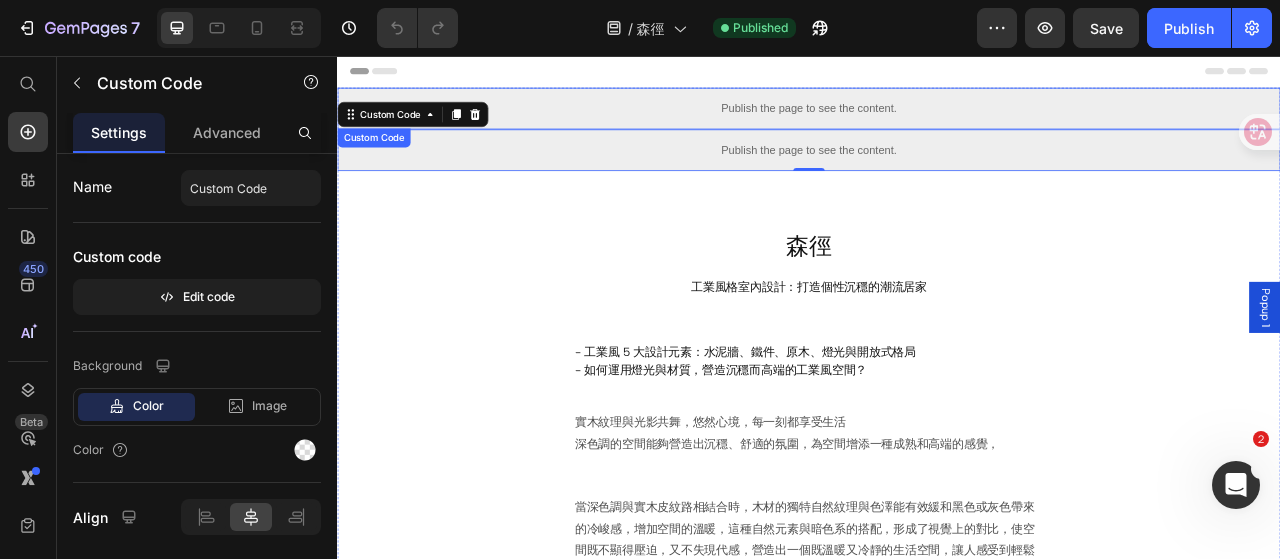 click on "Publish the page to see the content." at bounding box center (937, 123) 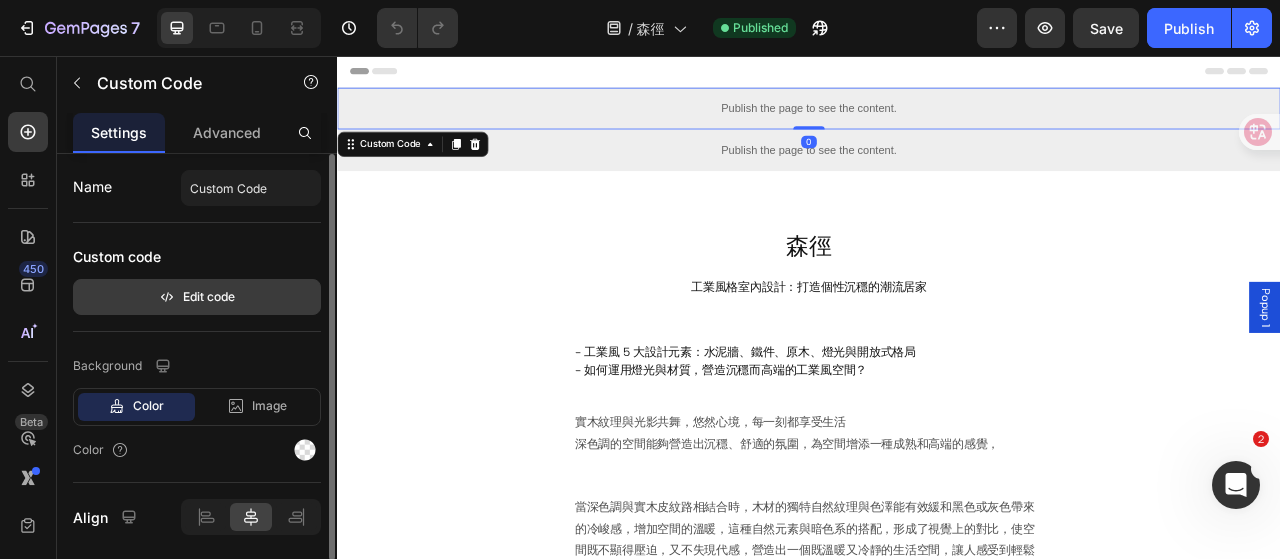 click on "Edit code" at bounding box center (197, 297) 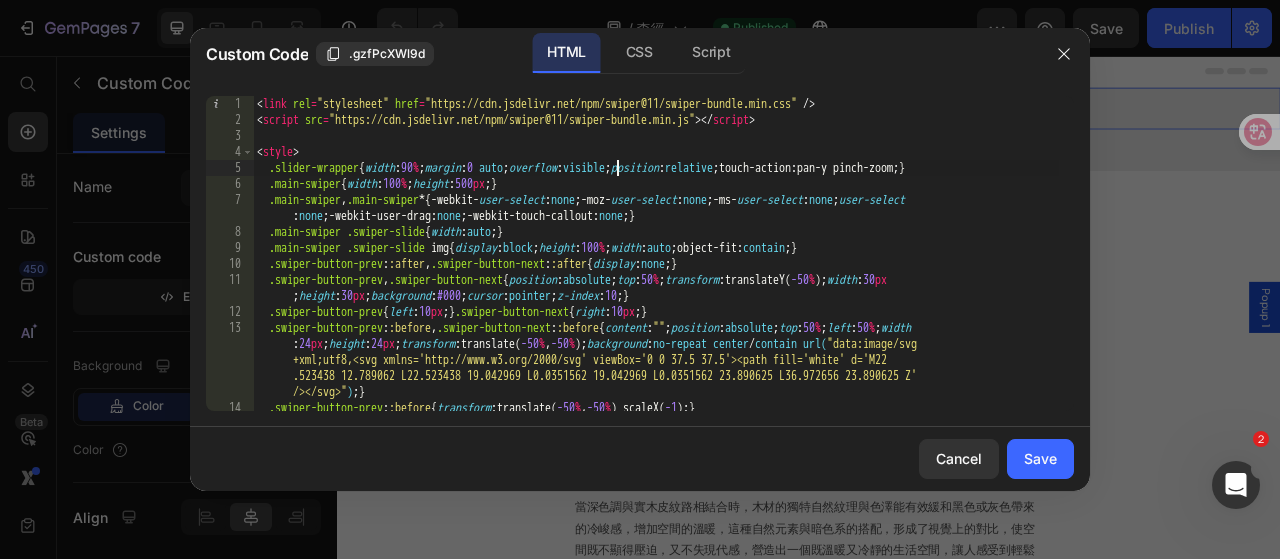 click on "< link   rel = "stylesheet"   href = "https://cdn.jsdelivr.net/npm/swiper@11/swiper-bundle.min.css"   /> < script   src = "https://cdn.jsdelivr.net/npm/swiper@11/swiper-bundle.min.js" > </ script > < style >    .slider-wrapper { width : 90 % ; margin : 0   auto ; overflow : visible ; position : relative ; touch-action : pan-y pinch-zoom ; }    .main-swiper { width : 100 % ; height : 500 px ; }    .main-swiper , .main-swiper  * { -webkit- user-select : none ; -moz- user-select : none ; -ms- user-select : none ; user-select        : none ; -webkit-user-drag : none ; -webkit-touch-callout : none ; }    .main-swiper   .swiper-slide { width : auto ; }    .main-swiper   .swiper-slide   img { display : block ; height : 100 % ; width : auto ; object-fit : contain ; }    .swiper-button-prev : :after , .swiper-button-next : :after { display : none ; }    .swiper-button-prev , .swiper-button-next { position : absolute ; top : 50 % ; transform : translateY( -50 % ) ; width : 30 px        ; height : 30 px ; :" at bounding box center (656, 277) 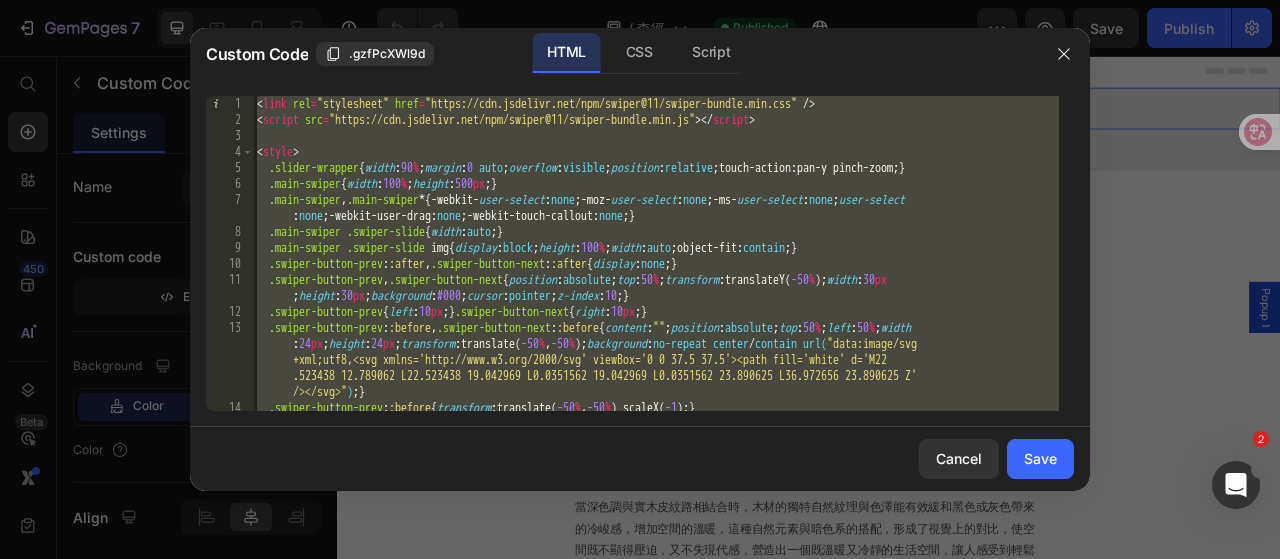 click on "< link   rel = "stylesheet"   href = "https://cdn.jsdelivr.net/npm/swiper@11/swiper-bundle.min.css"   /> < script   src = "https://cdn.jsdelivr.net/npm/swiper@11/swiper-bundle.min.js" > </ script > < style >    .slider-wrapper { width : 90 % ; margin : 0   auto ; overflow : visible ; position : relative ; touch-action : pan-y pinch-zoom ; }    .main-swiper { width : 100 % ; height : 500 px ; }    .main-swiper , .main-swiper  * { -webkit- user-select : none ; -moz- user-select : none ; -ms- user-select : none ; user-select        : none ; -webkit-user-drag : none ; -webkit-touch-callout : none ; }    .main-swiper   .swiper-slide { width : auto ; }    .main-swiper   .swiper-slide   img { display : block ; height : 100 % ; width : auto ; object-fit : contain ; }    .swiper-button-prev : :after , .swiper-button-next : :after { display : none ; }    .swiper-button-prev , .swiper-button-next { position : absolute ; top : 50 % ; transform : translateY( -50 % ) ; width : 30 px        ; height : 30 px ; :" at bounding box center [656, 253] 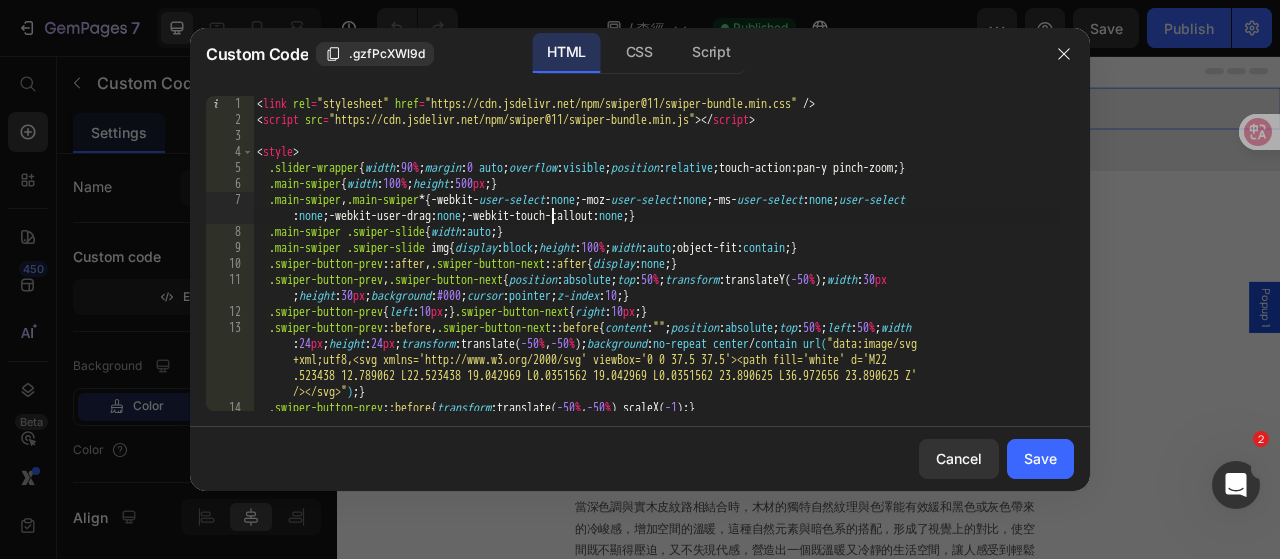 type on "</script>" 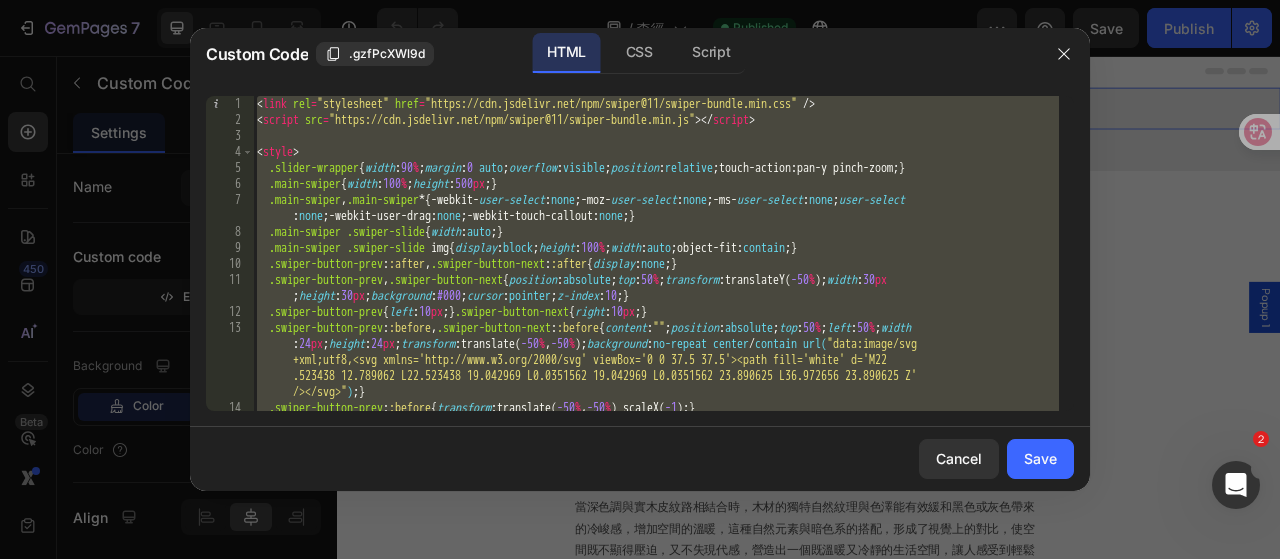 paste 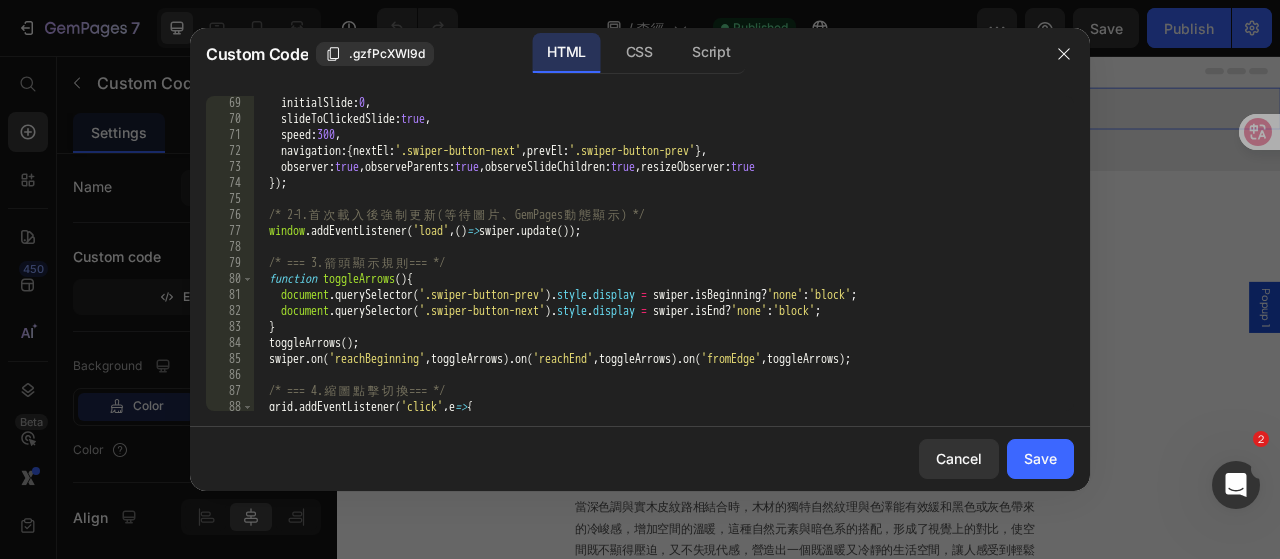 scroll, scrollTop: 1413, scrollLeft: 0, axis: vertical 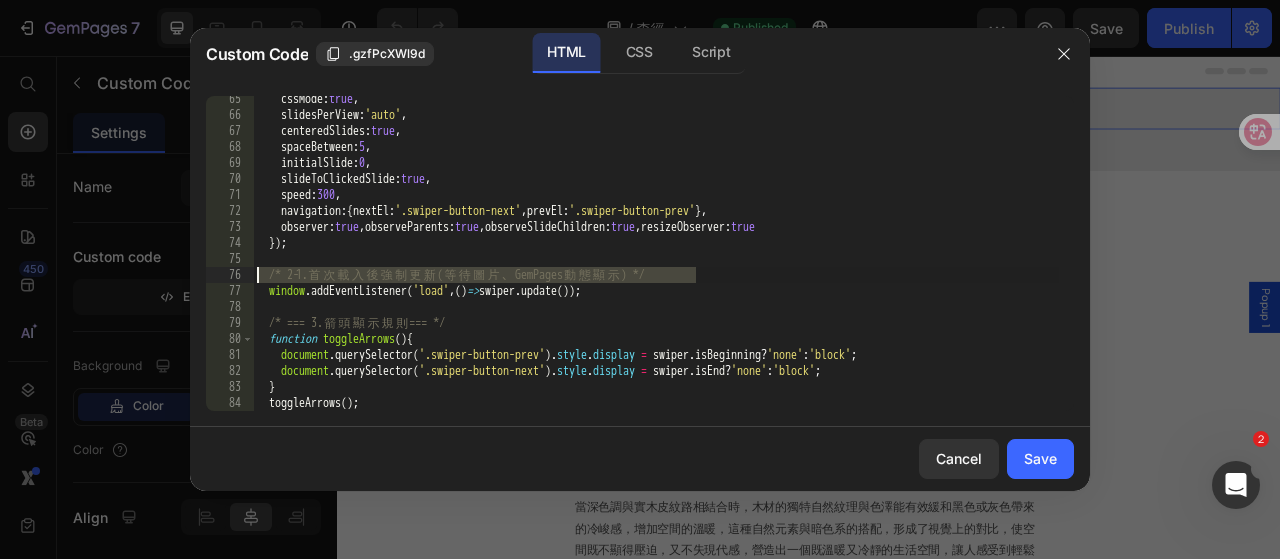 drag, startPoint x: 712, startPoint y: 279, endPoint x: 244, endPoint y: 276, distance: 468.0096 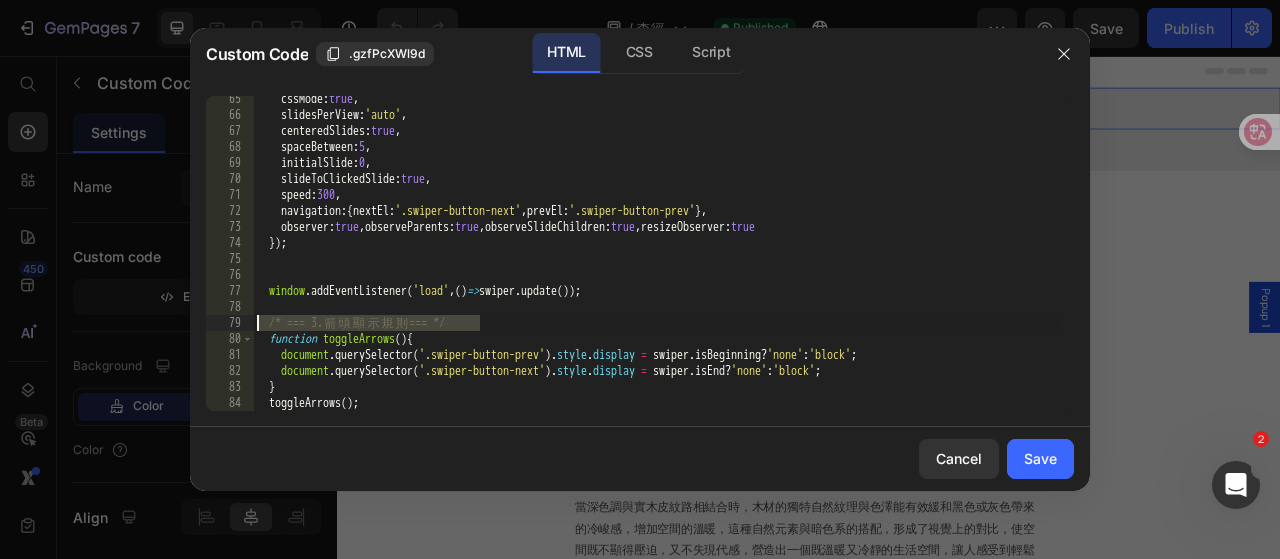 drag, startPoint x: 490, startPoint y: 321, endPoint x: 242, endPoint y: 323, distance: 248.00807 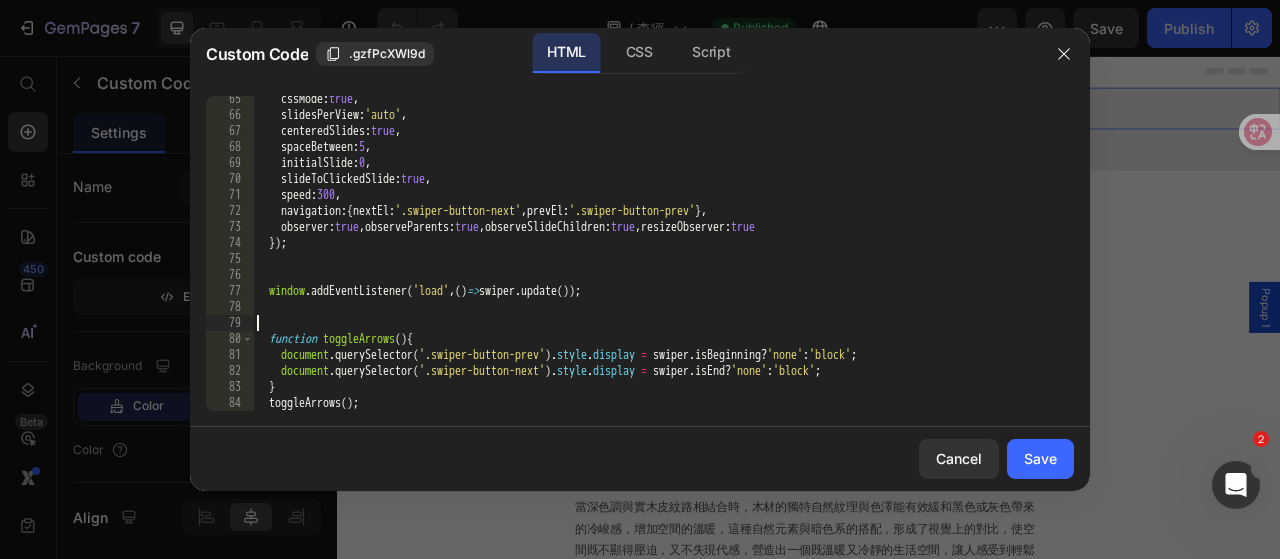 scroll, scrollTop: 1533, scrollLeft: 0, axis: vertical 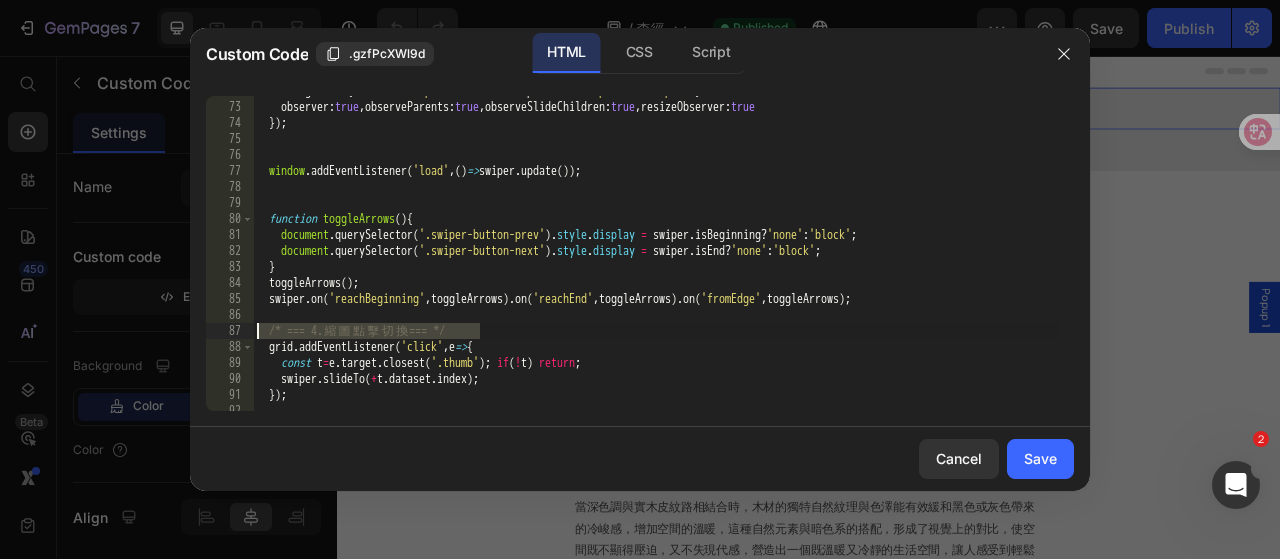 drag, startPoint x: 505, startPoint y: 326, endPoint x: 225, endPoint y: 331, distance: 280.04465 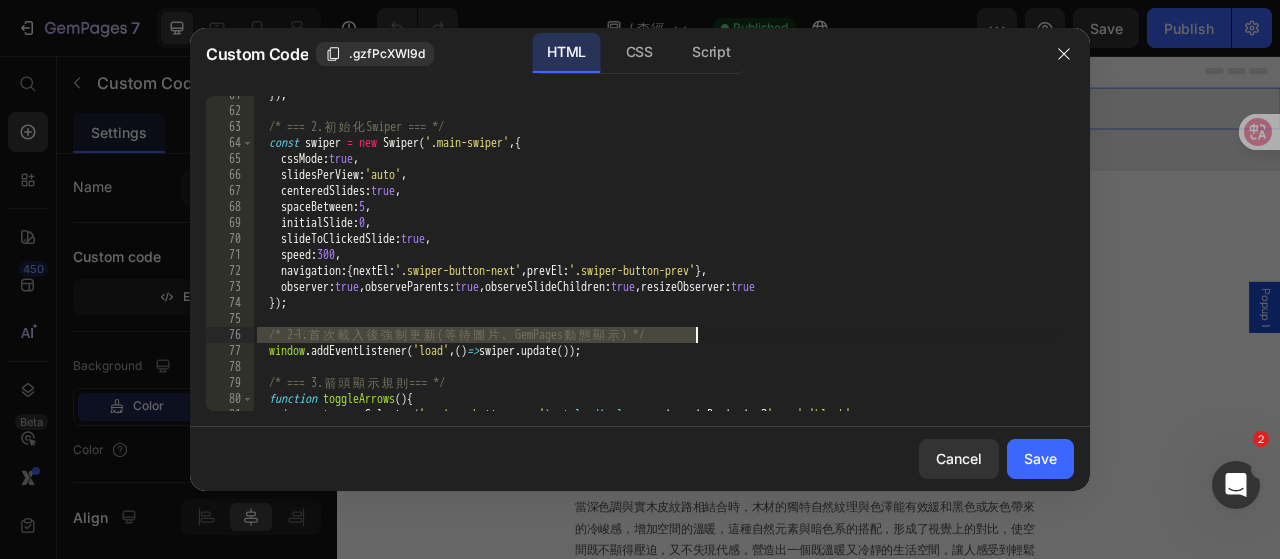 scroll, scrollTop: 1353, scrollLeft: 0, axis: vertical 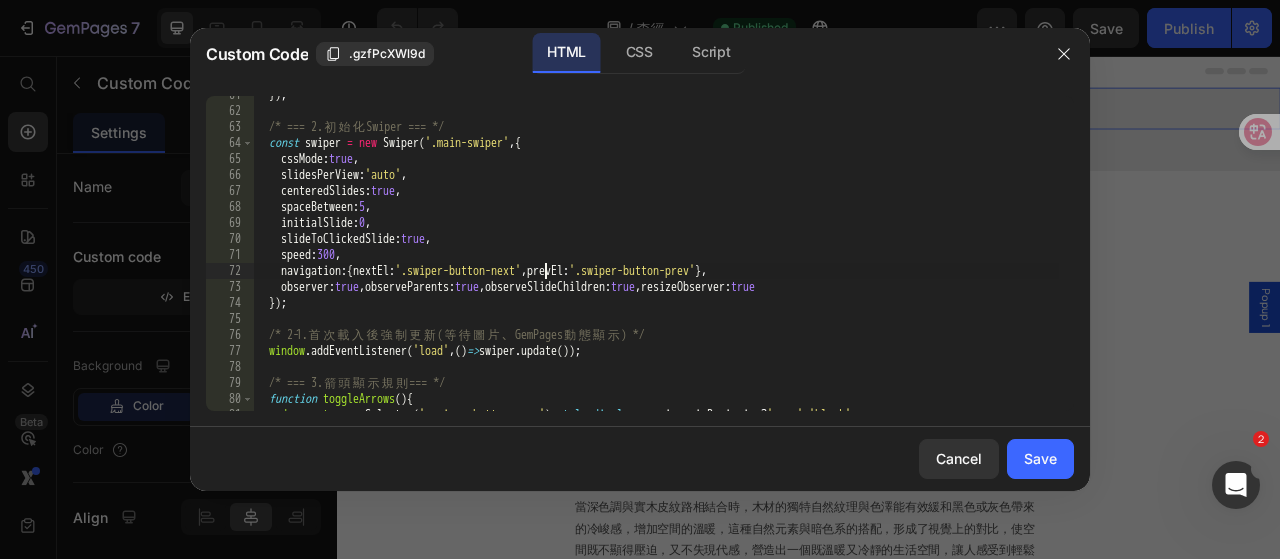 type on "</script>" 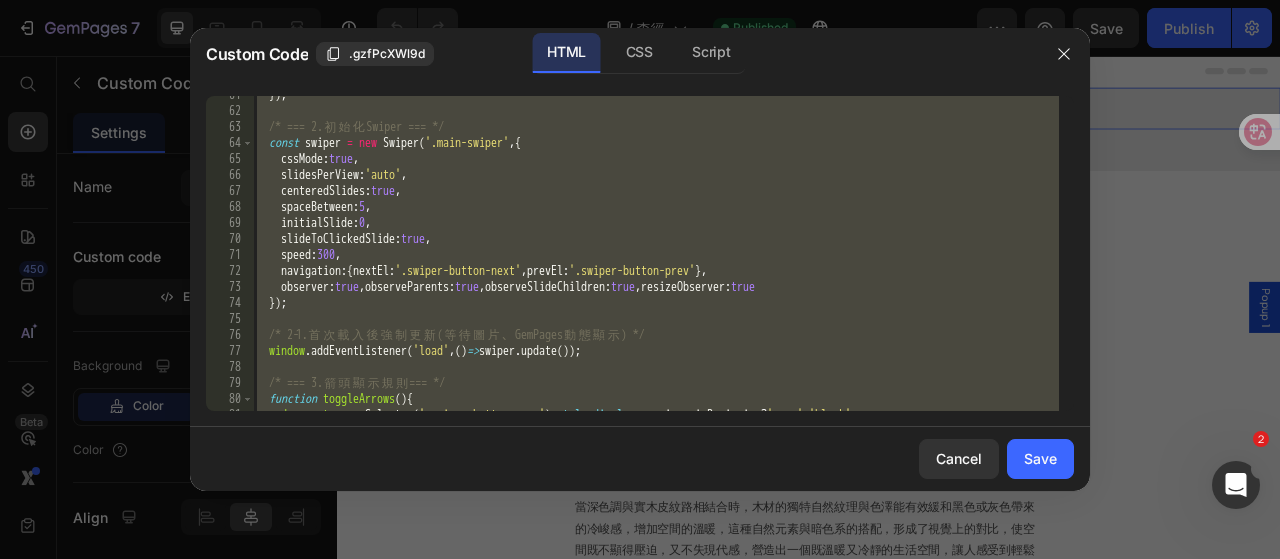 paste 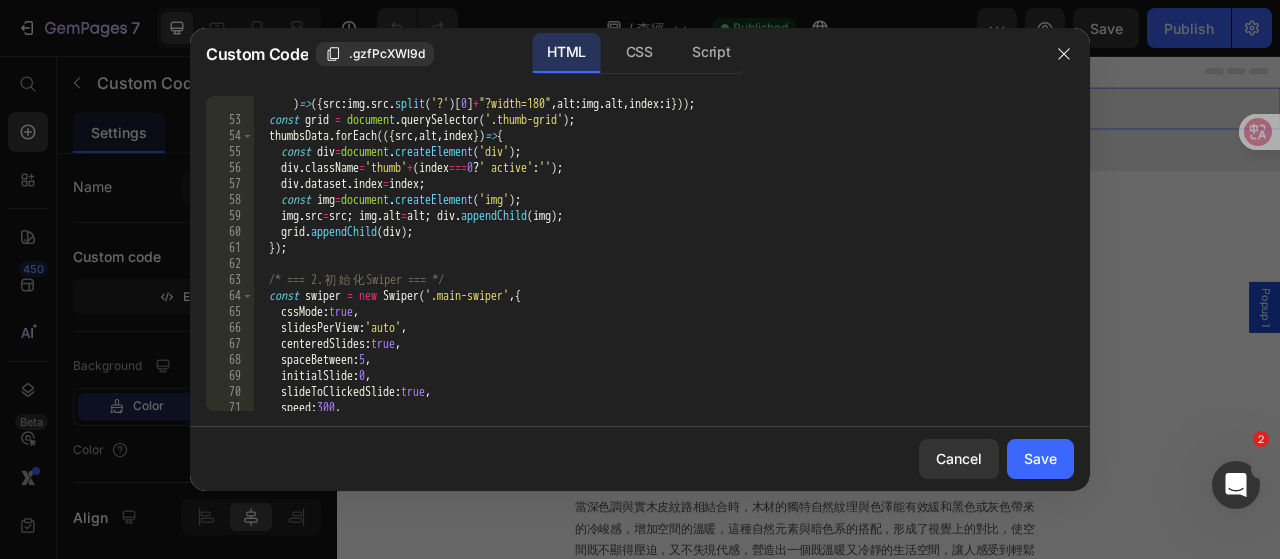 scroll, scrollTop: 1200, scrollLeft: 0, axis: vertical 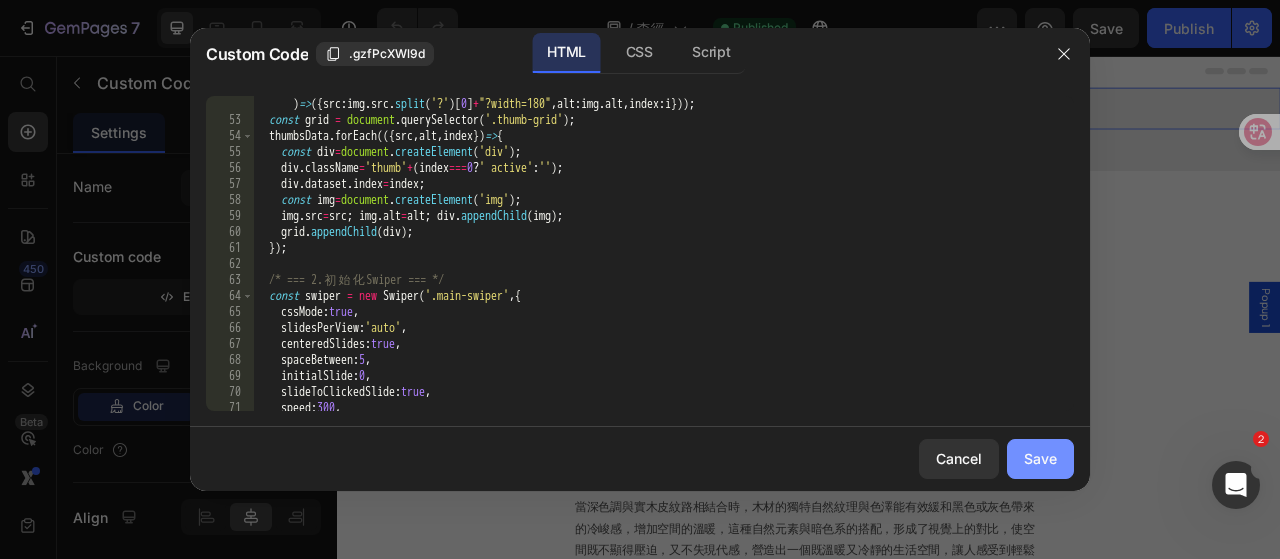 click on "Save" at bounding box center [1040, 458] 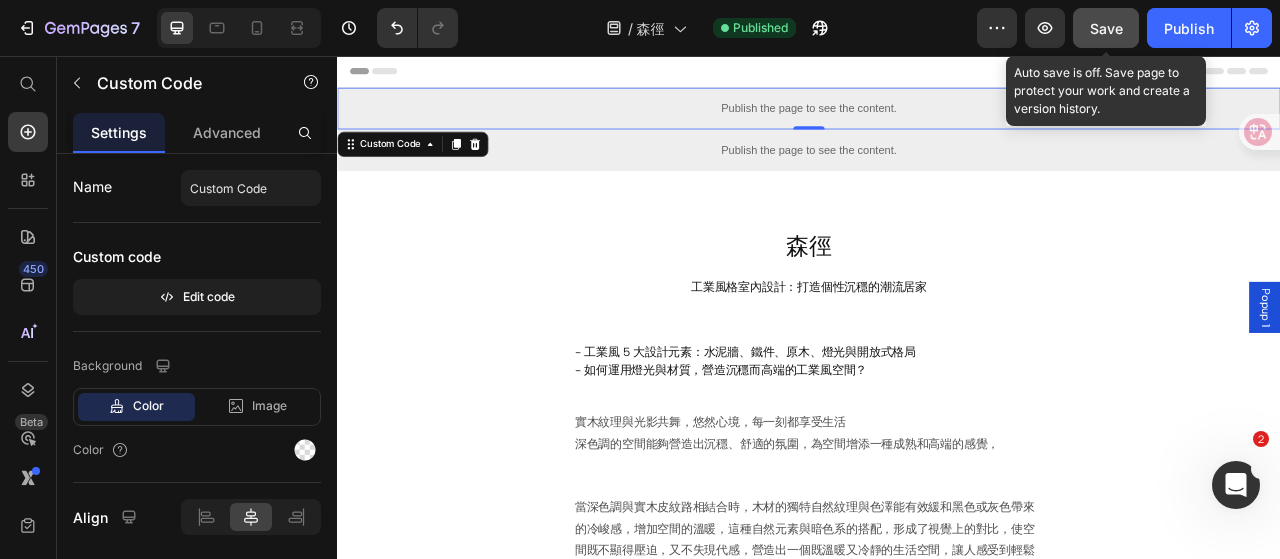 click on "Save" 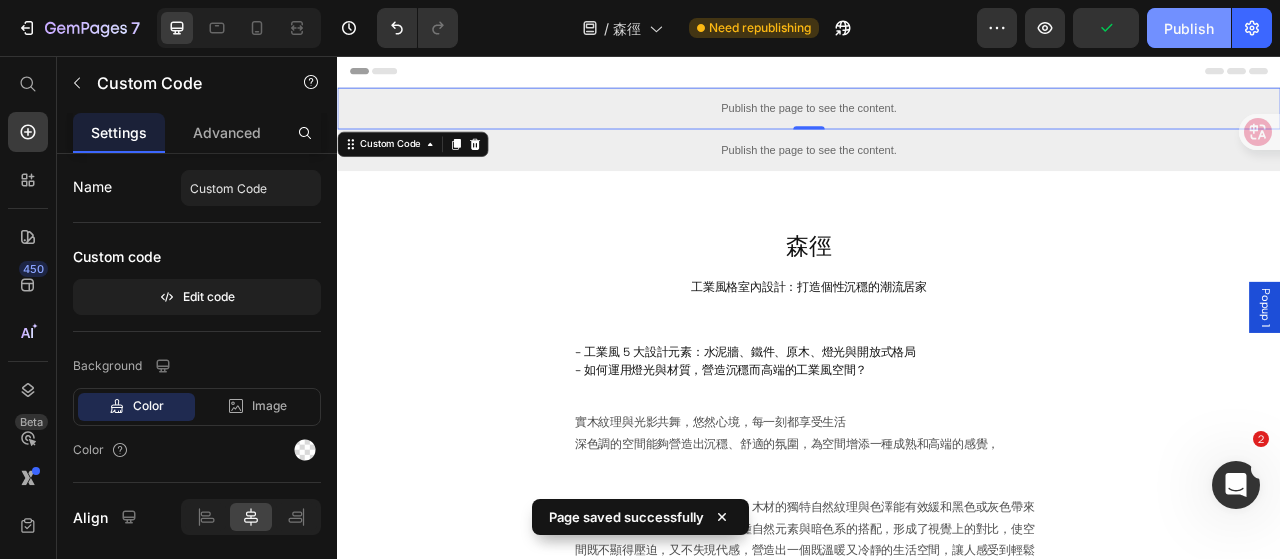 click on "Publish" at bounding box center [1189, 28] 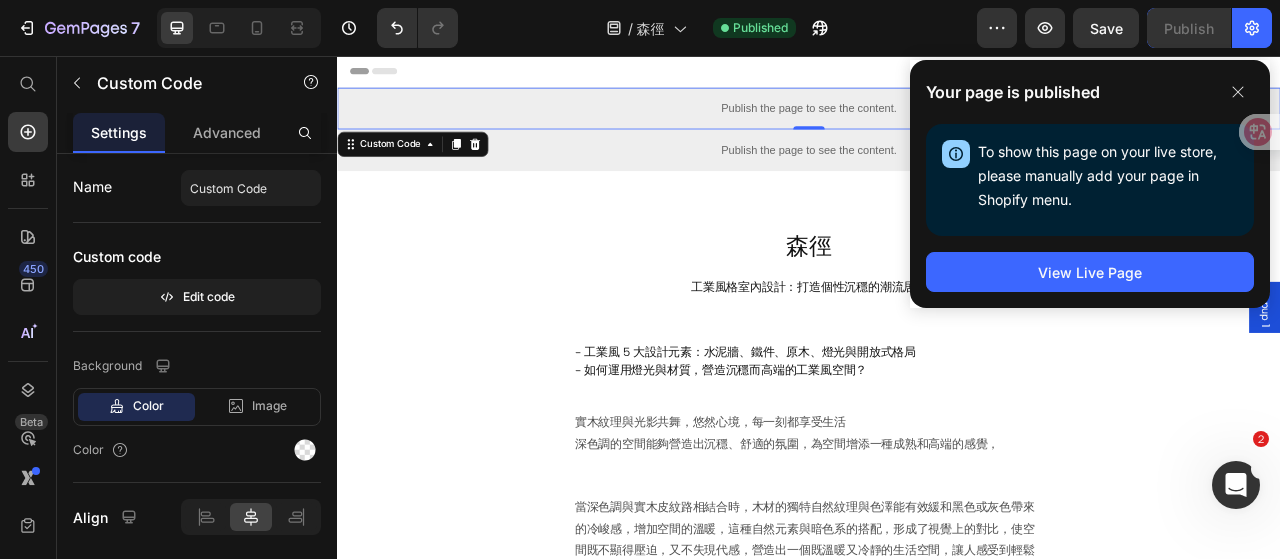 click on "Publish the page to see the content." at bounding box center [937, 123] 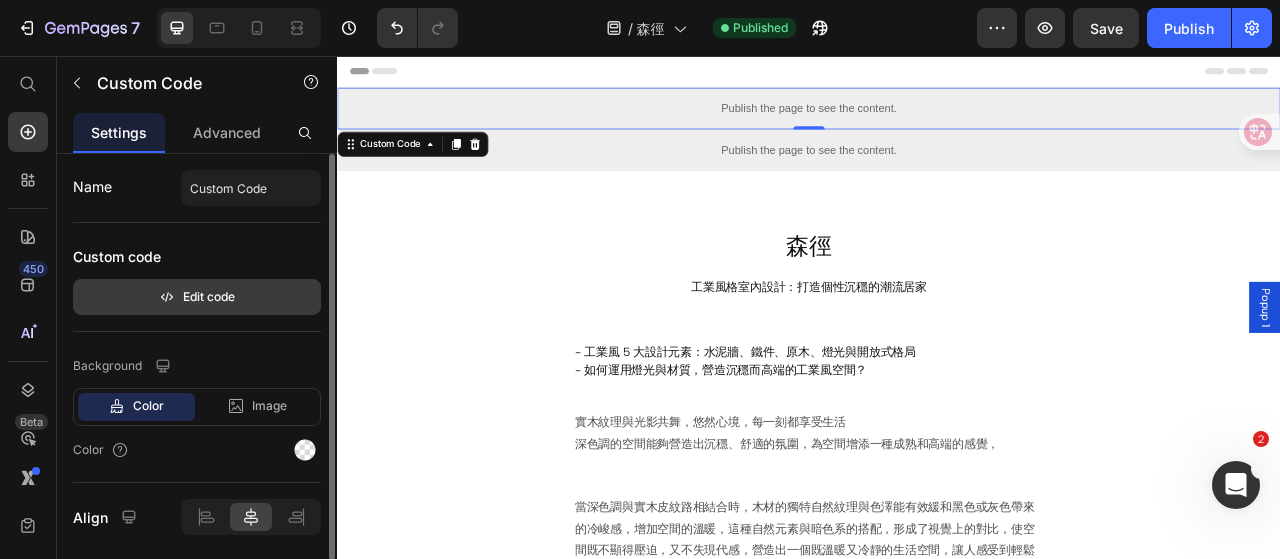 click on "Edit code" at bounding box center (197, 297) 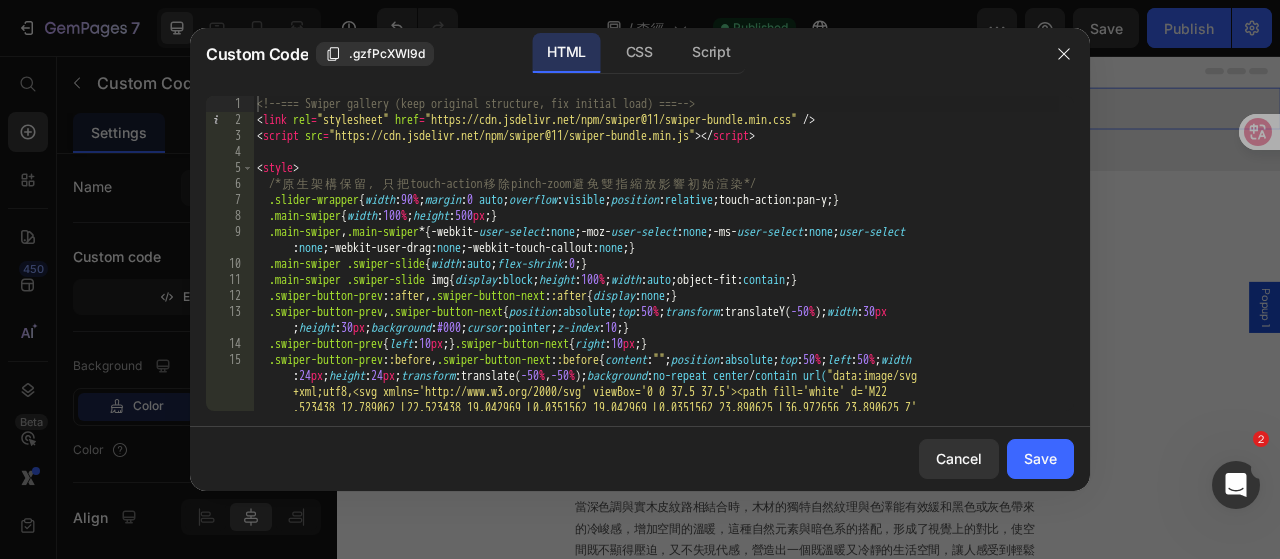 click on "<!--  === Swiper gallery (keep original structure, fix initial load) ===  --> < link   rel = "stylesheet"   href = "https://cdn.jsdelivr.net/npm/swiper@11/swiper-bundle.min.css"   /> < script   src = "https://cdn.jsdelivr.net/npm/swiper@11/swiper-bundle.min.js" > </ script > < style >    /*  原 生 架 構 保 留 ， 只 把  touch-action  移 除  pinch-zoom  避 免 雙 指 縮 放 影 響 初 始 渲 染  */    .slider-wrapper { width : 90 % ; margin : 0   auto ; overflow : visible ; position : relative ; touch-action : pan-y ; }    .main-swiper { width : 100 % ; height : 500 px ; }    .main-swiper , .main-swiper  * { -webkit- user-select : none ; -moz- user-select : none ; -ms- user-select : none ; user-select        : none ; -webkit-user-drag : none ; -webkit-touch-callout : none ; }    .main-swiper   .swiper-slide { width : auto ; flex-shrink : 0 ; }    .main-swiper   .swiper-slide   img { display : block ; height : 100 % ; width : auto ; object-fit : contain ; }    .swiper-button-prev : :after" at bounding box center [656, 301] 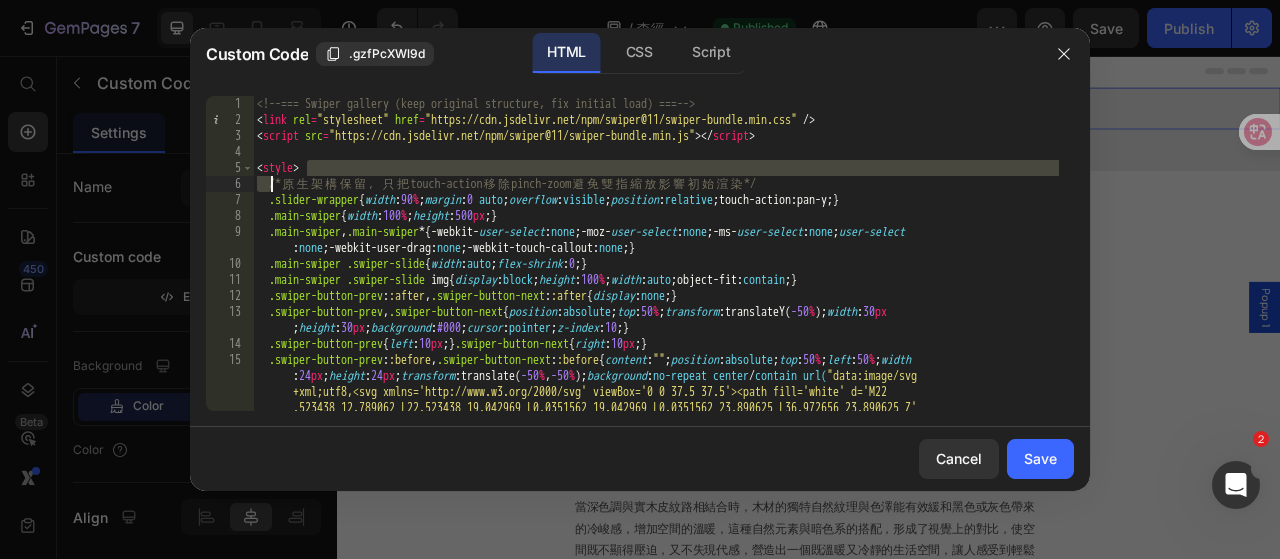 drag, startPoint x: 870, startPoint y: 175, endPoint x: 297, endPoint y: 182, distance: 573.0428 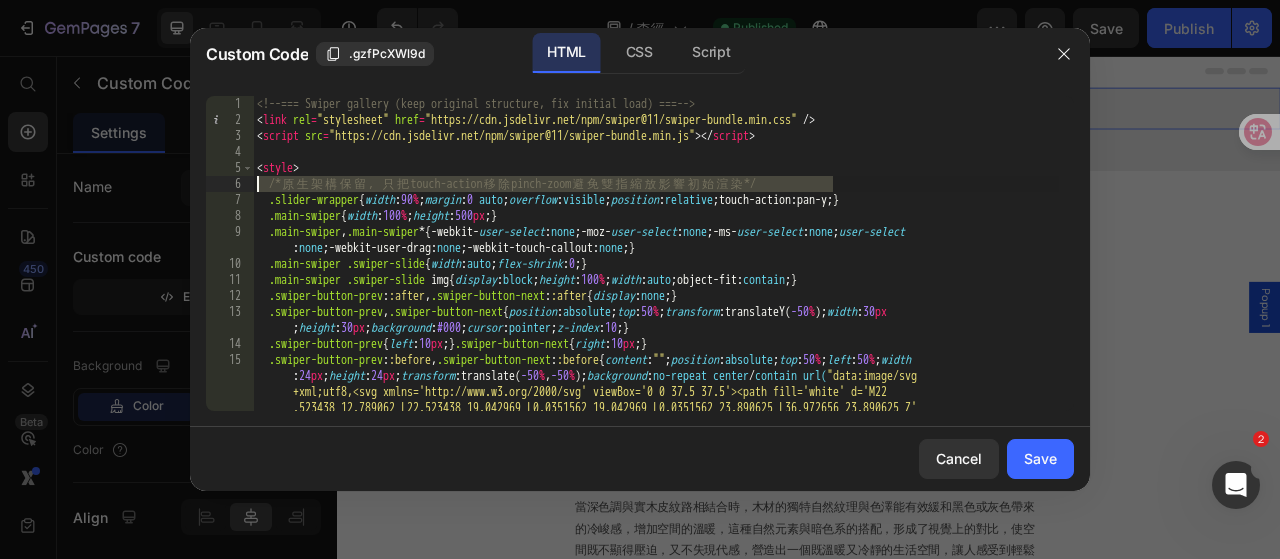 drag, startPoint x: 854, startPoint y: 182, endPoint x: 236, endPoint y: 188, distance: 618.0291 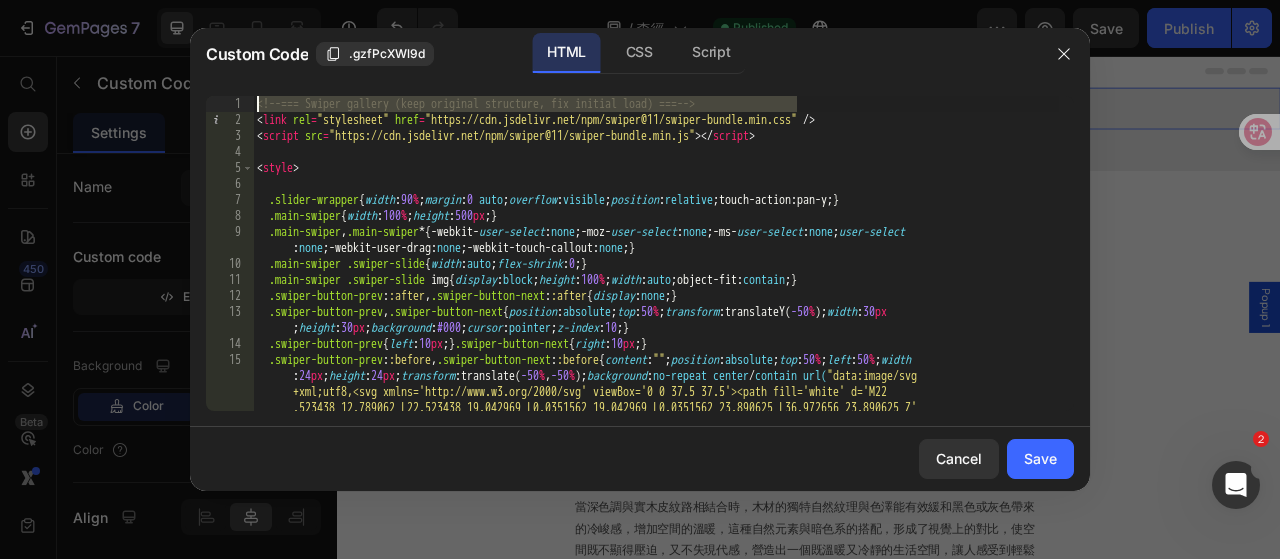 drag, startPoint x: 813, startPoint y: 99, endPoint x: 249, endPoint y: 106, distance: 564.04346 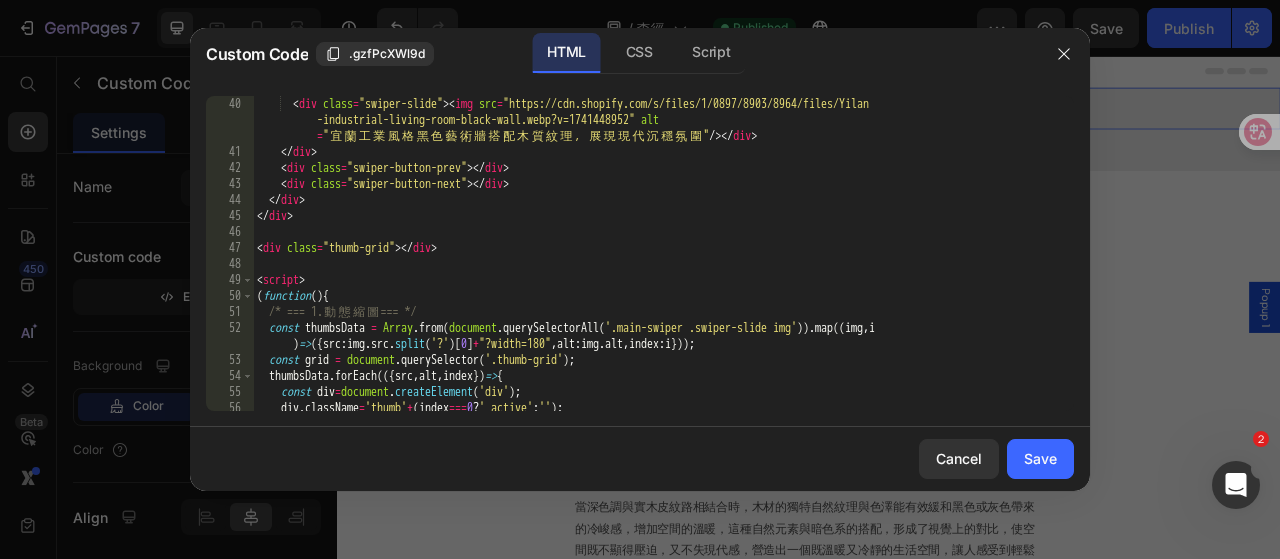 scroll, scrollTop: 1020, scrollLeft: 0, axis: vertical 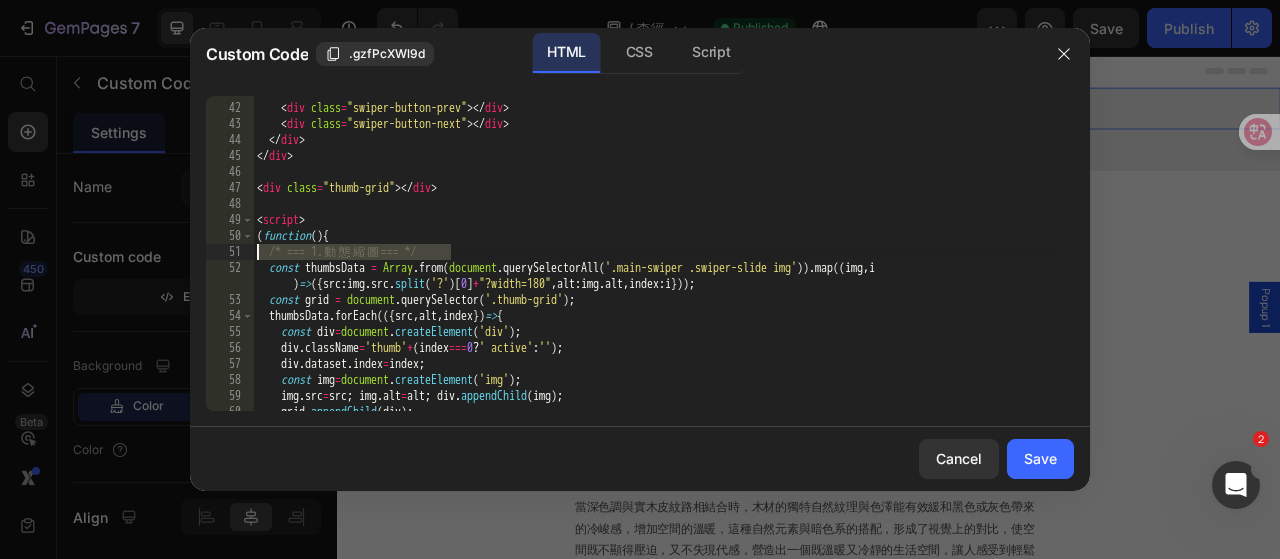 drag, startPoint x: 489, startPoint y: 249, endPoint x: 239, endPoint y: 251, distance: 250.008 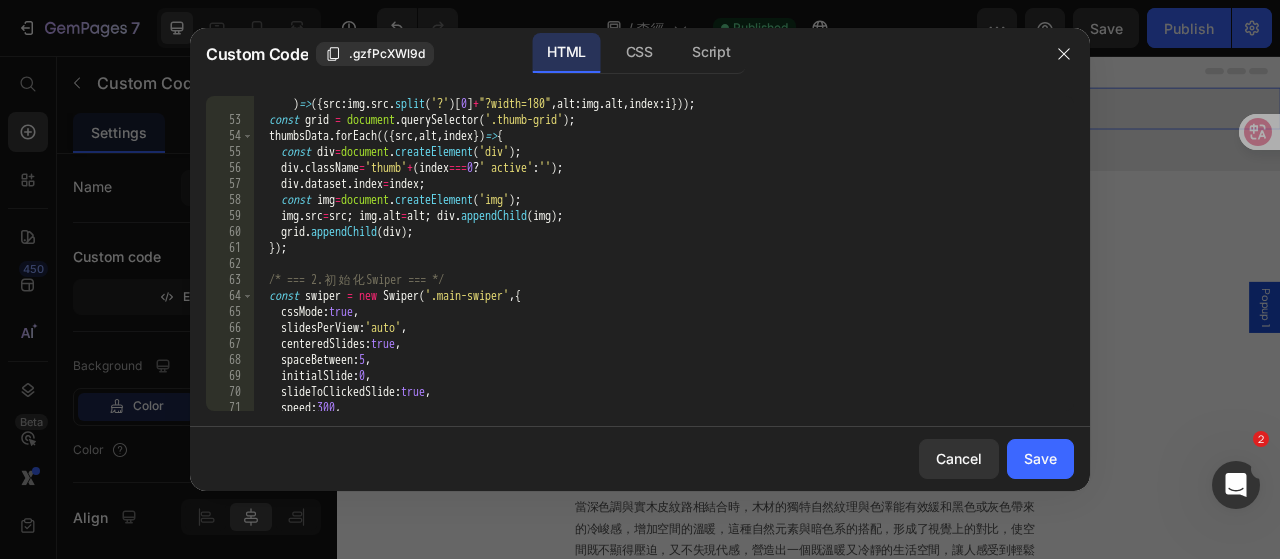scroll, scrollTop: 1260, scrollLeft: 0, axis: vertical 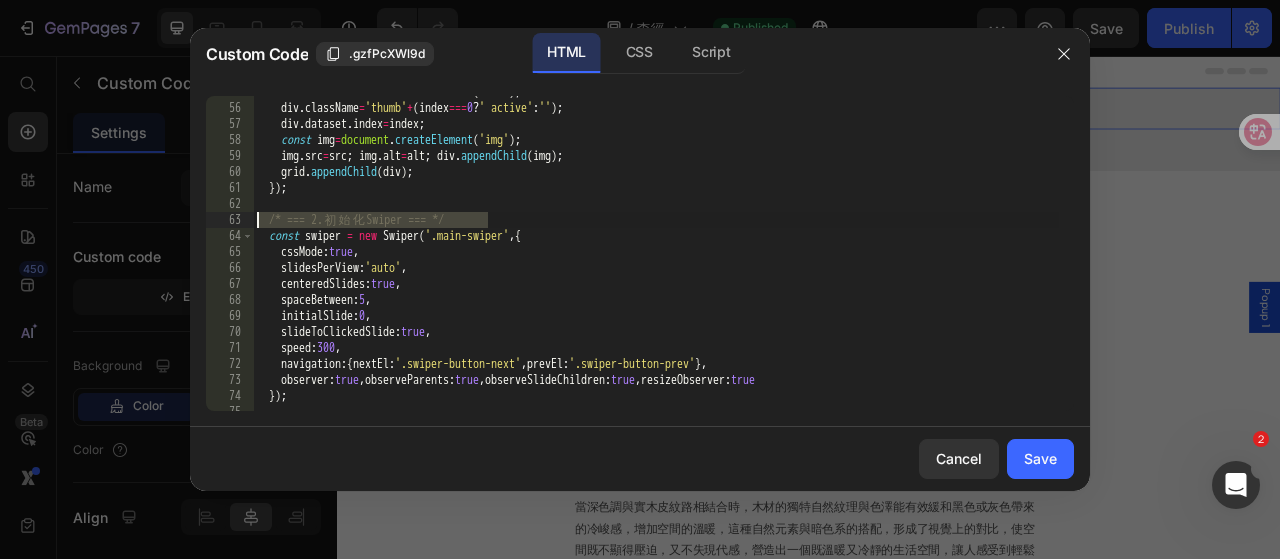 drag, startPoint x: 522, startPoint y: 216, endPoint x: 239, endPoint y: 217, distance: 283.00177 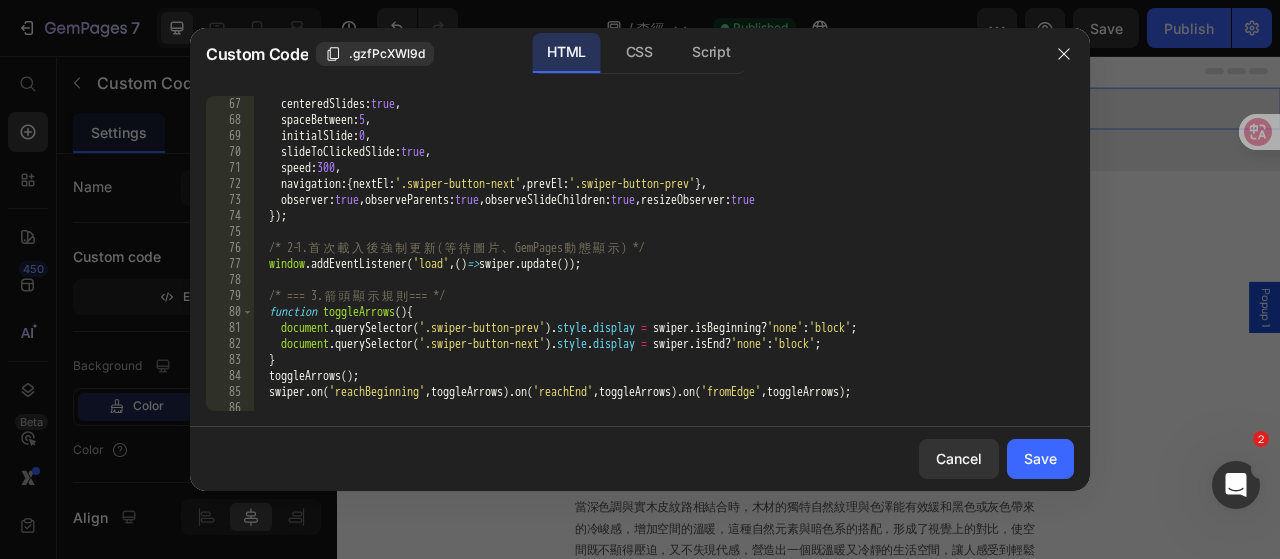 scroll, scrollTop: 1500, scrollLeft: 0, axis: vertical 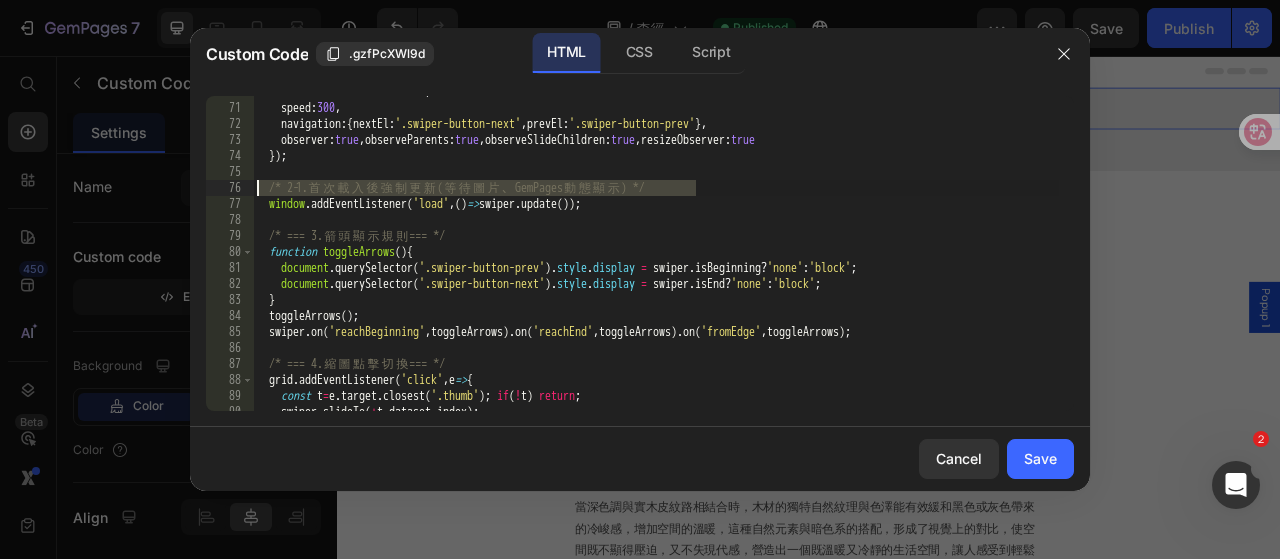 drag, startPoint x: 708, startPoint y: 189, endPoint x: 248, endPoint y: 191, distance: 460.00433 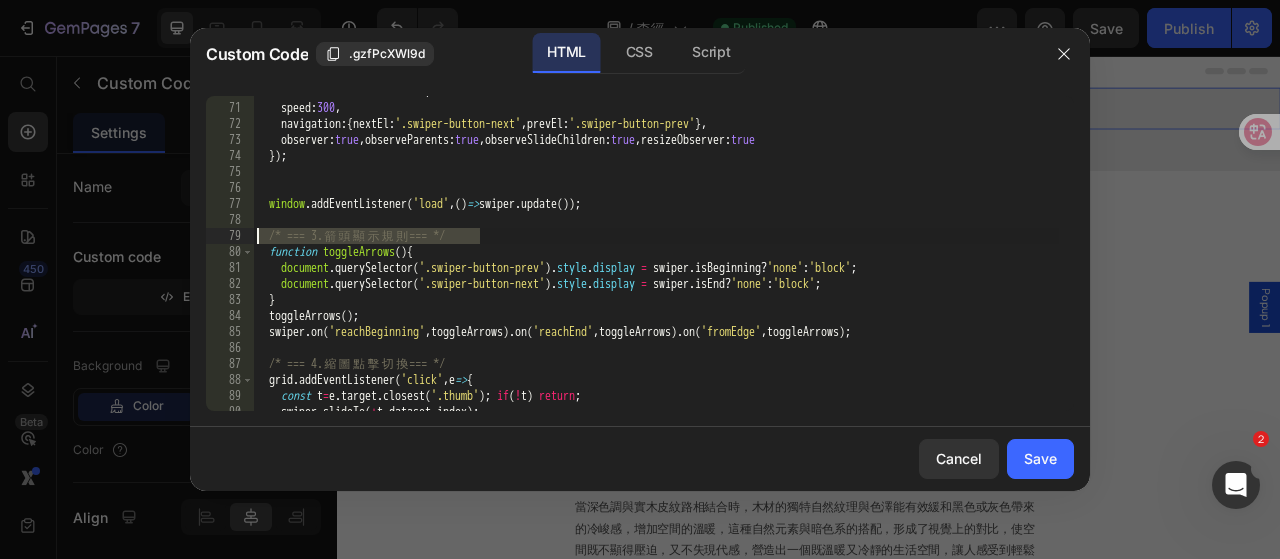 drag, startPoint x: 502, startPoint y: 231, endPoint x: 242, endPoint y: 233, distance: 260.0077 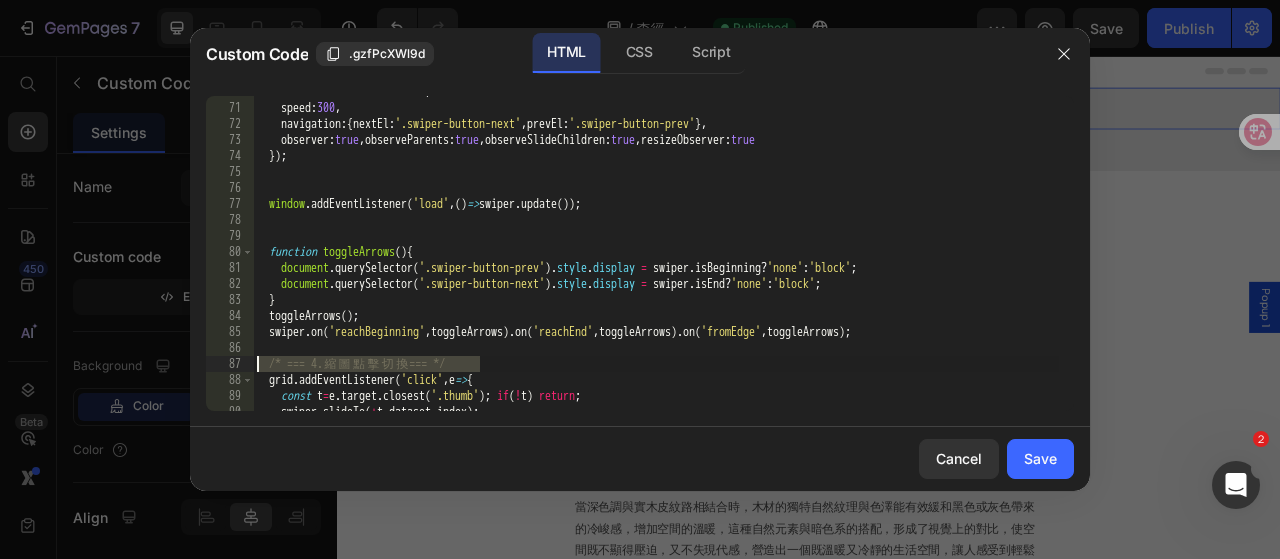drag, startPoint x: 500, startPoint y: 365, endPoint x: 240, endPoint y: 361, distance: 260.03076 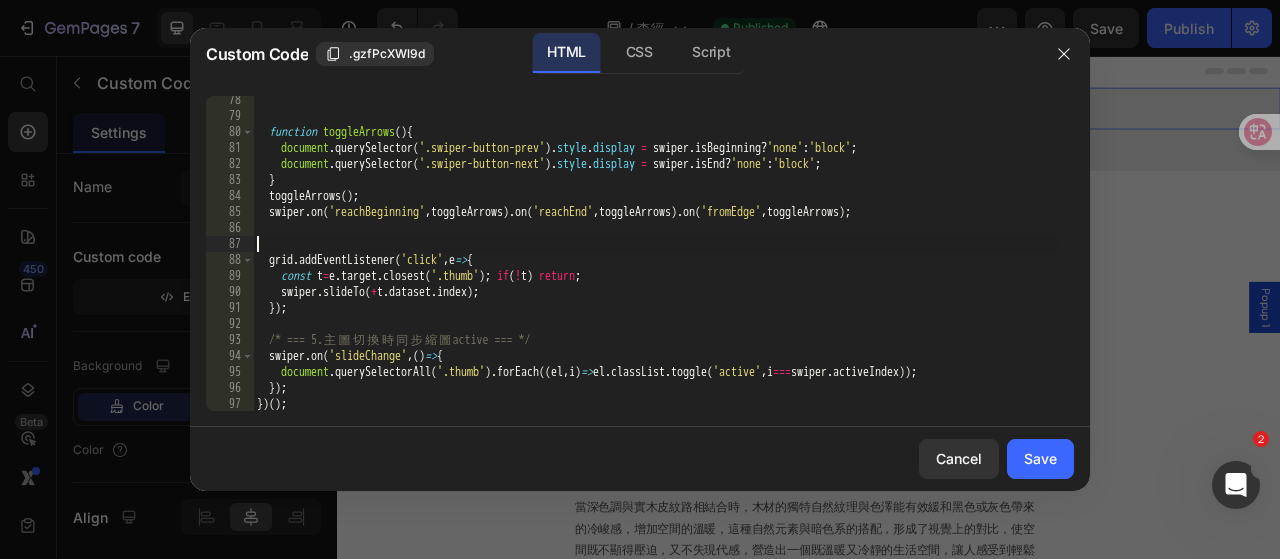 scroll, scrollTop: 1652, scrollLeft: 0, axis: vertical 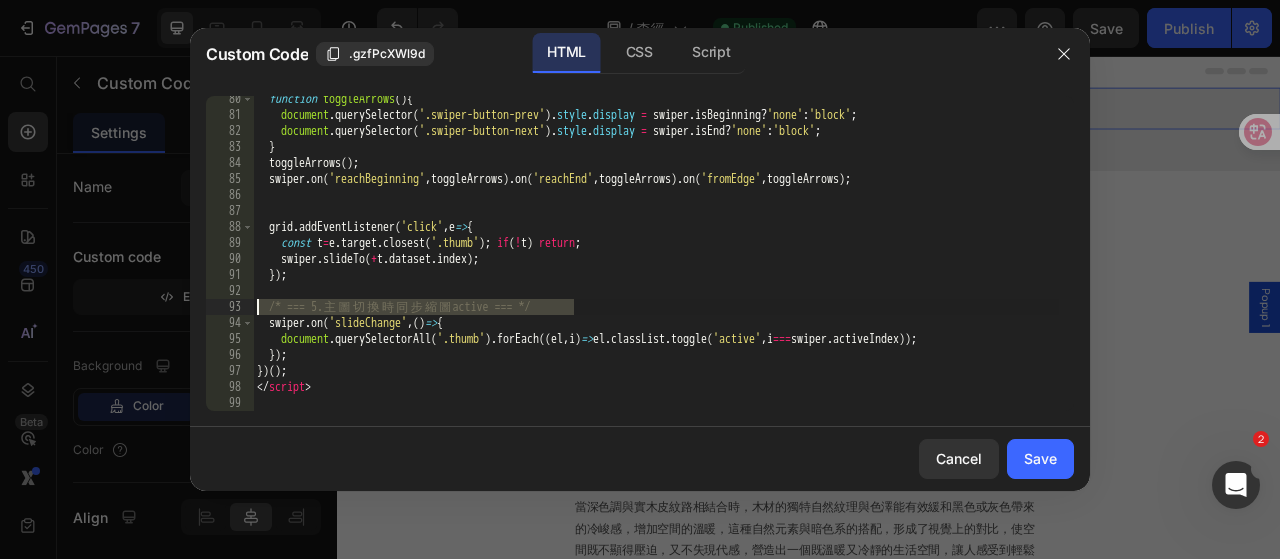 drag, startPoint x: 591, startPoint y: 305, endPoint x: 235, endPoint y: 307, distance: 356.0056 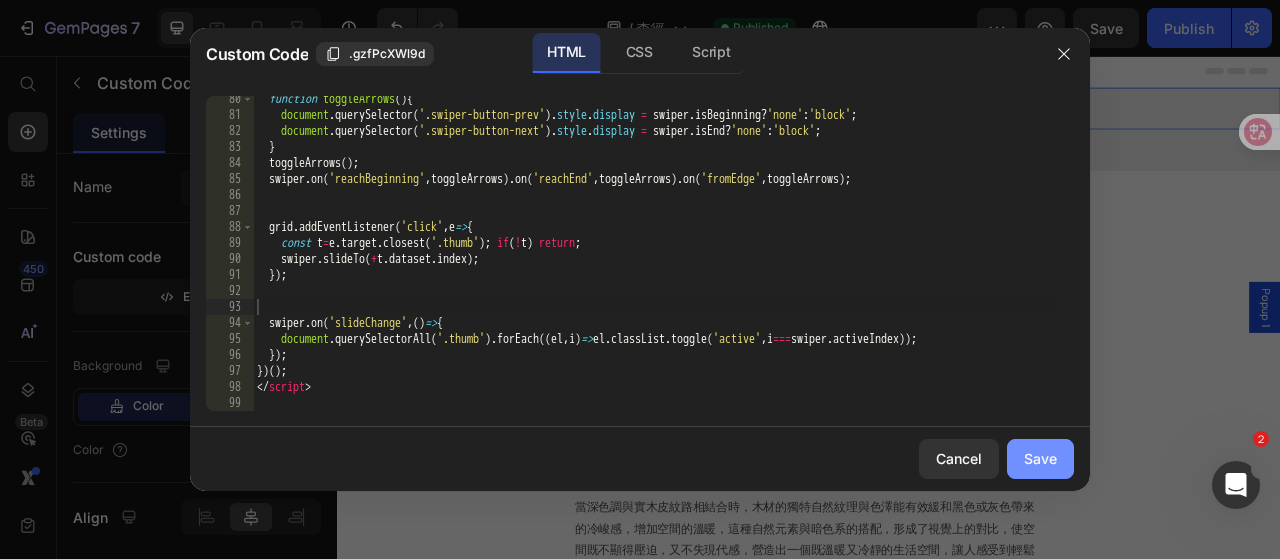 click on "Save" at bounding box center (1040, 458) 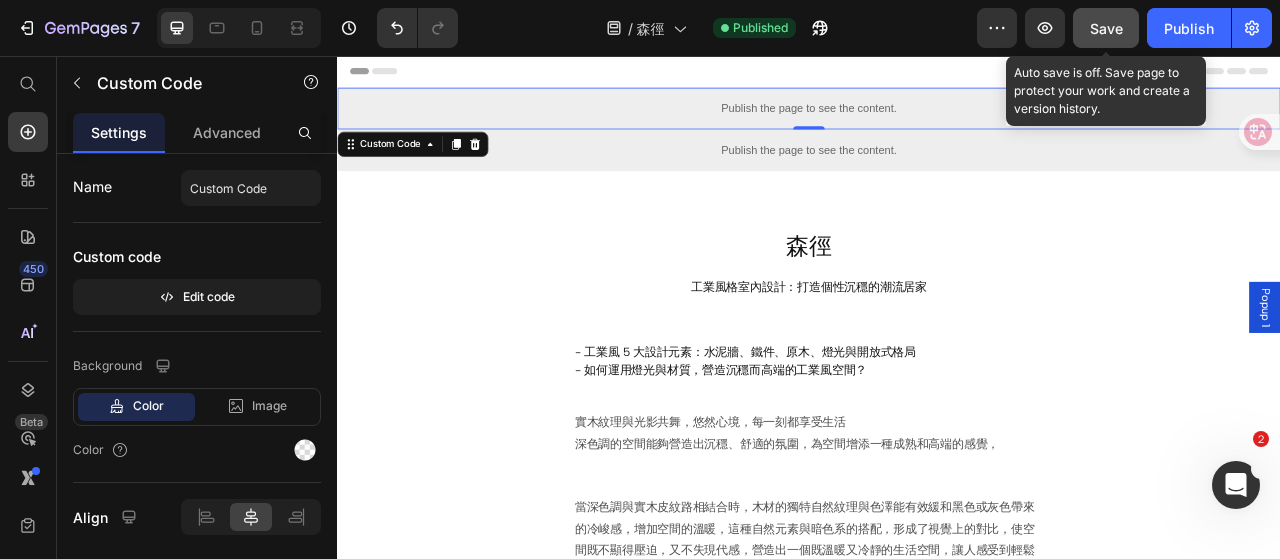 click on "Save" 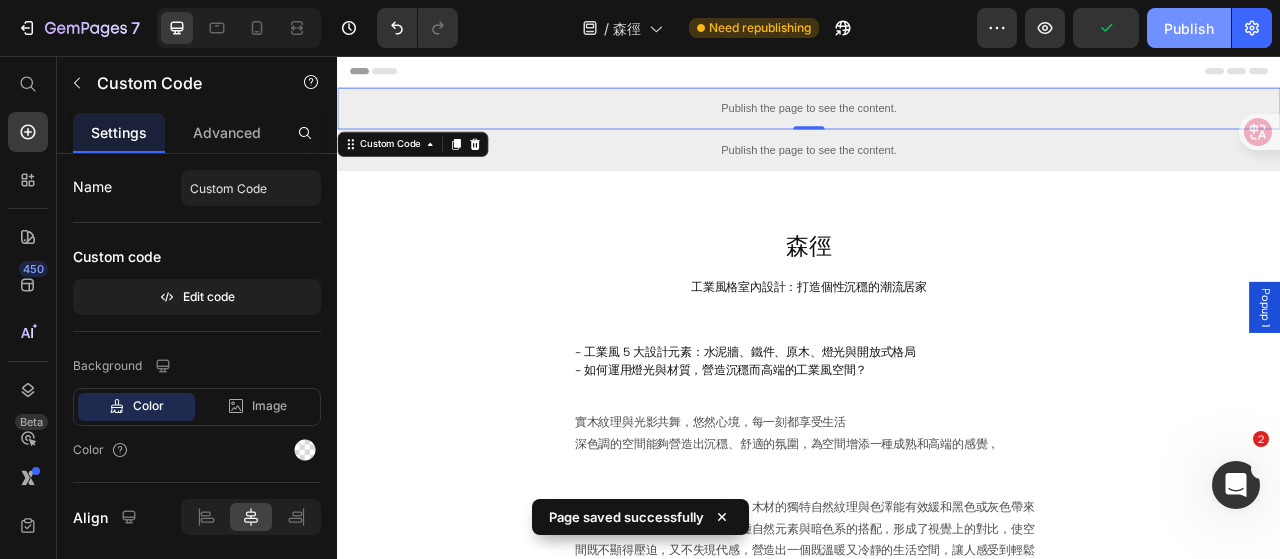 click on "Publish" at bounding box center [1189, 28] 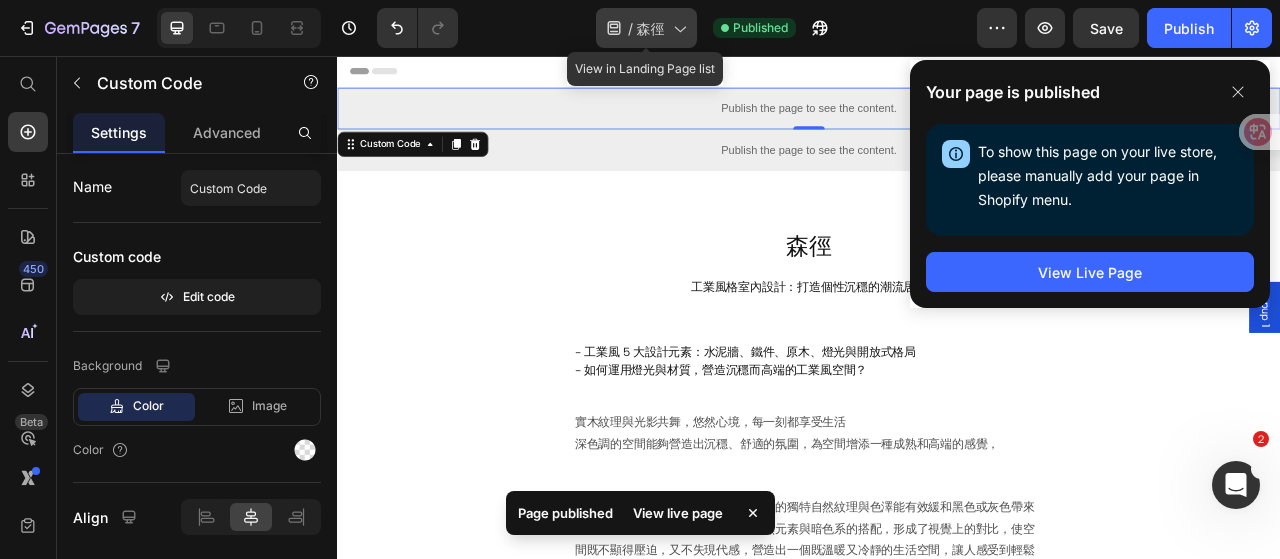 click on "/  森徑" 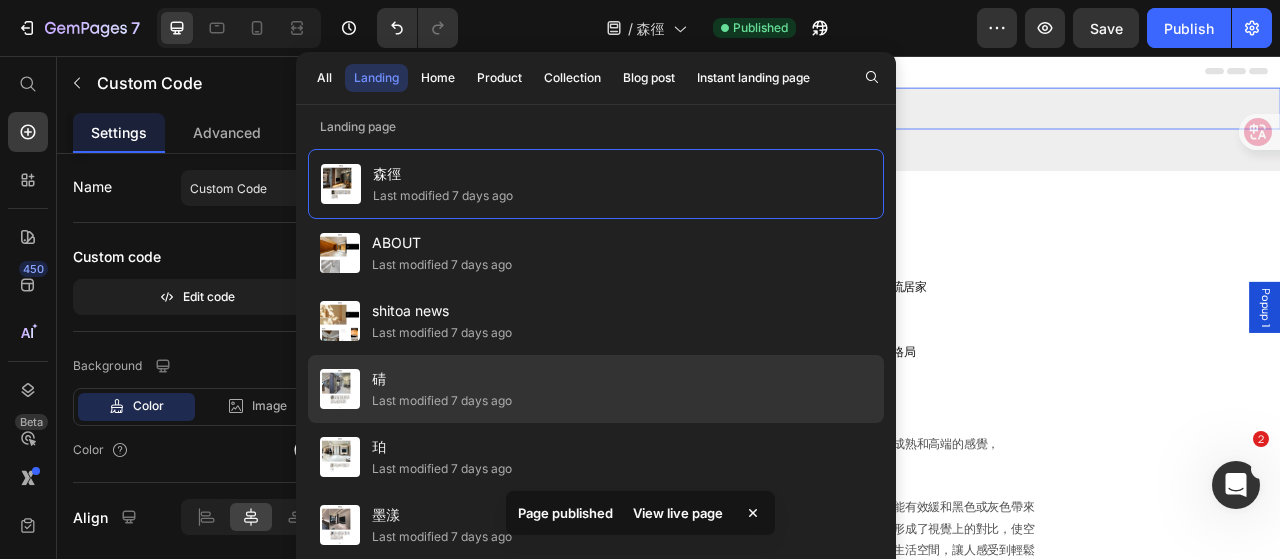 click on "Last modified 7 days ago" 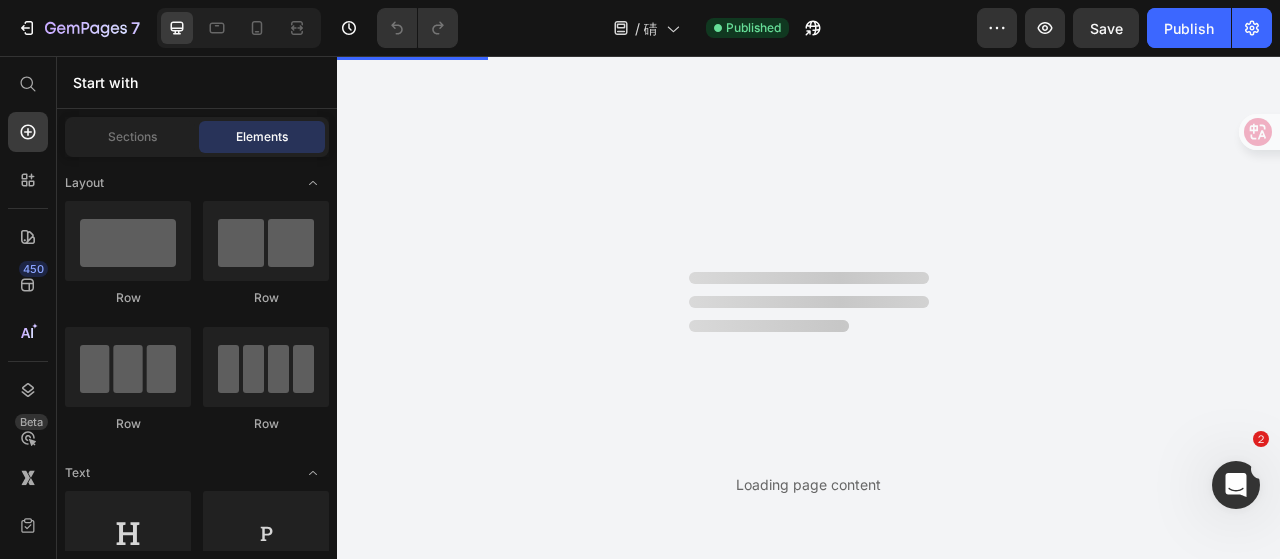 scroll, scrollTop: 0, scrollLeft: 0, axis: both 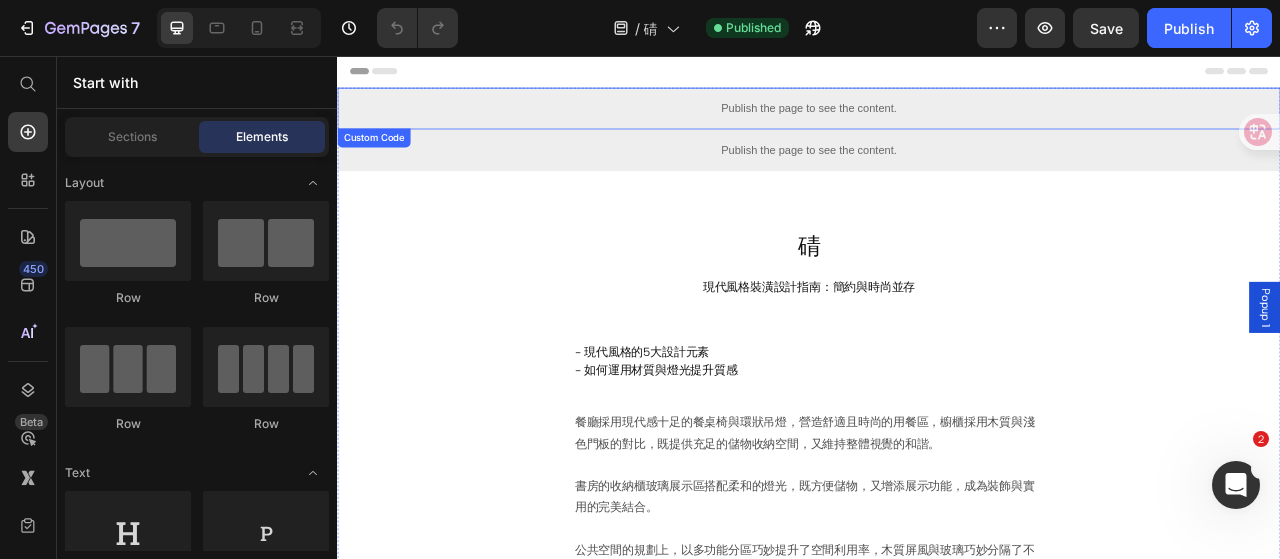 click on "Publish the page to see the content." at bounding box center (937, 123) 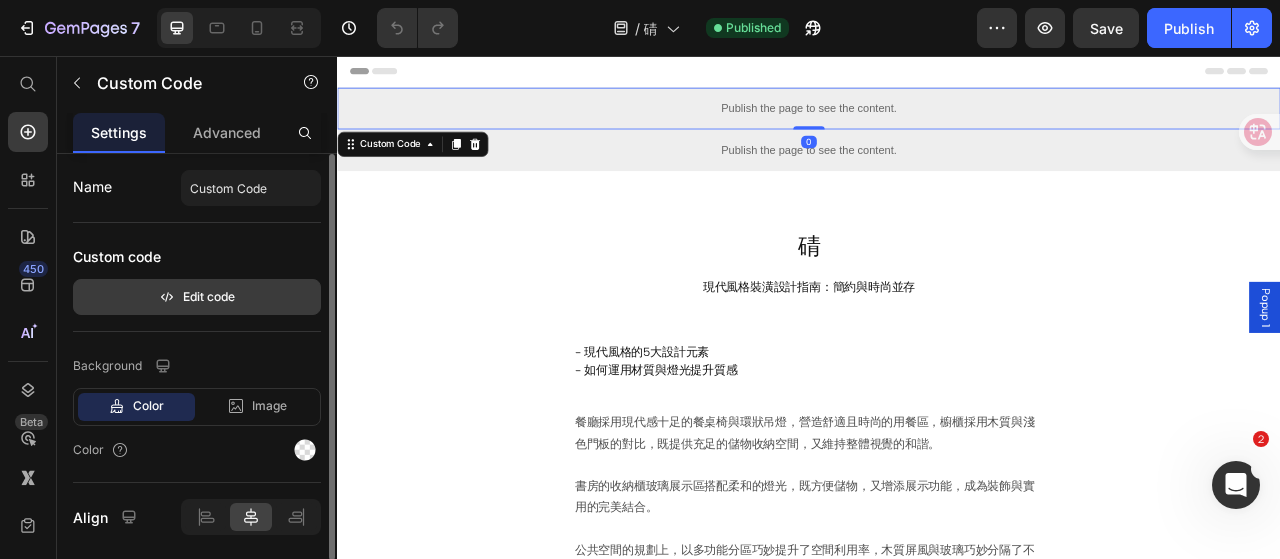 click on "Edit code" at bounding box center (197, 297) 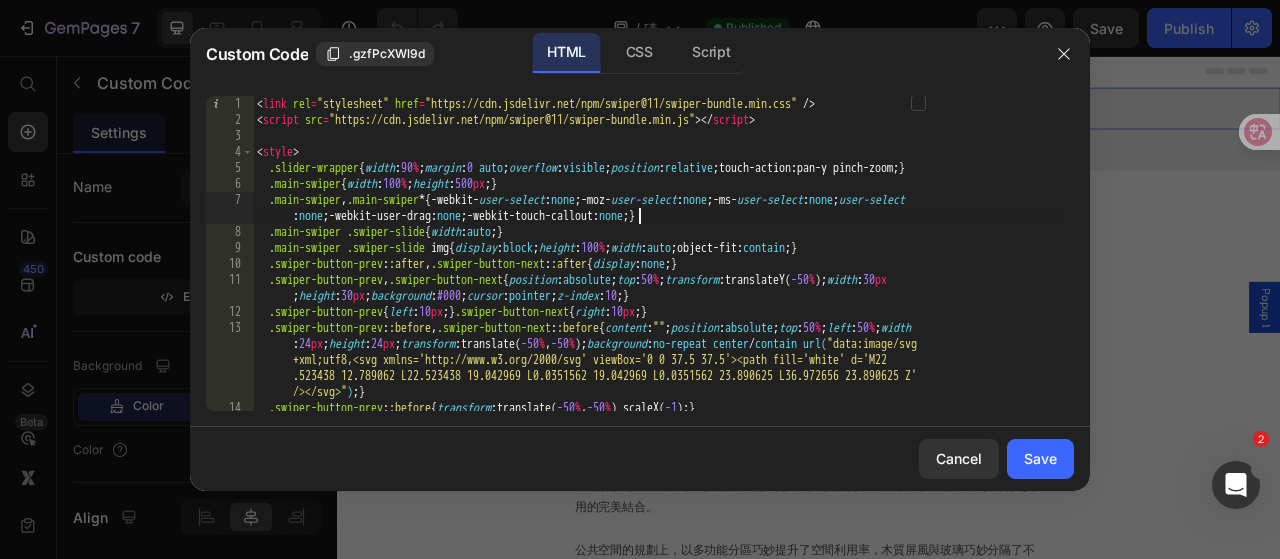 click on "< link   rel = "stylesheet"   href = "https://cdn.jsdelivr.net/npm/swiper@11/swiper-bundle.min.css"   /> < script   src = "https://cdn.jsdelivr.net/npm/swiper@11/swiper-bundle.min.js" > </ script > < style >    .slider-wrapper { width : 90 % ; margin : 0   auto ; overflow : visible ; position : relative ; touch-action : pan-y pinch-zoom ; }    .main-swiper { width : 100 % ; height : 500 px ; }    .main-swiper , .main-swiper  * { -webkit- user-select : none ; -moz- user-select : none ; -ms- user-select : none ; user-select        : none ; -webkit-user-drag : none ; -webkit-touch-callout : none ; }    .main-swiper   .swiper-slide { width : auto ; }    .main-swiper   .swiper-slide   img { display : block ; height : 100 % ; width : auto ; object-fit : contain ; }    .swiper-button-prev : :after , .swiper-button-next : :after { display : none ; }    .swiper-button-prev , .swiper-button-next { position : absolute ; top : 50 % ; transform : translateY( -50 % ) ; width : 30 px        ; height : 30 px ; :" at bounding box center (656, 277) 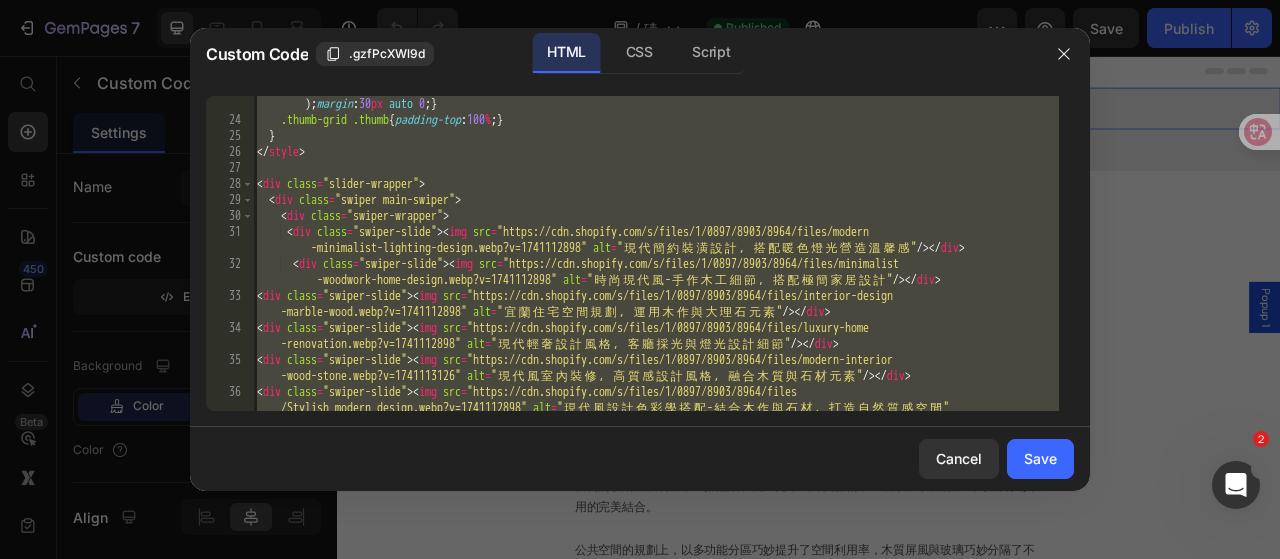 scroll, scrollTop: 480, scrollLeft: 0, axis: vertical 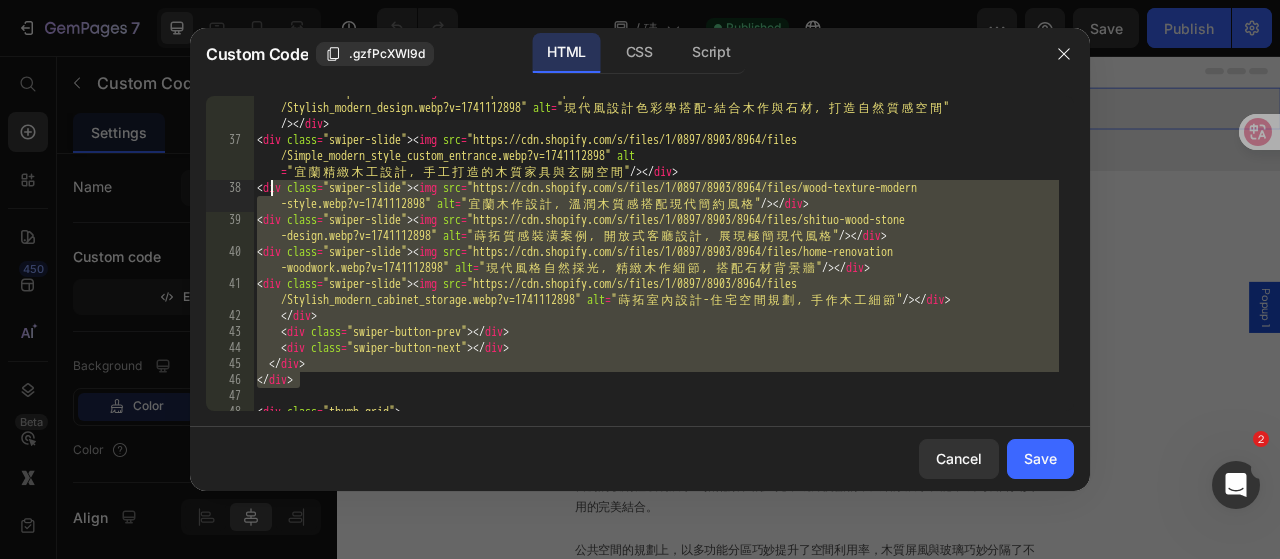 drag, startPoint x: 354, startPoint y: 319, endPoint x: 272, endPoint y: 186, distance: 156.2466 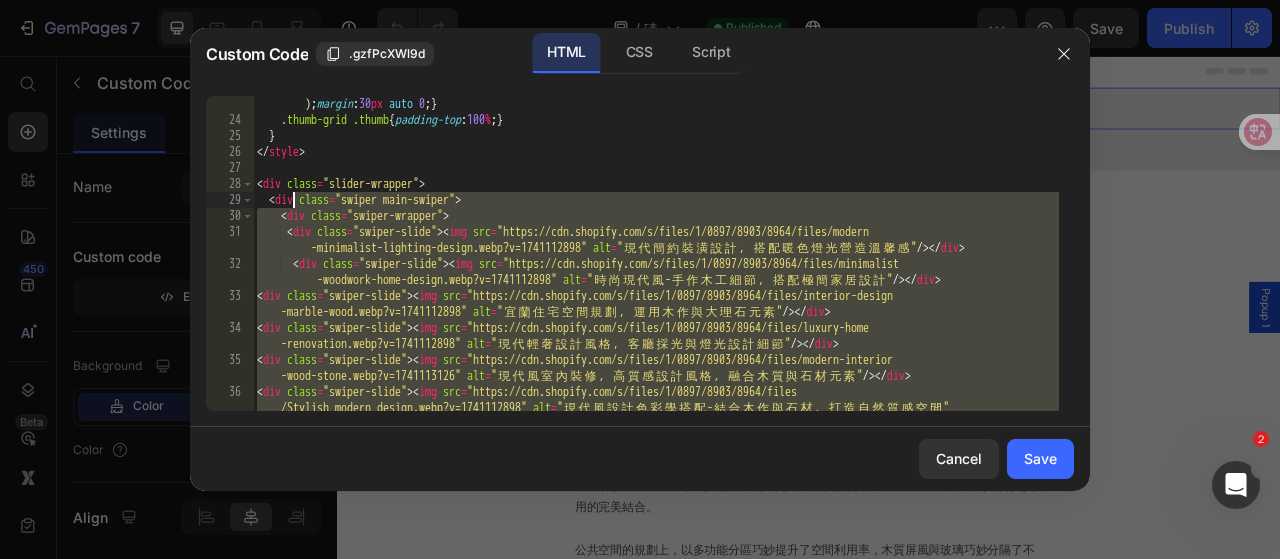 scroll, scrollTop: 480, scrollLeft: 0, axis: vertical 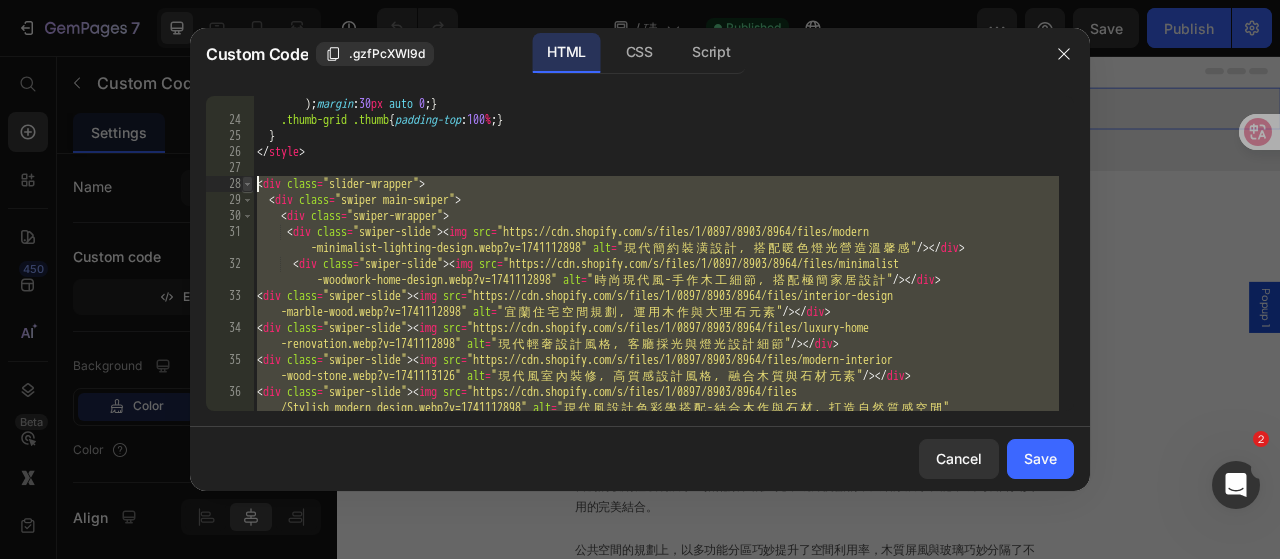 drag, startPoint x: 324, startPoint y: 378, endPoint x: 250, endPoint y: 177, distance: 214.18916 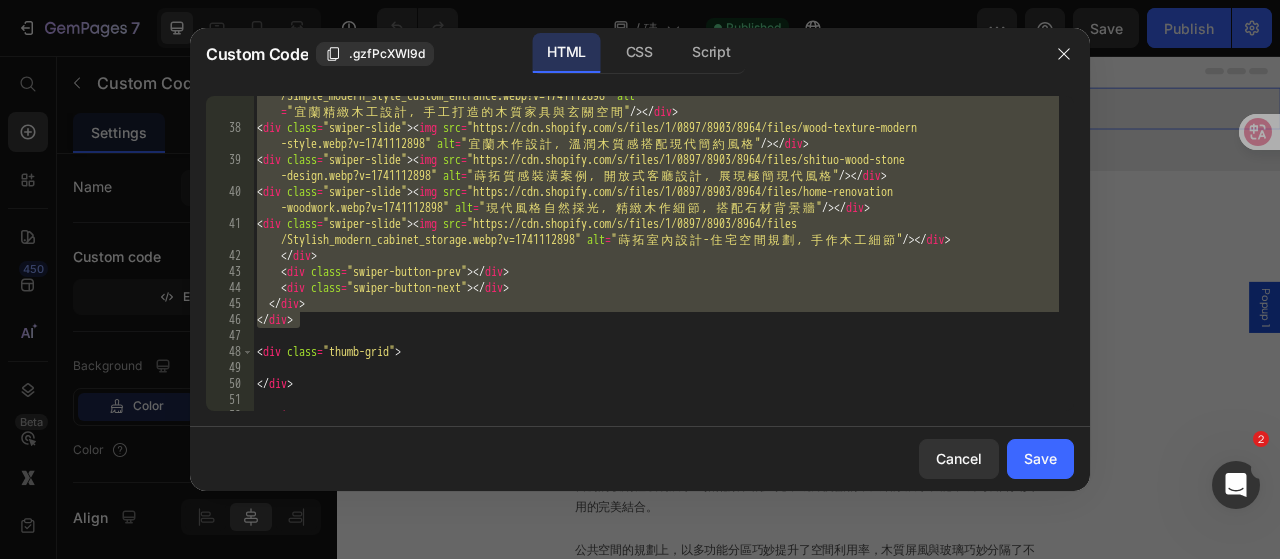 scroll, scrollTop: 840, scrollLeft: 0, axis: vertical 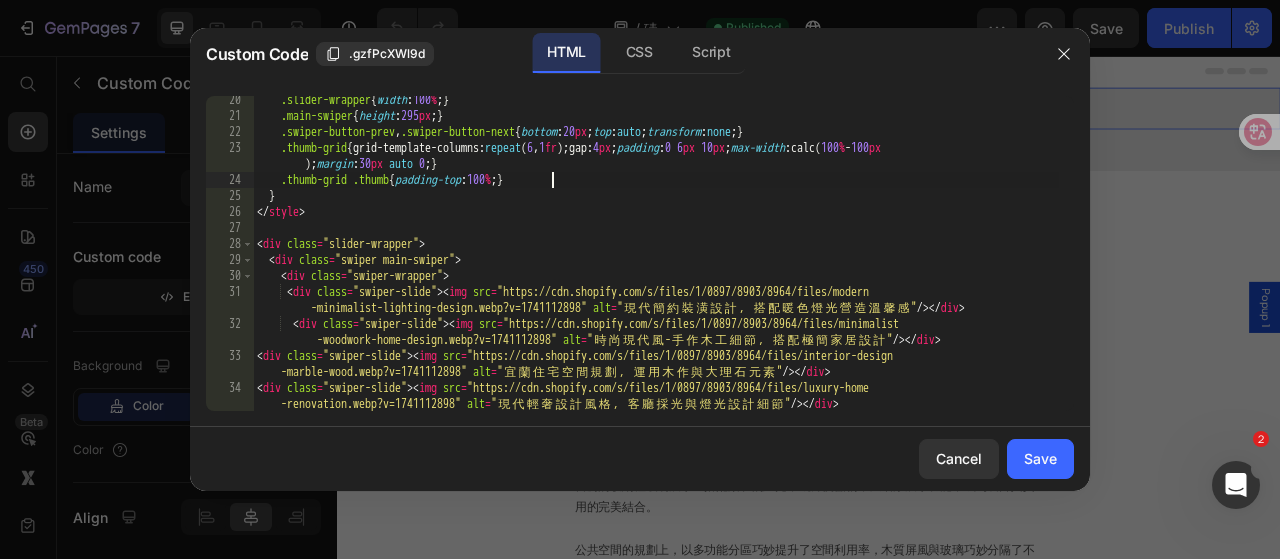 click on ".slider-wrapper { width : 100 % ; }      .main-swiper { height : 295 px ; }      .swiper-button-prev , .swiper-button-next { bottom : 20 px ; top : auto ; transform : none ; }      .thumb-grid { grid-template-columns : repeat ( 6 , 1 fr ) ; gap : 4 px ; padding : 0   6 px   10 px ; max-width : calc( 100 %  -  100 px          ) ; margin : 30 px   auto   0 ; }      .thumb-grid   .thumb { padding-top : 100 % ; }    } </ style > < div   class = "slider-wrapper" >    < div   class = "swiper main-swiper" >      < div   class = "swiper-wrapper" >        < div   class = "swiper-slide" > < img   src = "https://cdn.shopify.com/s/files/1/0897/8903/8964/files/modern           -minimalist-lighting-design.webp?v=1741112898"   alt = " 現 代 簡 約 裝 潢 設 計 ， 搭 配 暖 色 燈 光 營 造 溫 馨 感 " /> </ div >         < div   class = "swiper-slide" > < img   src = "https://cdn.shopify.com/s/files/1/0897/8903/8964/files/minimalist              alt = " 時 尚 現 代 風  -  "" at bounding box center (656, 273) 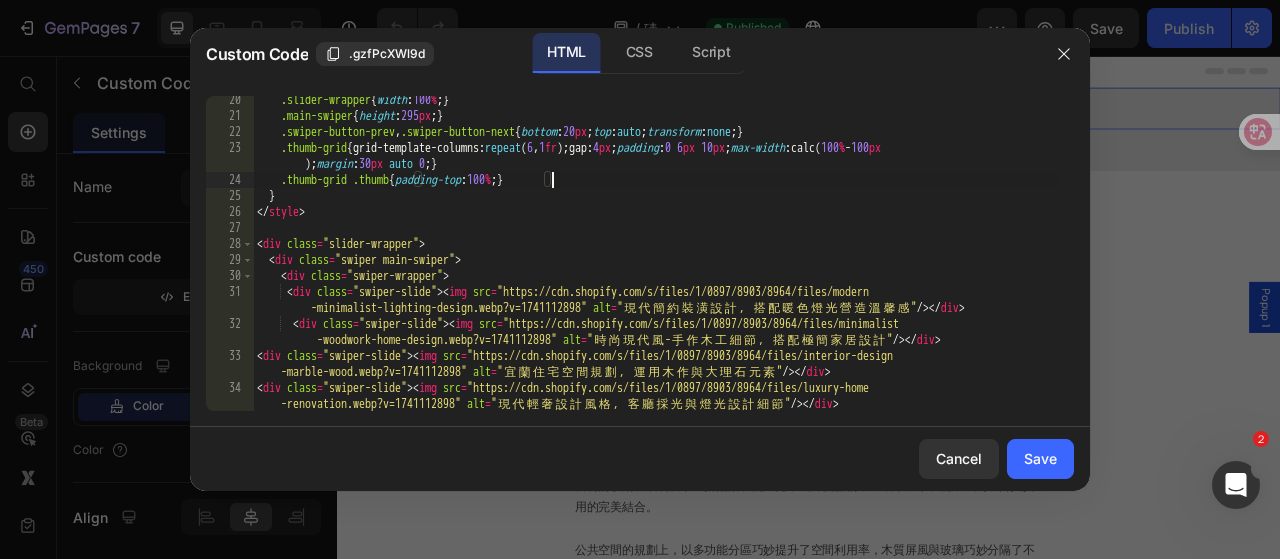 type on "</script>" 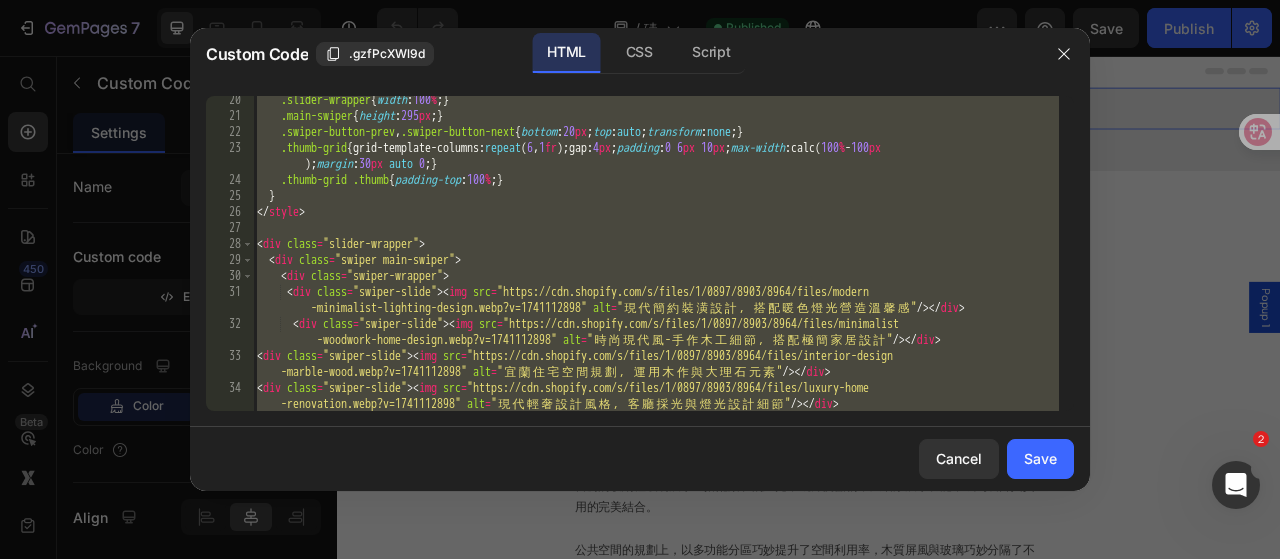 paste 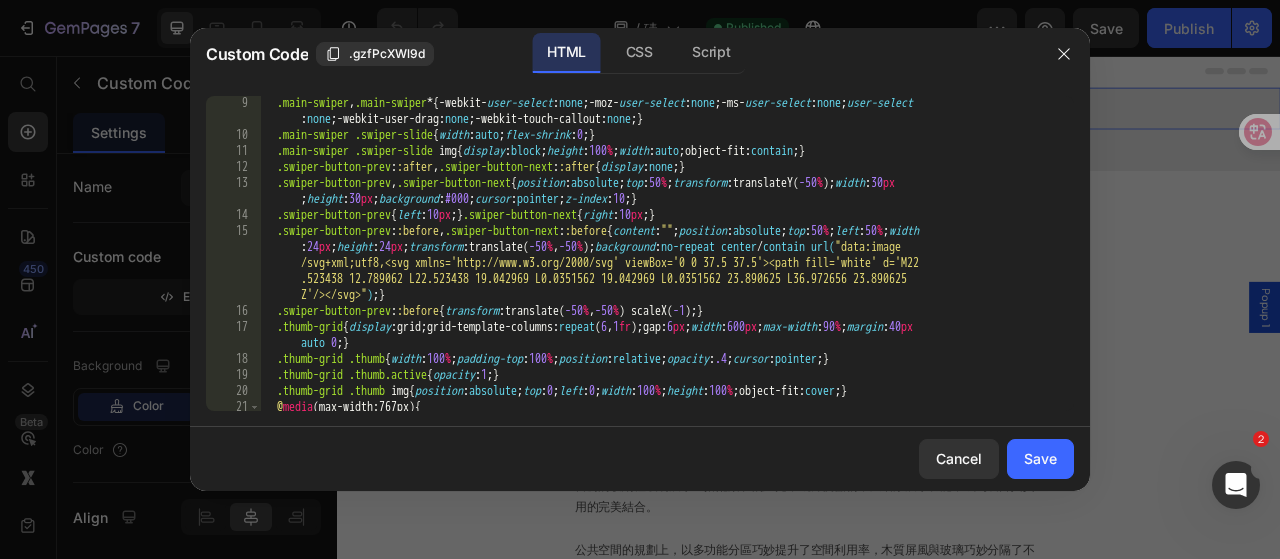 scroll, scrollTop: 0, scrollLeft: 0, axis: both 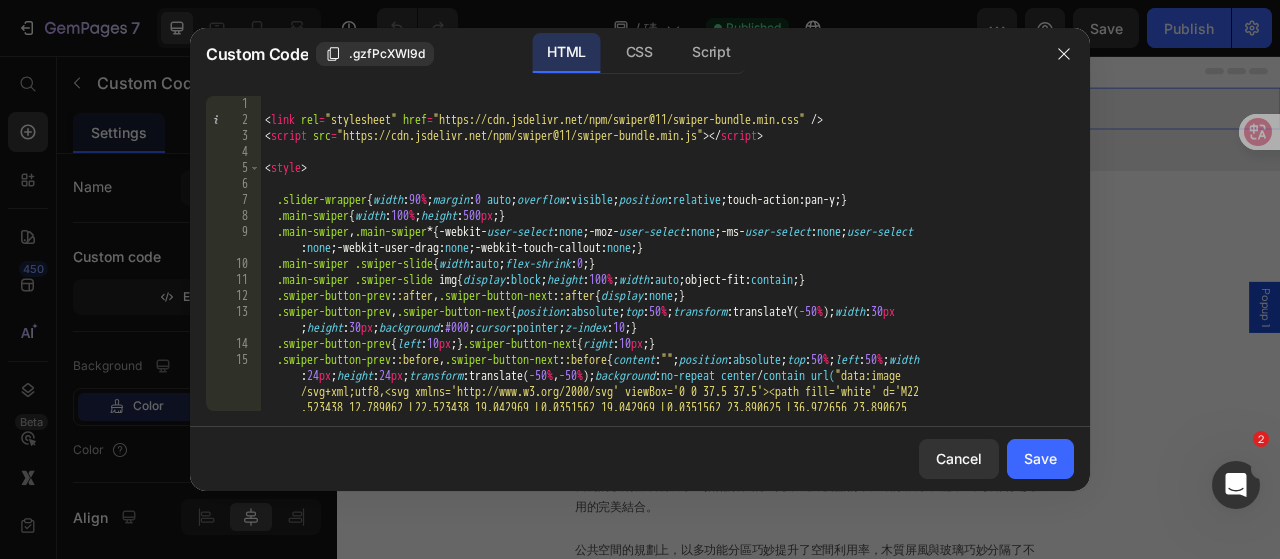 drag, startPoint x: 1036, startPoint y: 452, endPoint x: 836, endPoint y: 337, distance: 230.70544 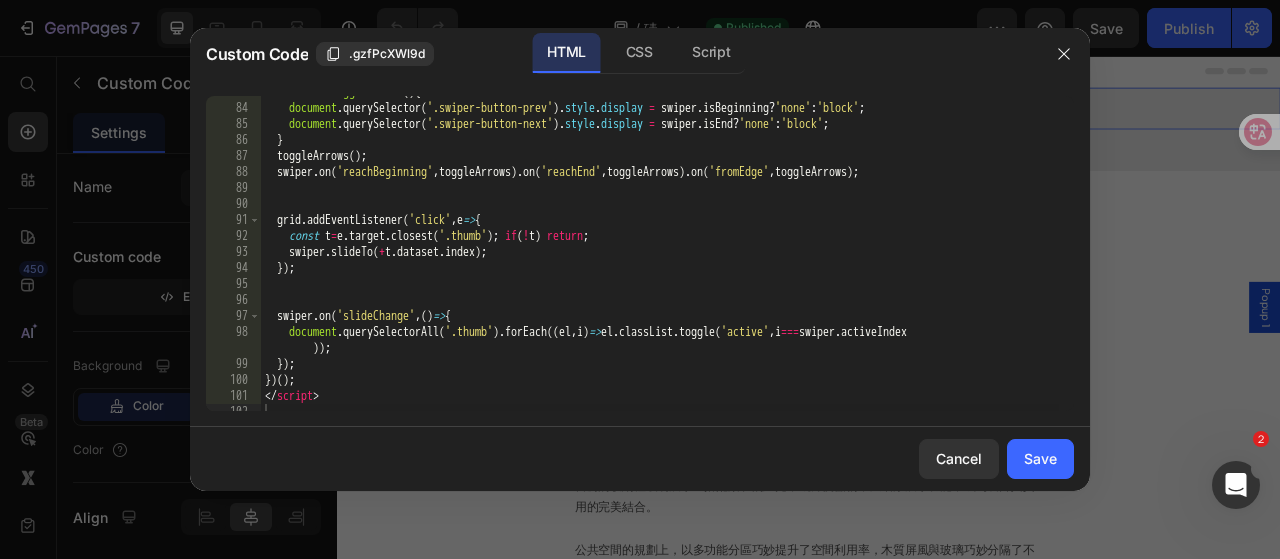 scroll, scrollTop: 1748, scrollLeft: 0, axis: vertical 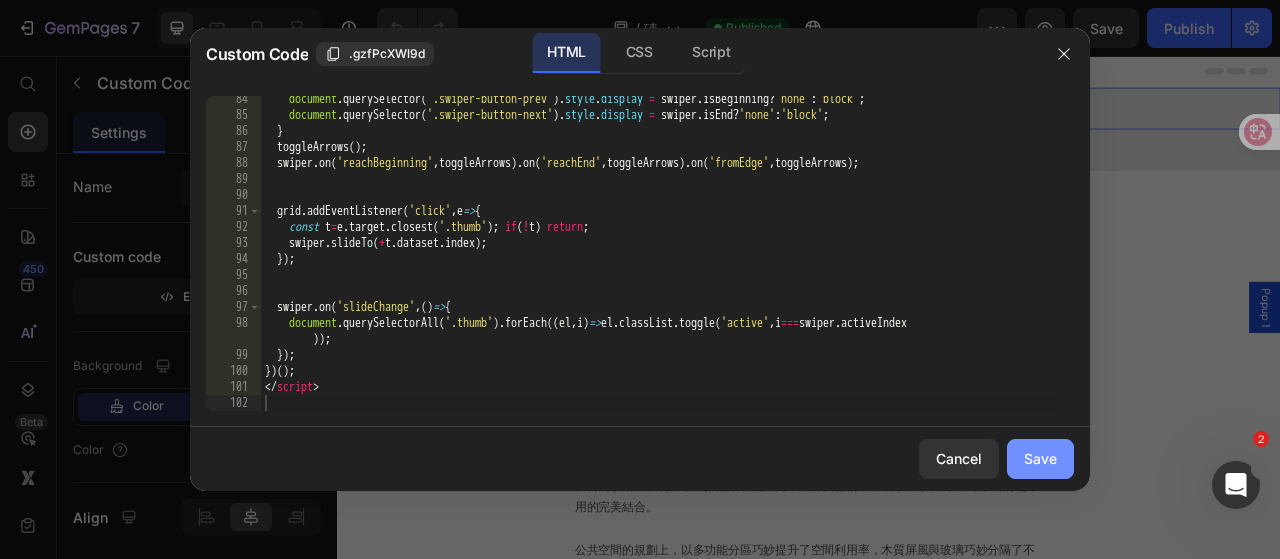click on "Save" at bounding box center (1040, 458) 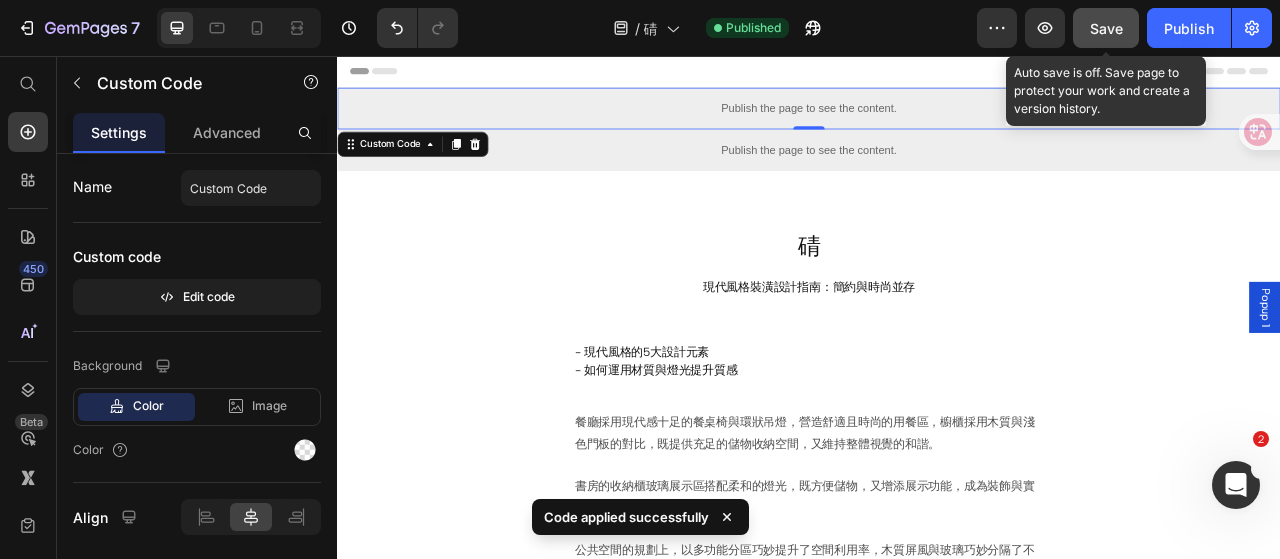 click on "Save" at bounding box center (1106, 28) 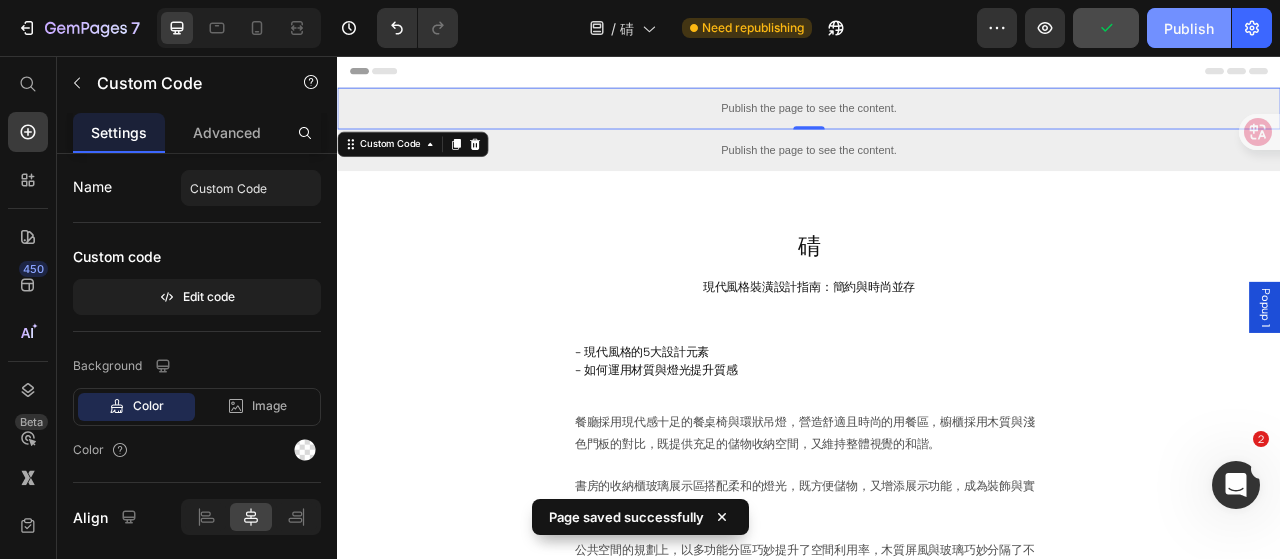 click on "Publish" at bounding box center (1189, 28) 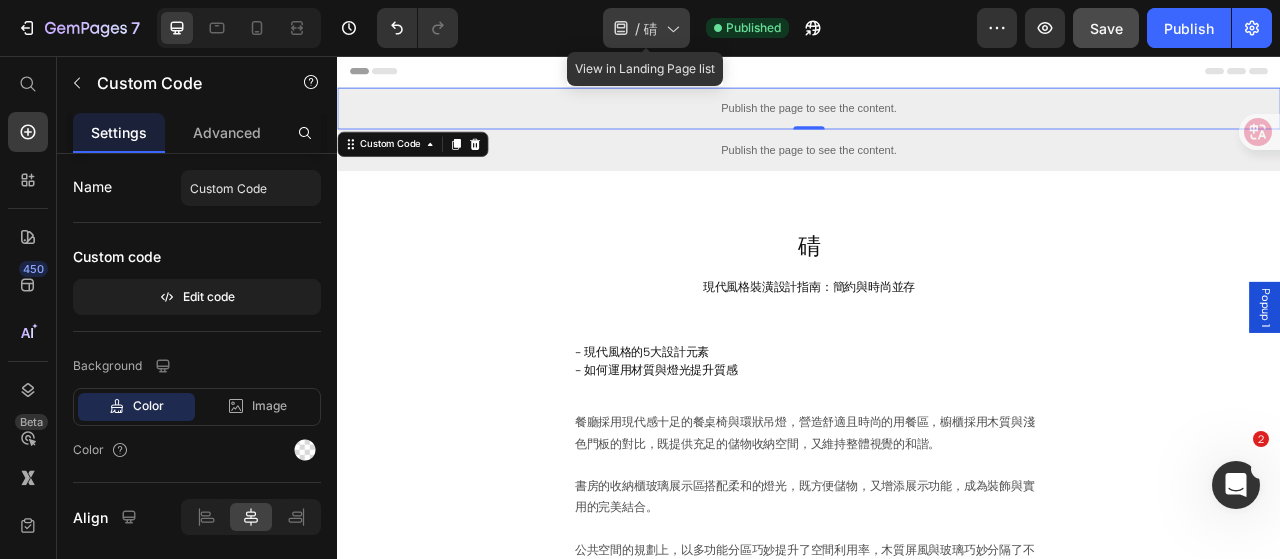 click 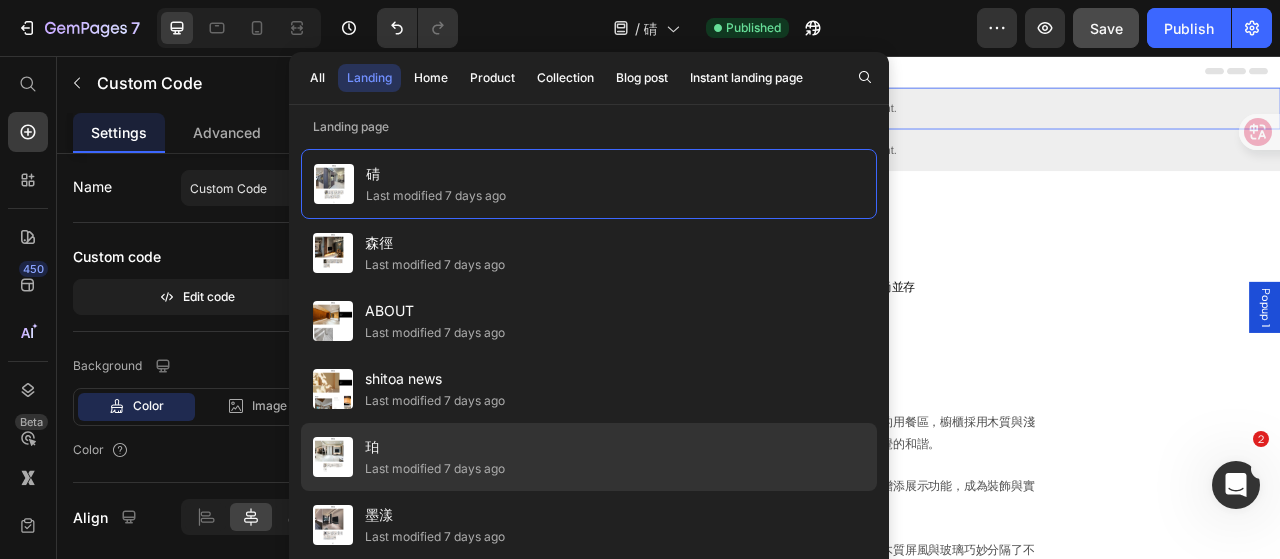 click on "珀" at bounding box center [435, 447] 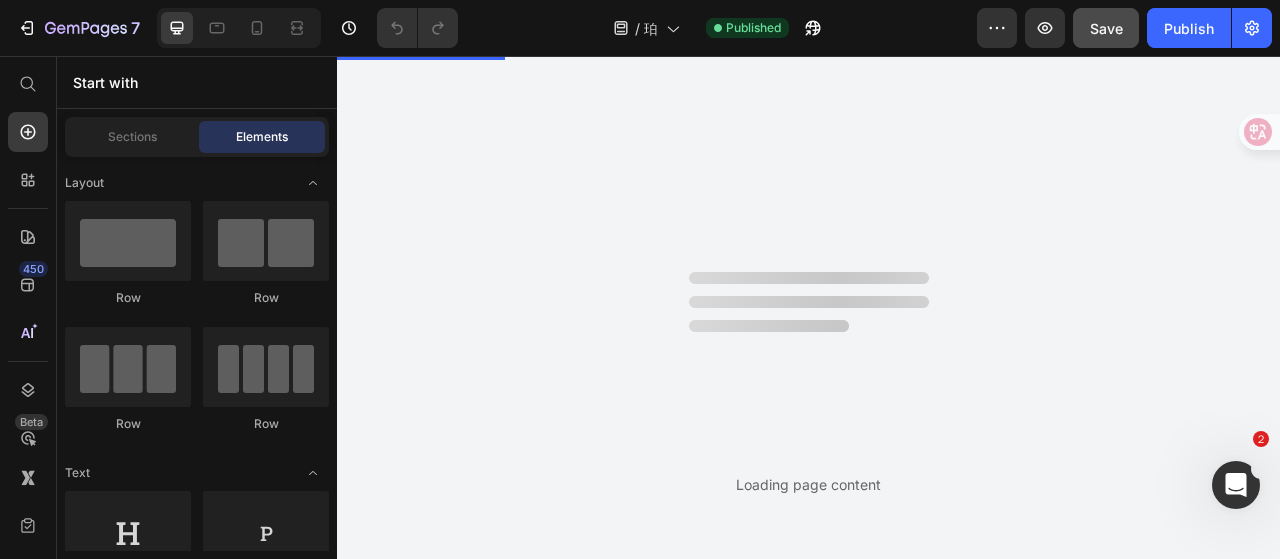 scroll, scrollTop: 0, scrollLeft: 0, axis: both 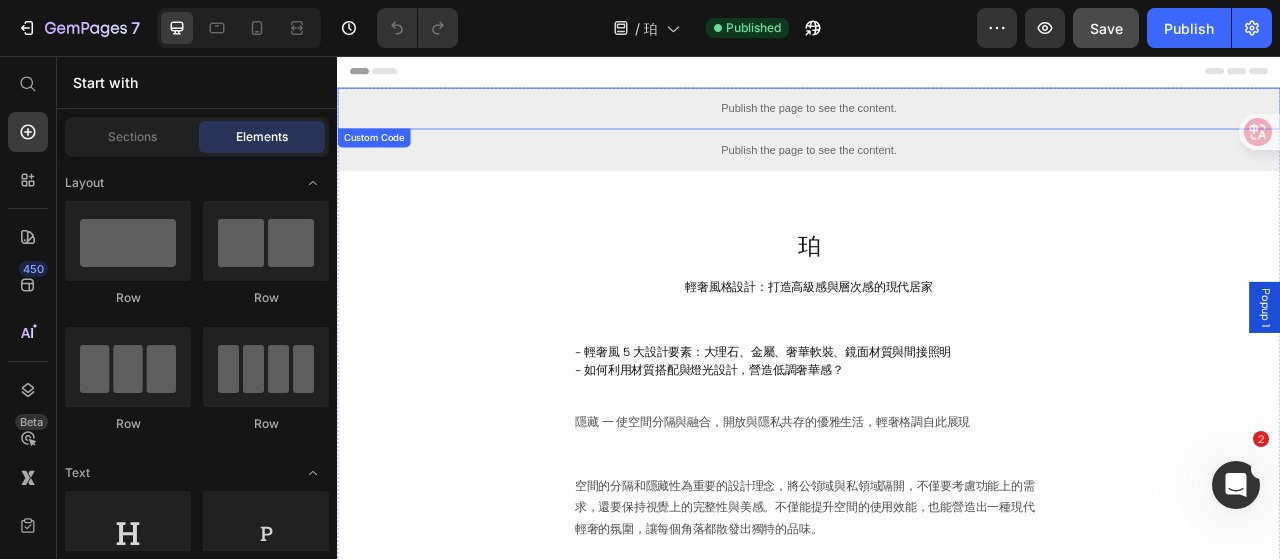click on "Publish the page to see the content." at bounding box center (937, 123) 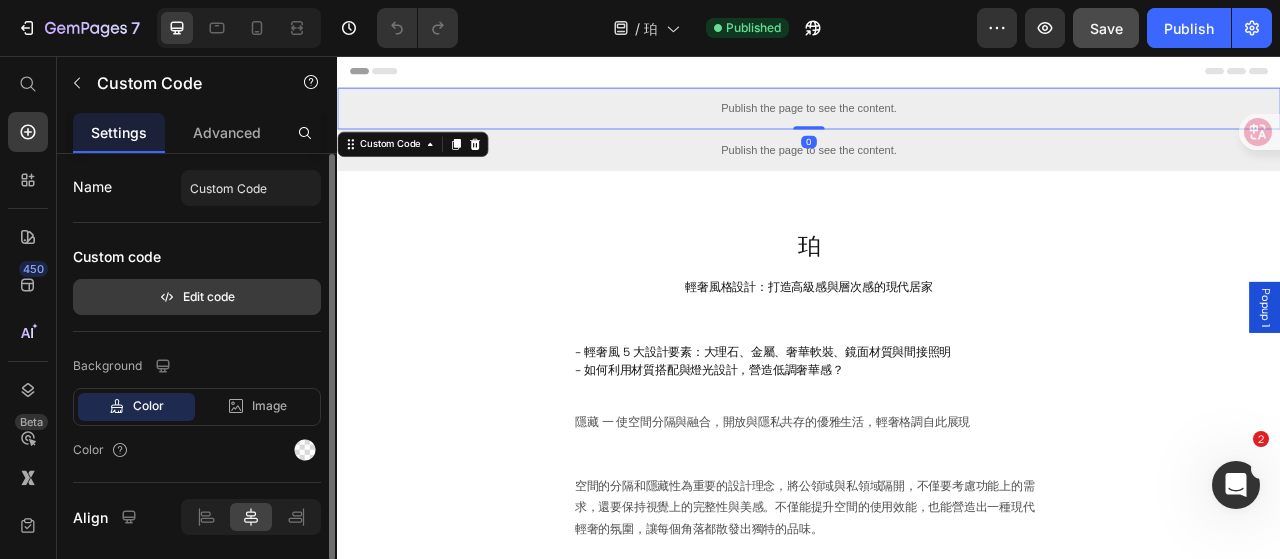 click on "Edit code" at bounding box center [197, 297] 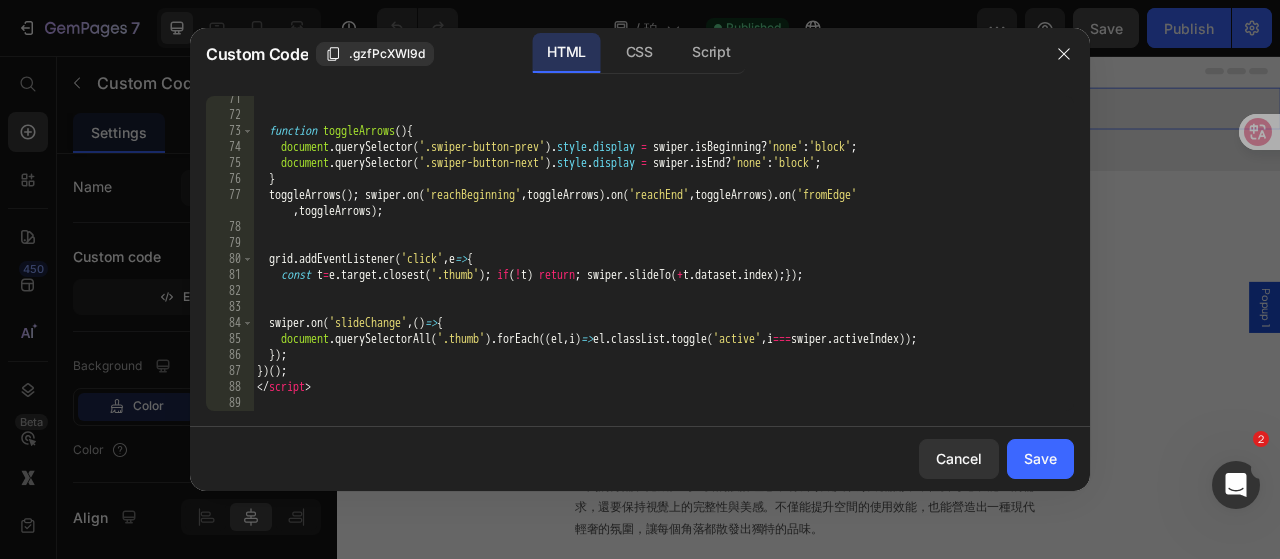 scroll, scrollTop: 1524, scrollLeft: 0, axis: vertical 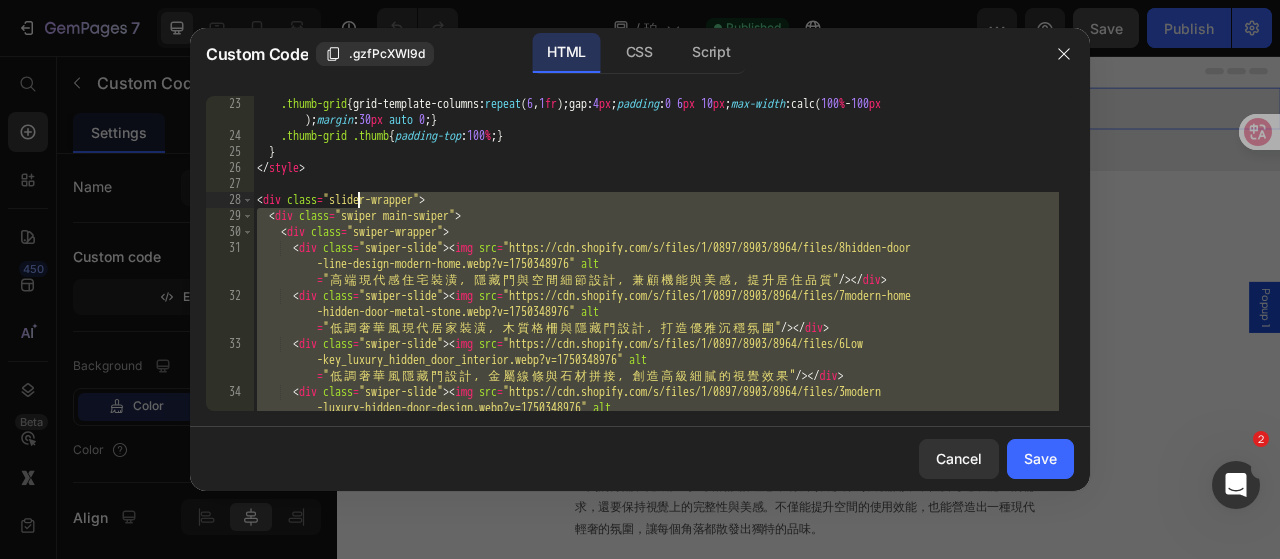 drag, startPoint x: 635, startPoint y: 269, endPoint x: 355, endPoint y: 197, distance: 289.10898 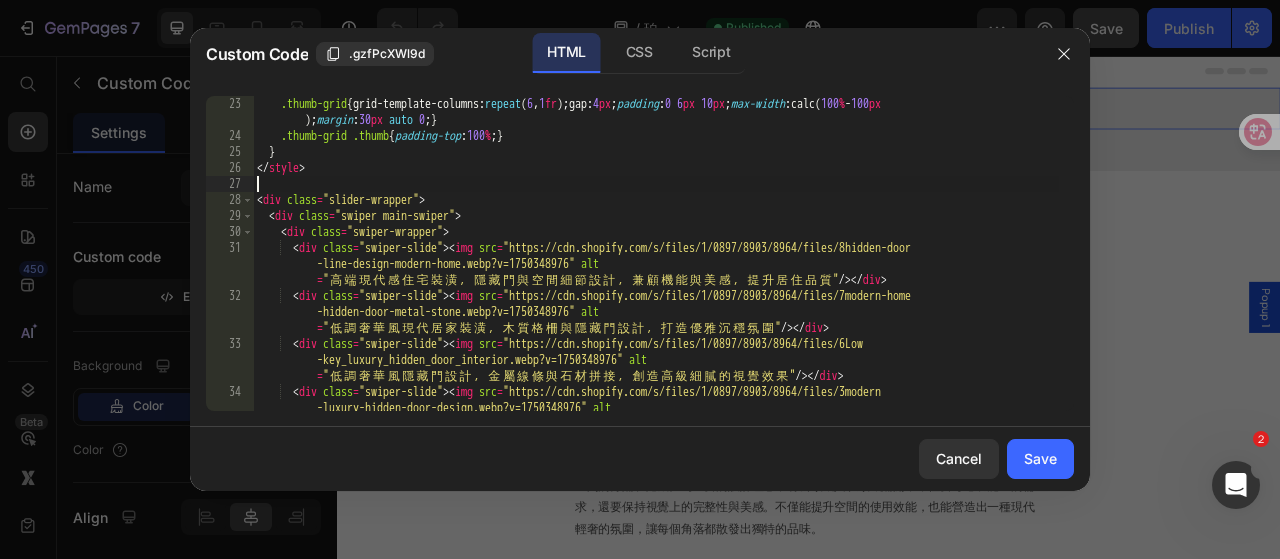click on ".thumb-grid { grid-template-columns : repeat ( 6 , 1 fr ) ; gap : 4 px ; padding : 0   6 px   10 px ; max-width : calc( 100 %  -  100 px          ) ; margin : 30 px   auto   0 ; }      .thumb-grid   .thumb { padding-top : 100 % ; }    } </ style > < div   class = "slider-wrapper" >    < div   class = "swiper main-swiper" >      < div   class = "swiper-wrapper" >         < div   class = "swiper-slide" > < img   src = "https://cdn.shopify.com/s/files/1/0897/8903/8964/files/8hidden-door            -line-design-modern-home.webp?v=1750348976"   alt            = " 高 端 現 代 感 住 宅 裝 潢 ， 隱 藏 門 與 空 間 細 節 設 計 ， 兼 顧 機 能 與 美 感 ， 提 升 居 住 品 質 " /> </ div >         < div   class = "swiper-slide" > < img   src = "https://cdn.shopify.com/s/files/1/0897/8903/8964/files/7modern-home            -hidden-door-metal-stone.webp?v=1750348976"   alt            = " 低 調 奢 華 風 現 代 居 家 裝 潢 ， 木" at bounding box center (656, 293) 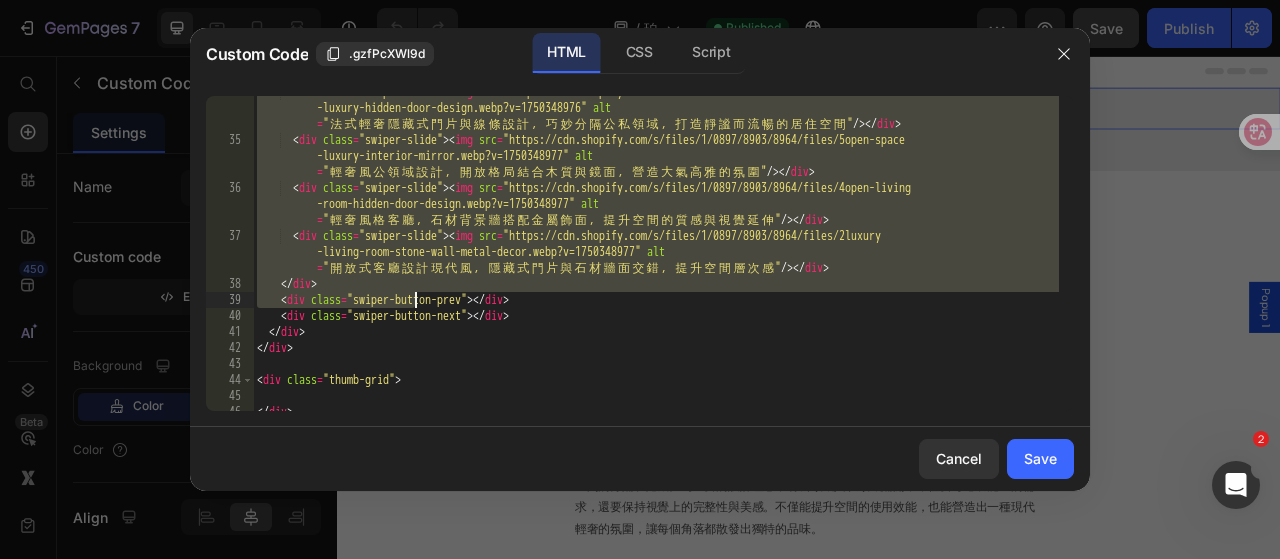 scroll, scrollTop: 764, scrollLeft: 0, axis: vertical 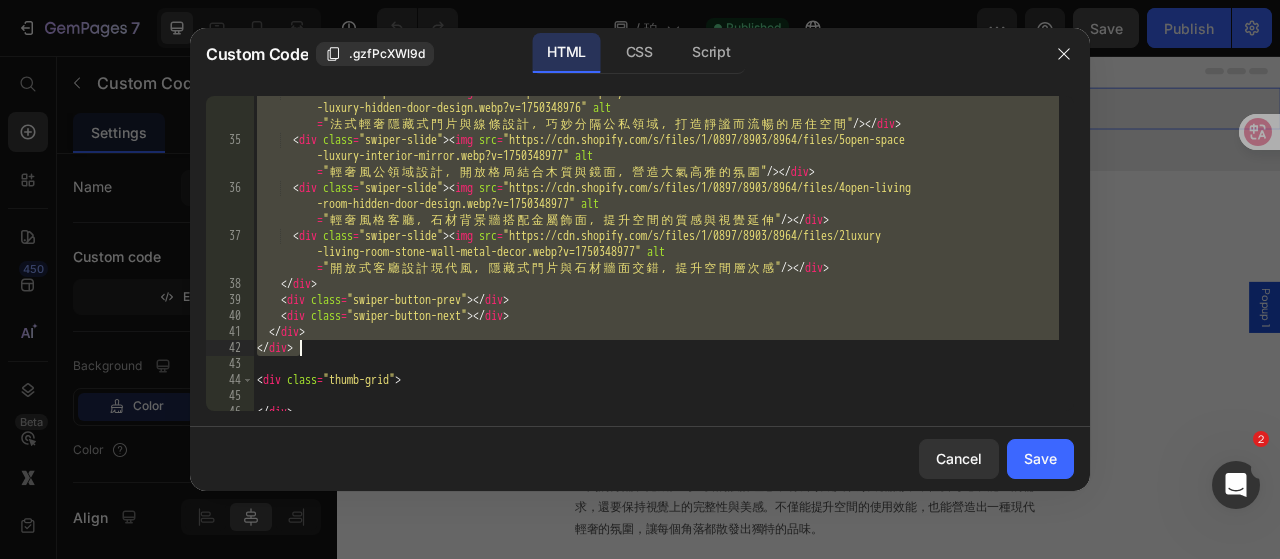 drag, startPoint x: 258, startPoint y: 195, endPoint x: 401, endPoint y: 355, distance: 214.5903 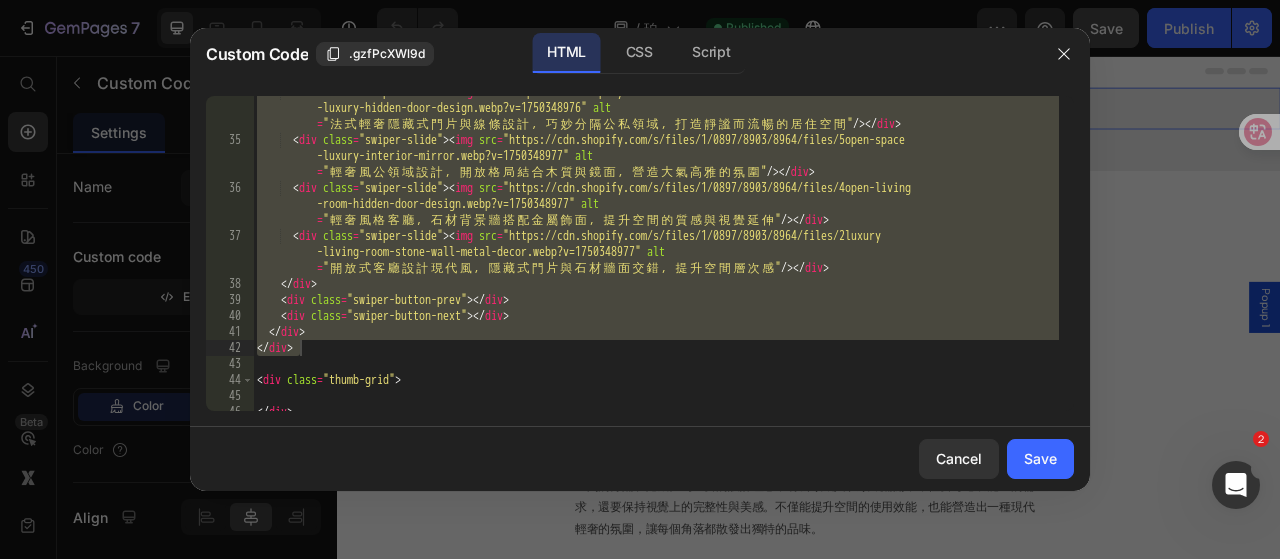 click on "Custom Code .gzfPcXWl9d HTML CSS Script" at bounding box center (614, 54) 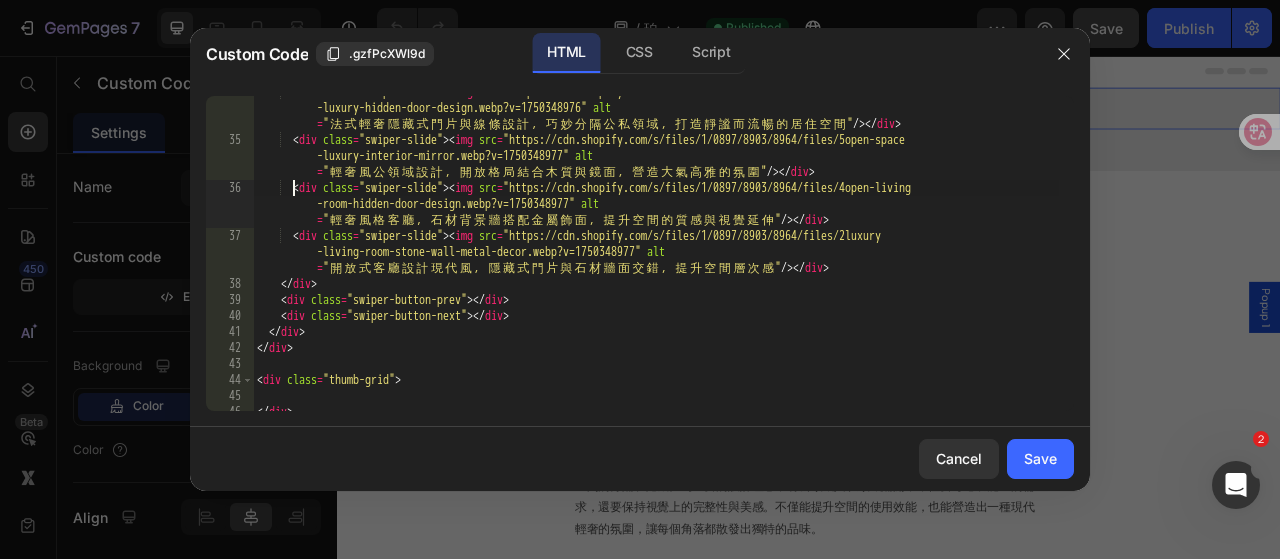type on "</script>" 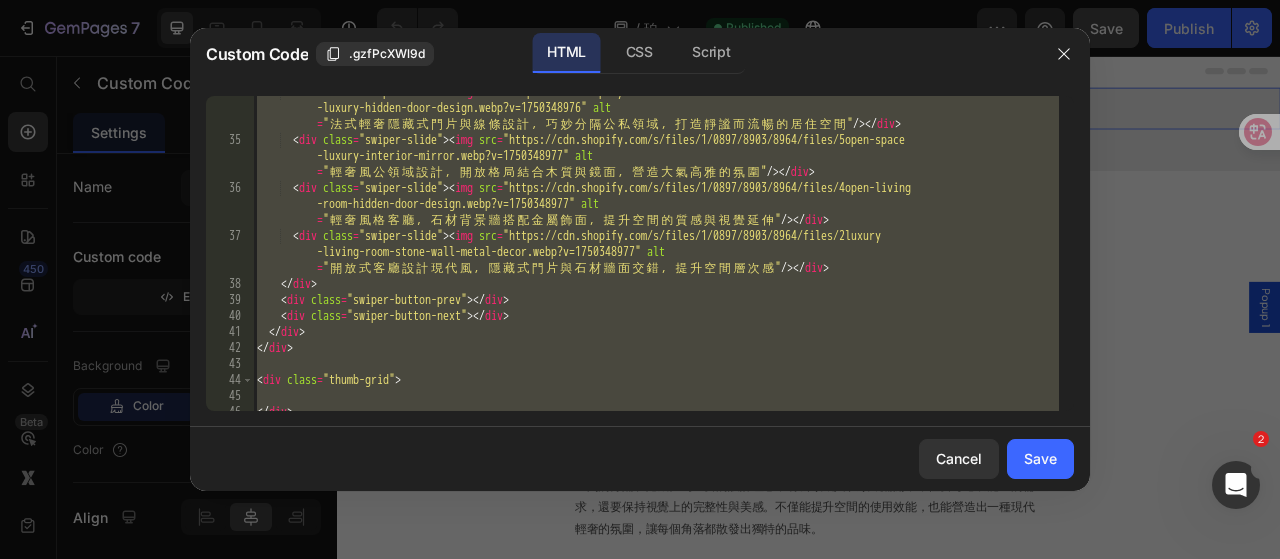 paste 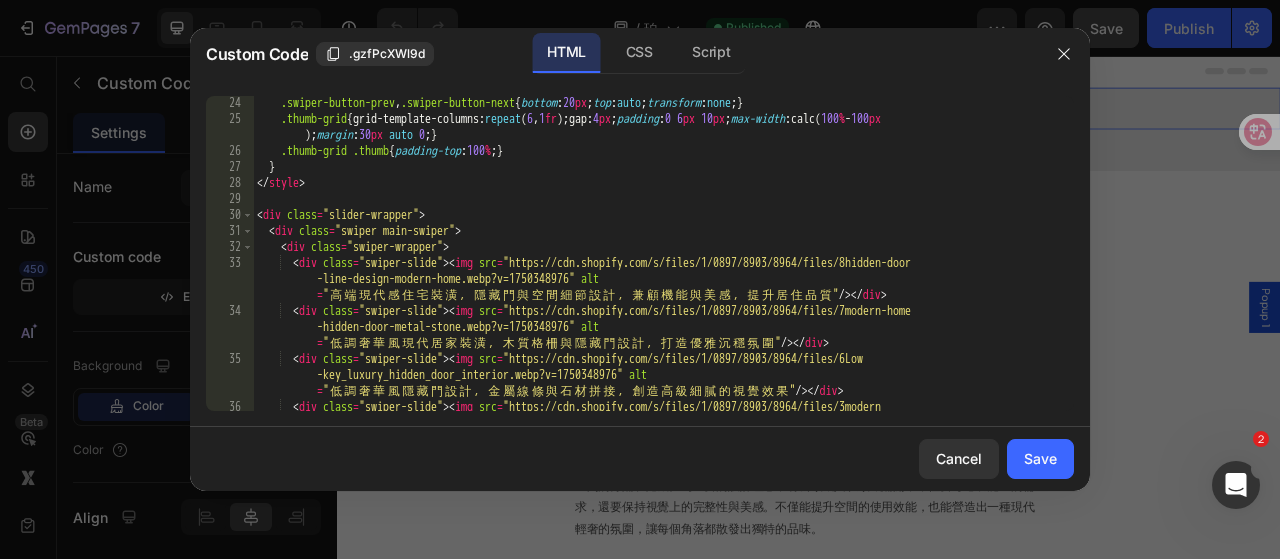 scroll, scrollTop: 601, scrollLeft: 0, axis: vertical 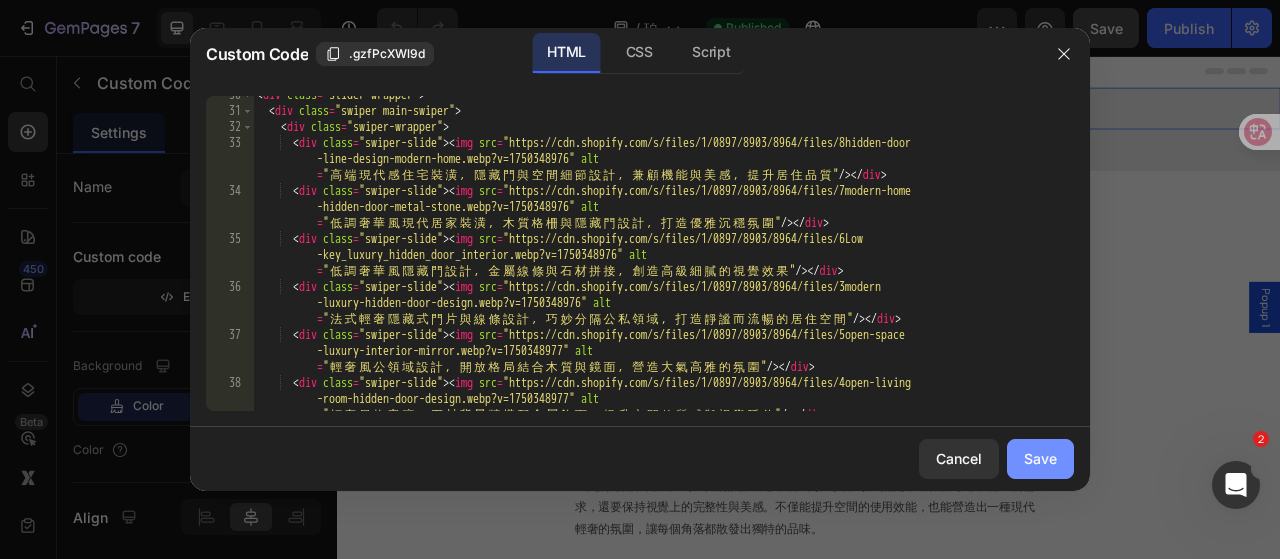click on "Save" at bounding box center [1040, 458] 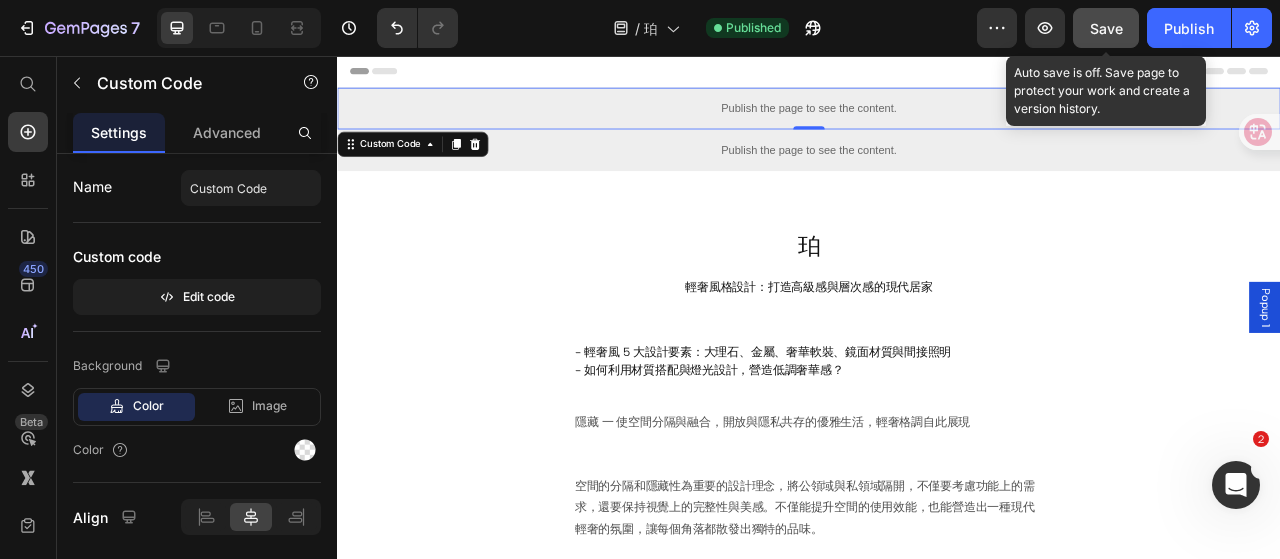 click on "Save" 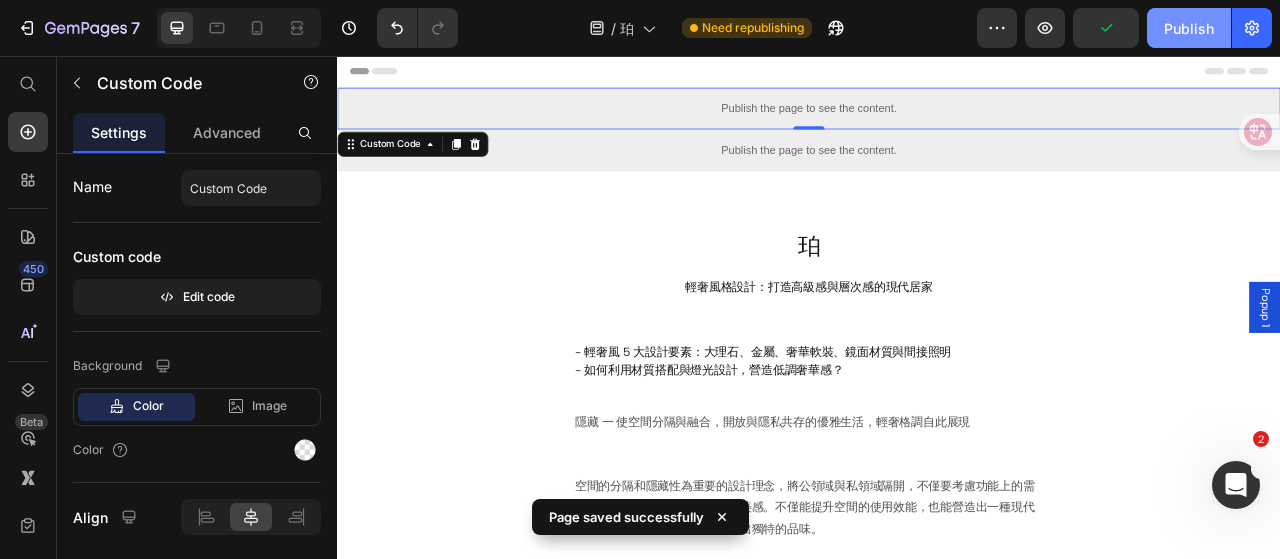 click on "Publish" at bounding box center (1189, 28) 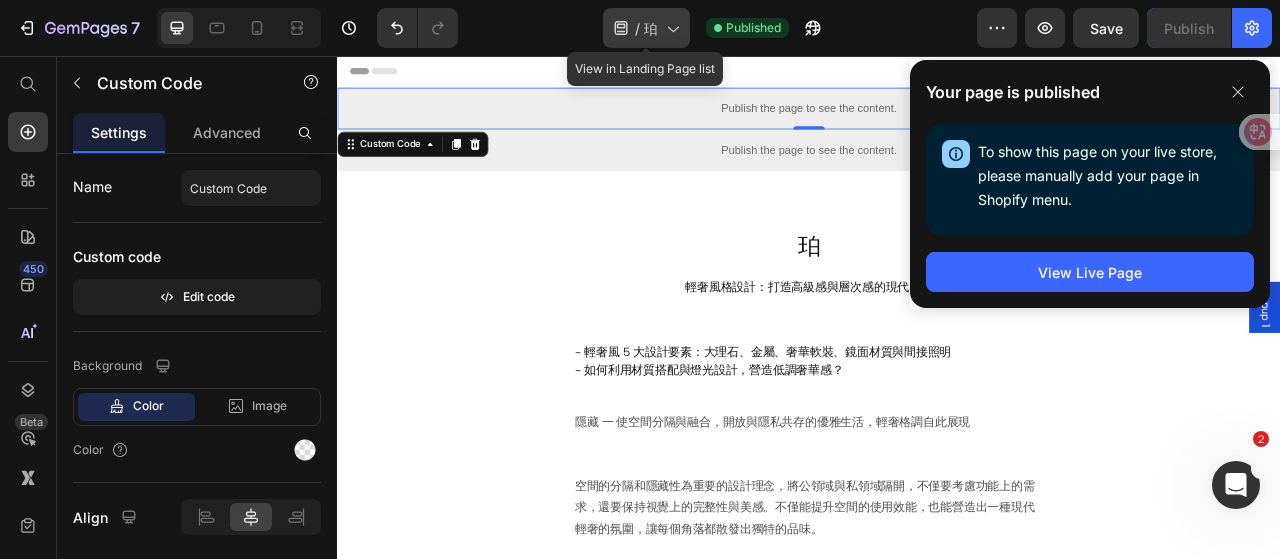 click on "/  珀" 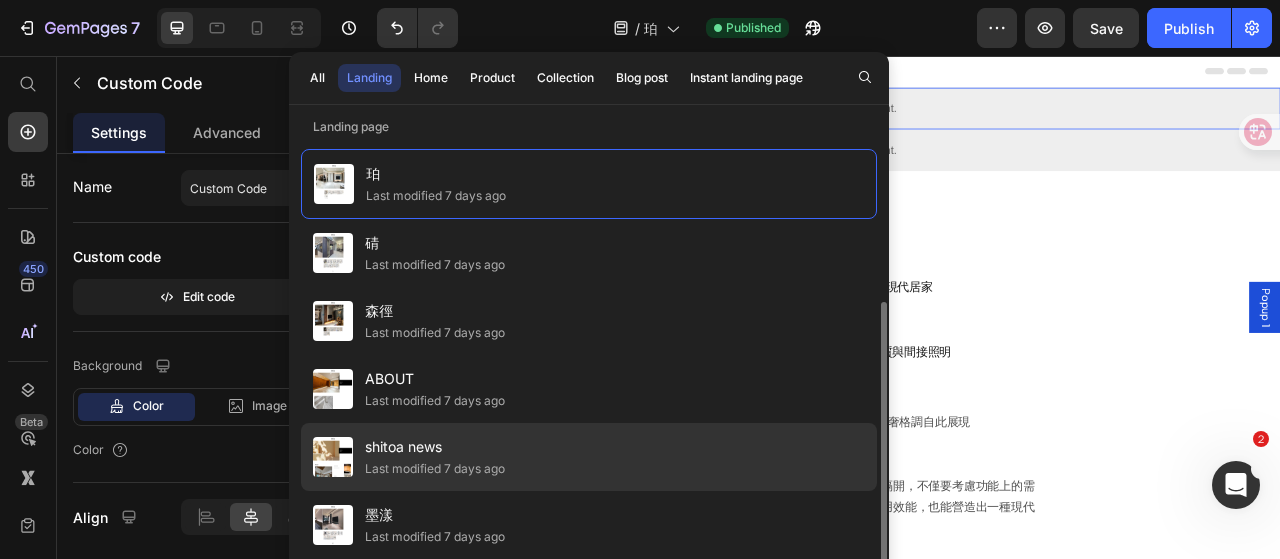 scroll, scrollTop: 100, scrollLeft: 0, axis: vertical 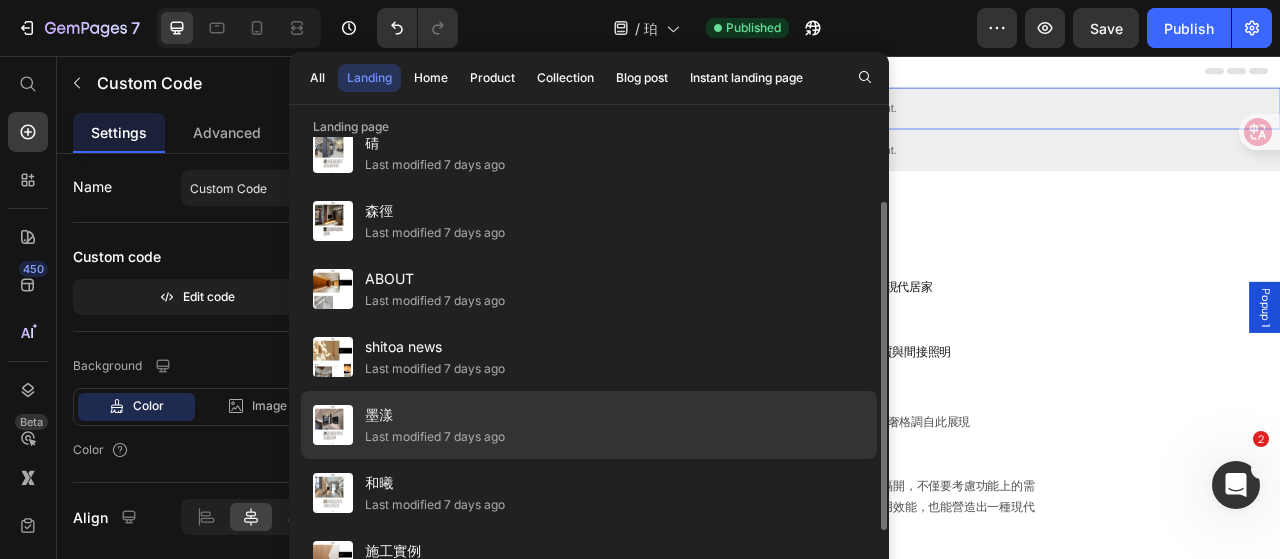 click on "墨漾" at bounding box center [435, 415] 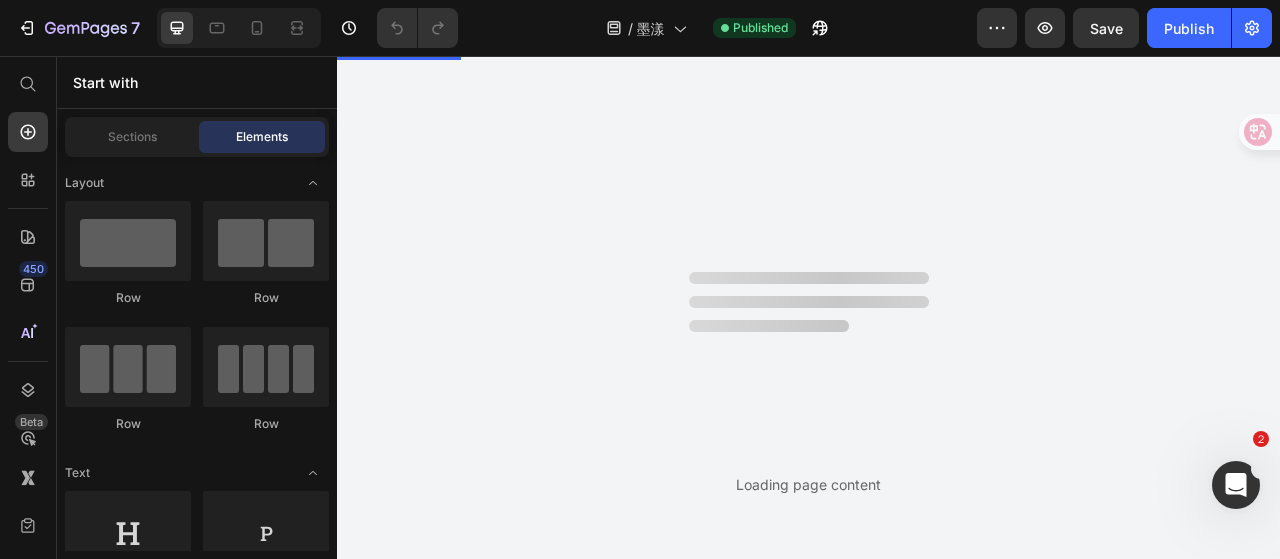scroll, scrollTop: 0, scrollLeft: 0, axis: both 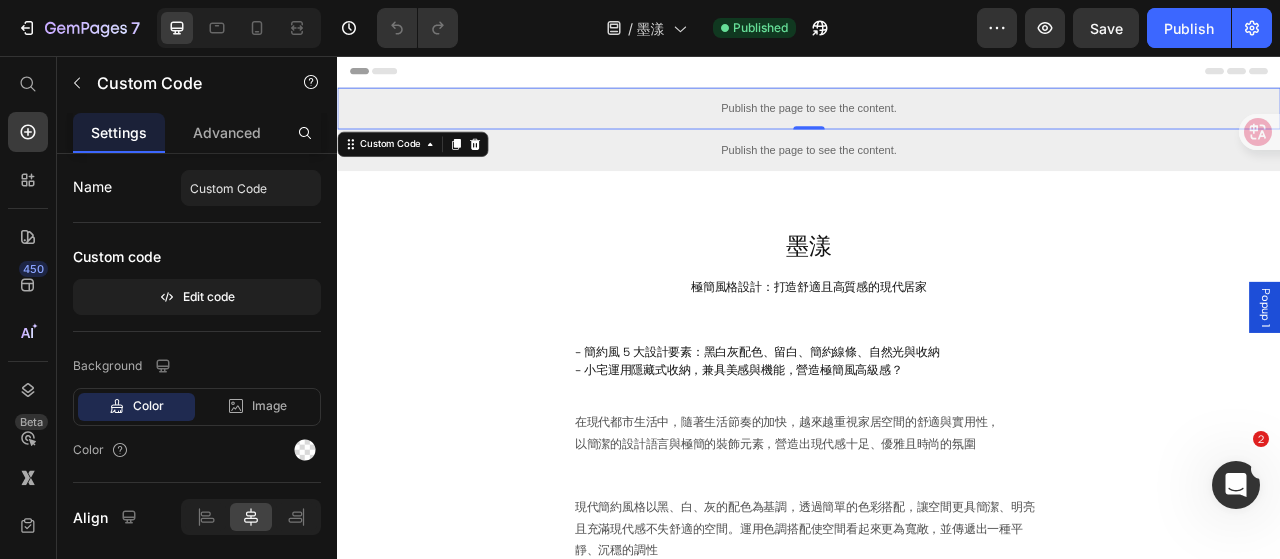 click on "Publish the page to see the content." at bounding box center (937, 123) 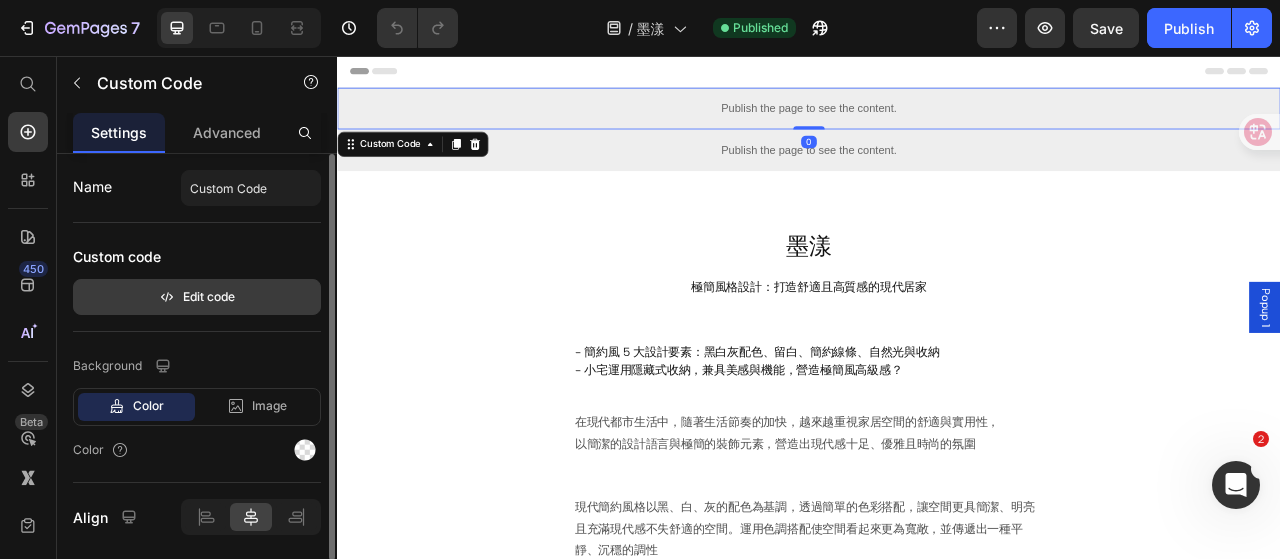 click on "Edit code" at bounding box center [197, 297] 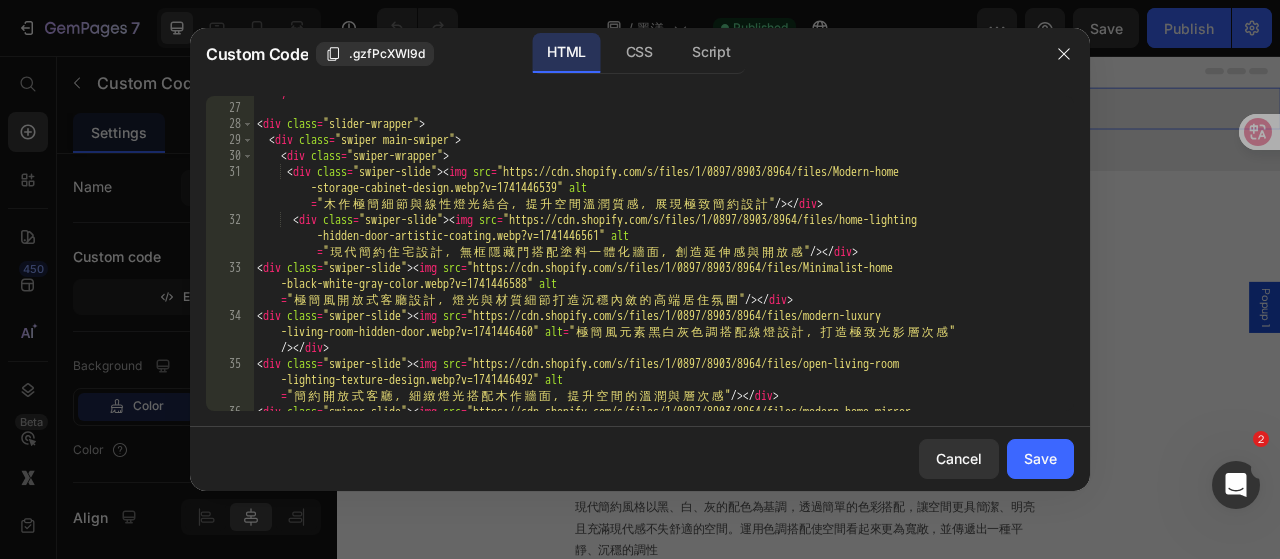 scroll, scrollTop: 540, scrollLeft: 0, axis: vertical 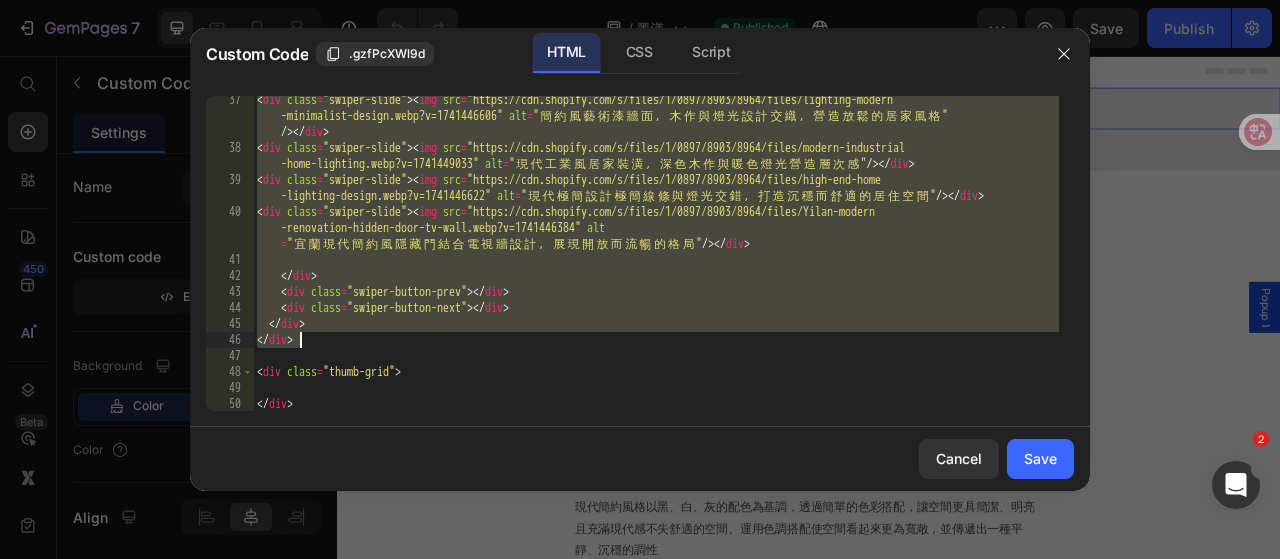 drag, startPoint x: 255, startPoint y: 125, endPoint x: 438, endPoint y: 339, distance: 281.57593 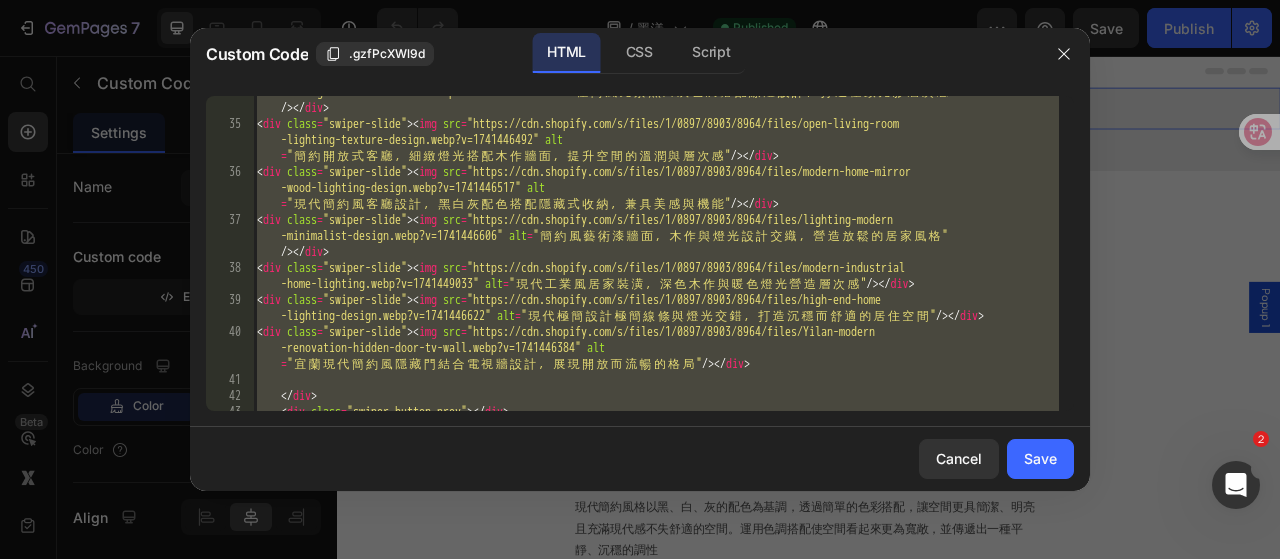 paste 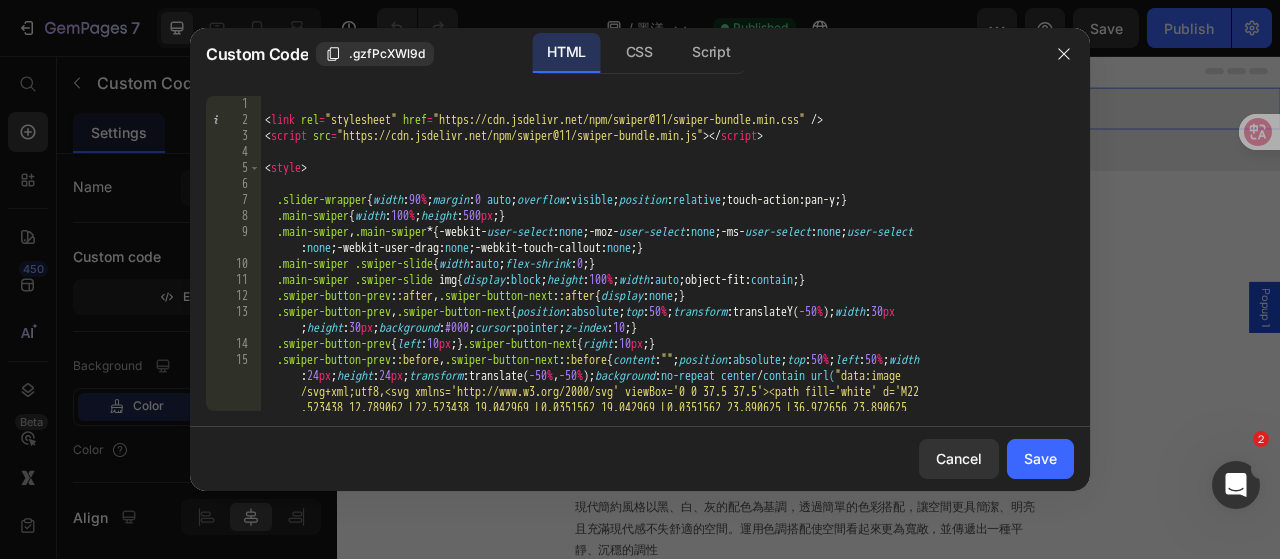scroll, scrollTop: 0, scrollLeft: 0, axis: both 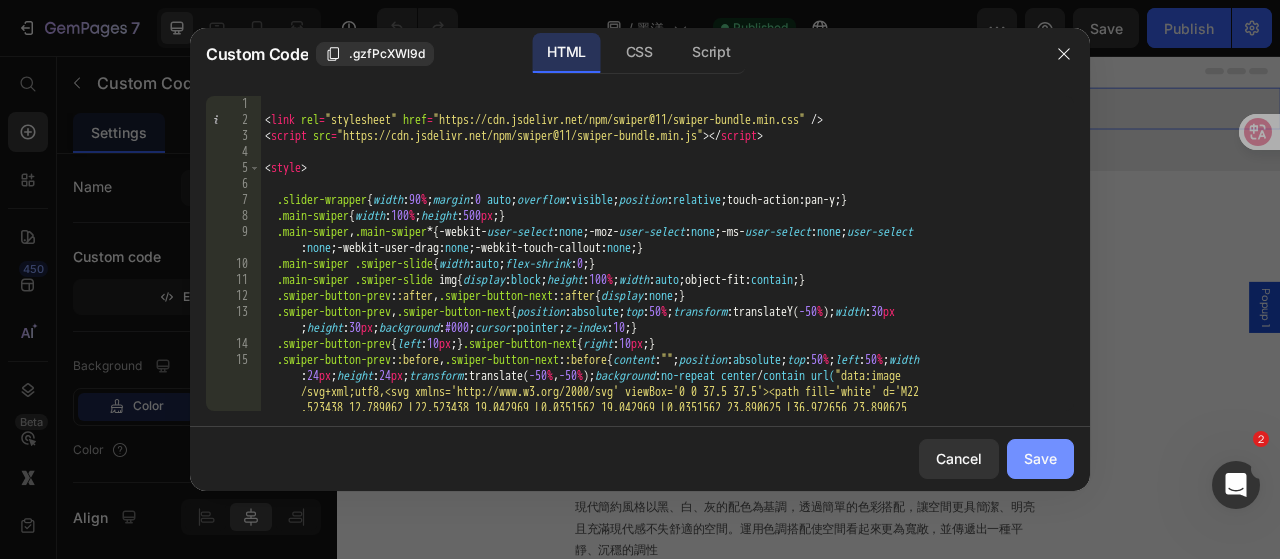 click on "Save" at bounding box center (1040, 458) 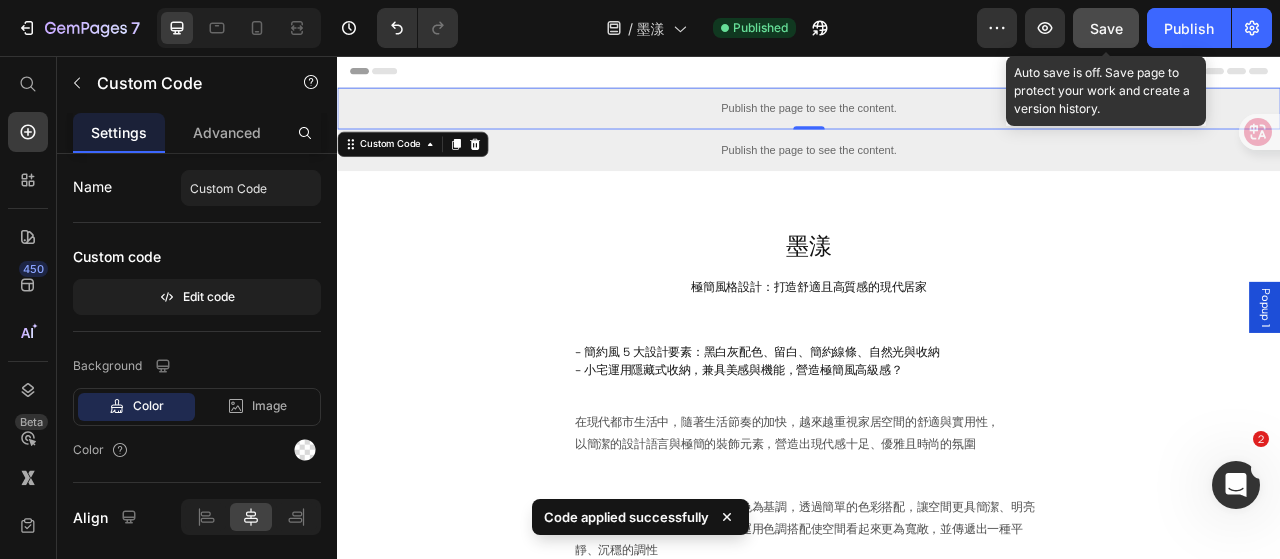 click on "Save" 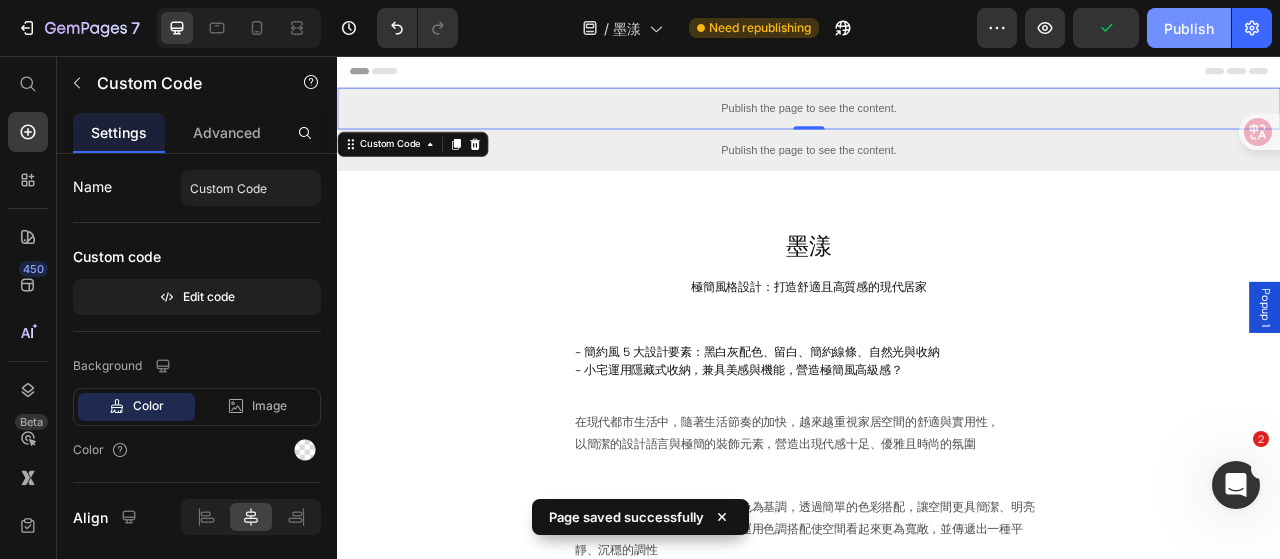 click on "Publish" at bounding box center [1189, 28] 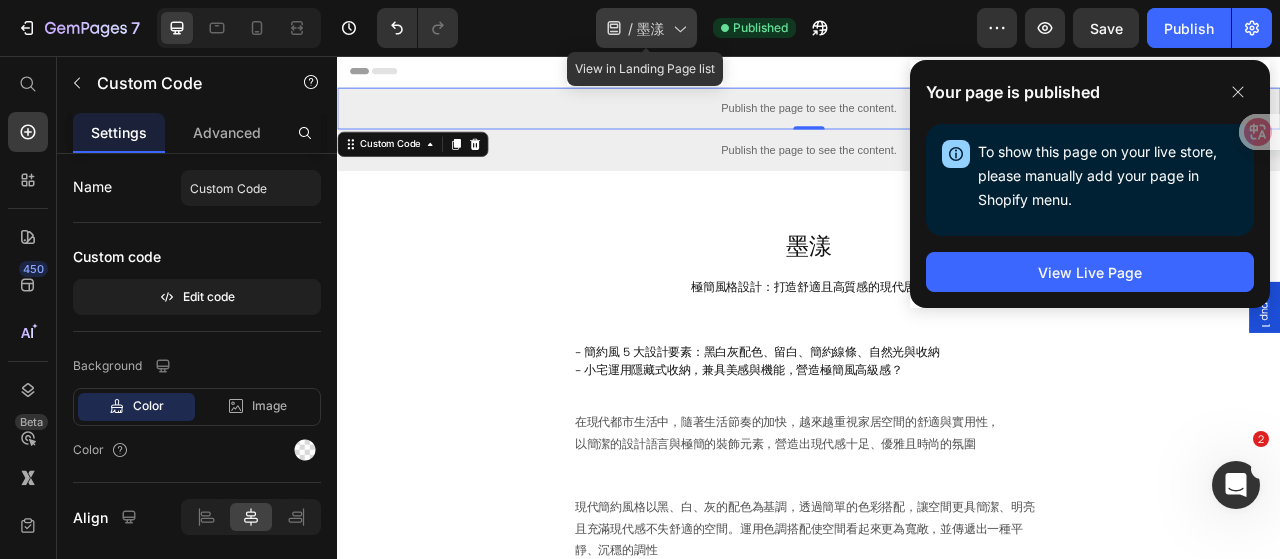 click on "墨漾" at bounding box center (651, 28) 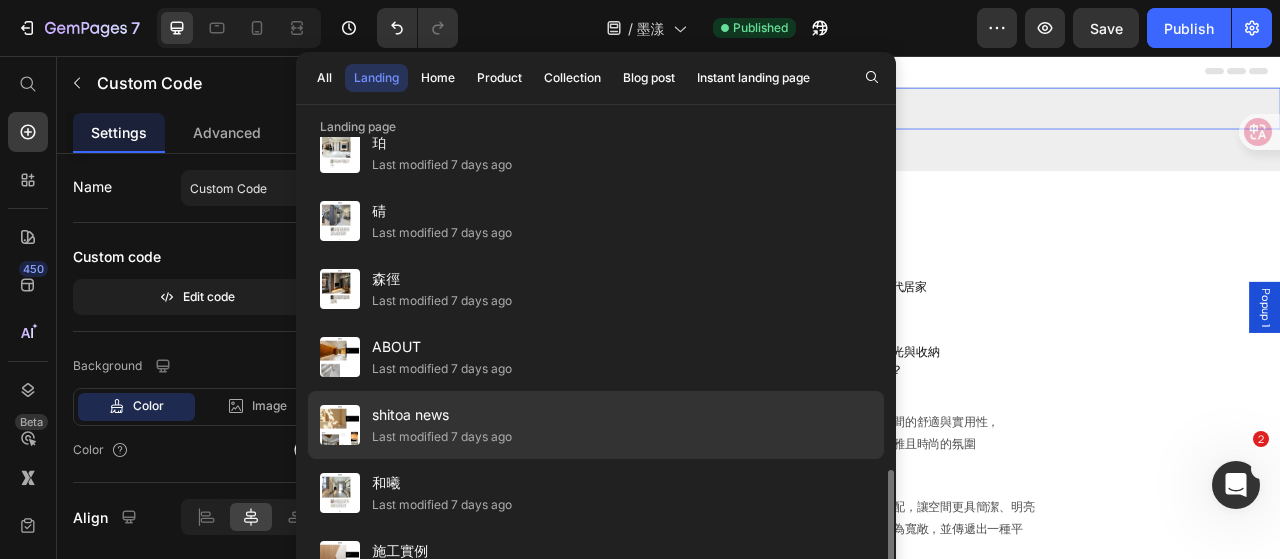 scroll, scrollTop: 261, scrollLeft: 0, axis: vertical 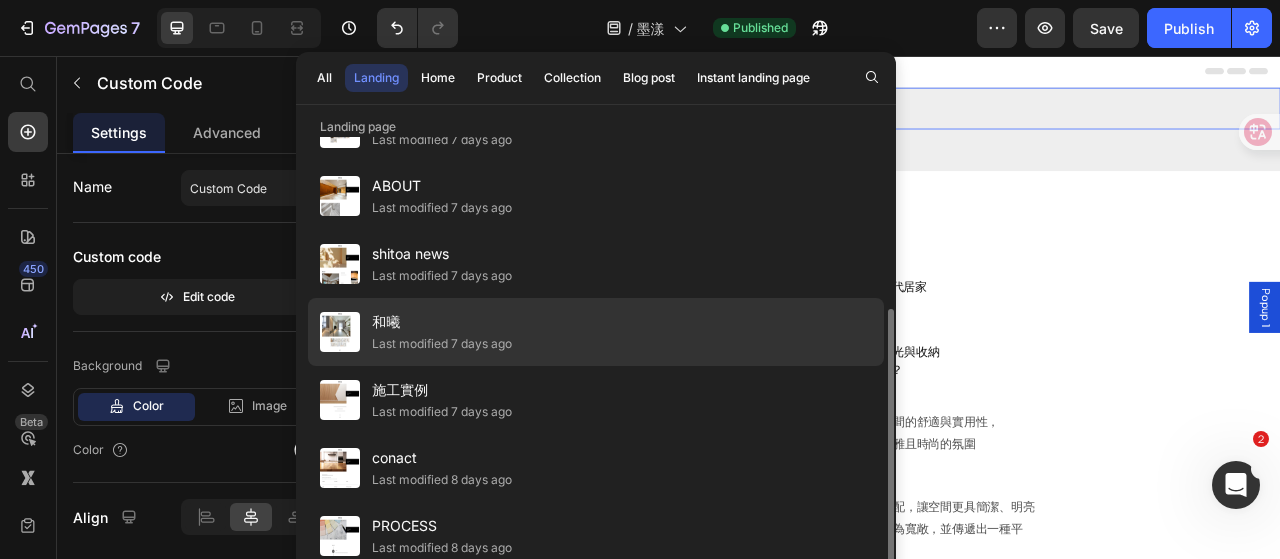click on "Last modified 7 days ago" 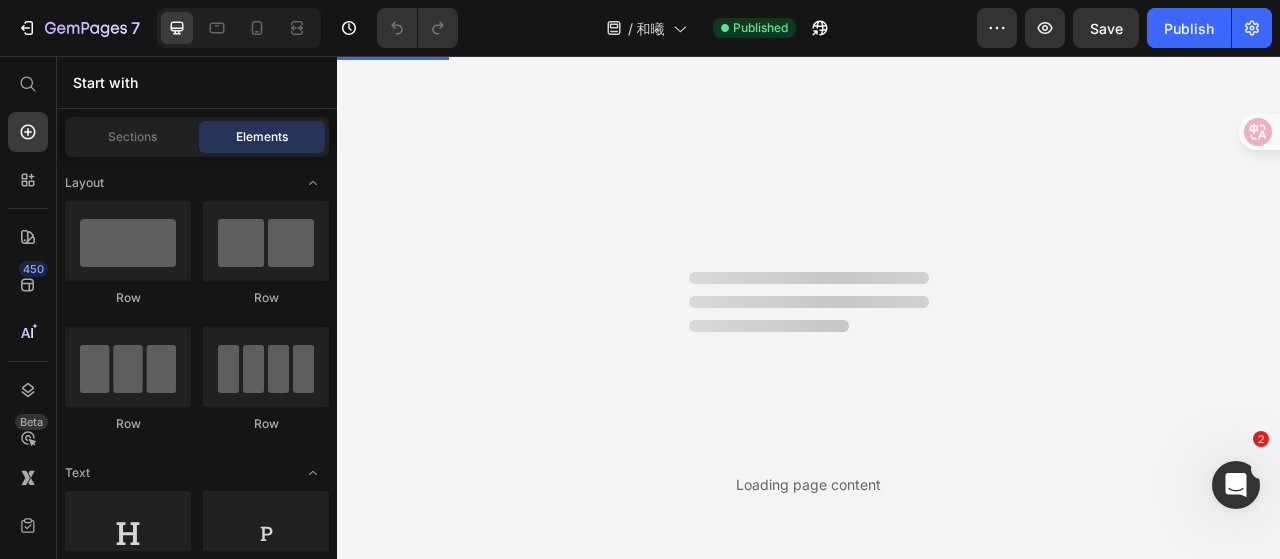 scroll, scrollTop: 0, scrollLeft: 0, axis: both 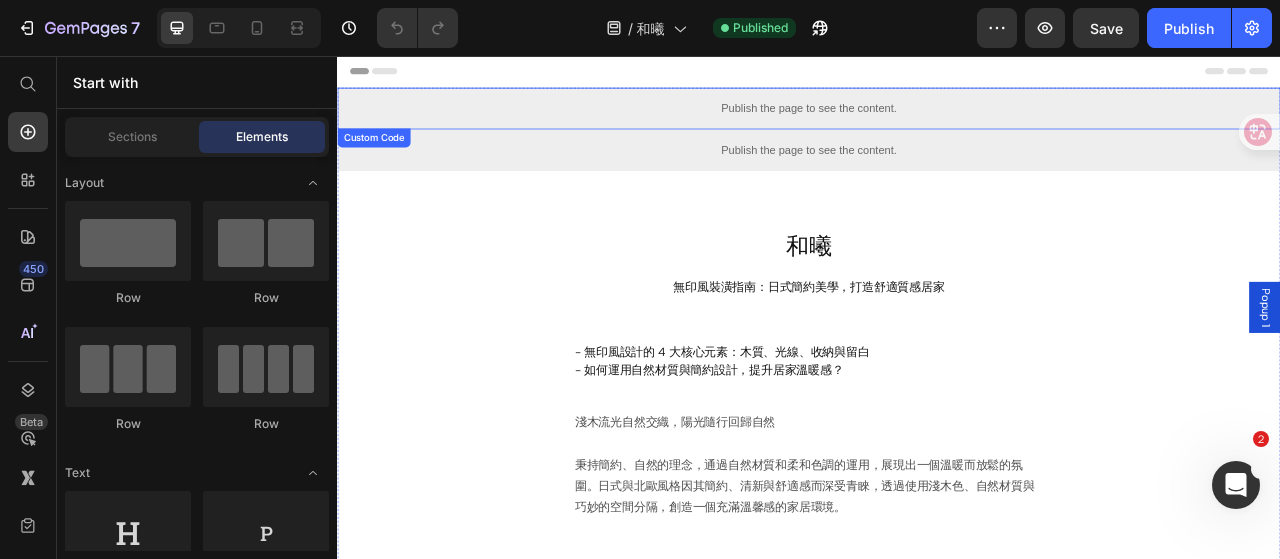 click on "Publish the page to see the content." at bounding box center (937, 123) 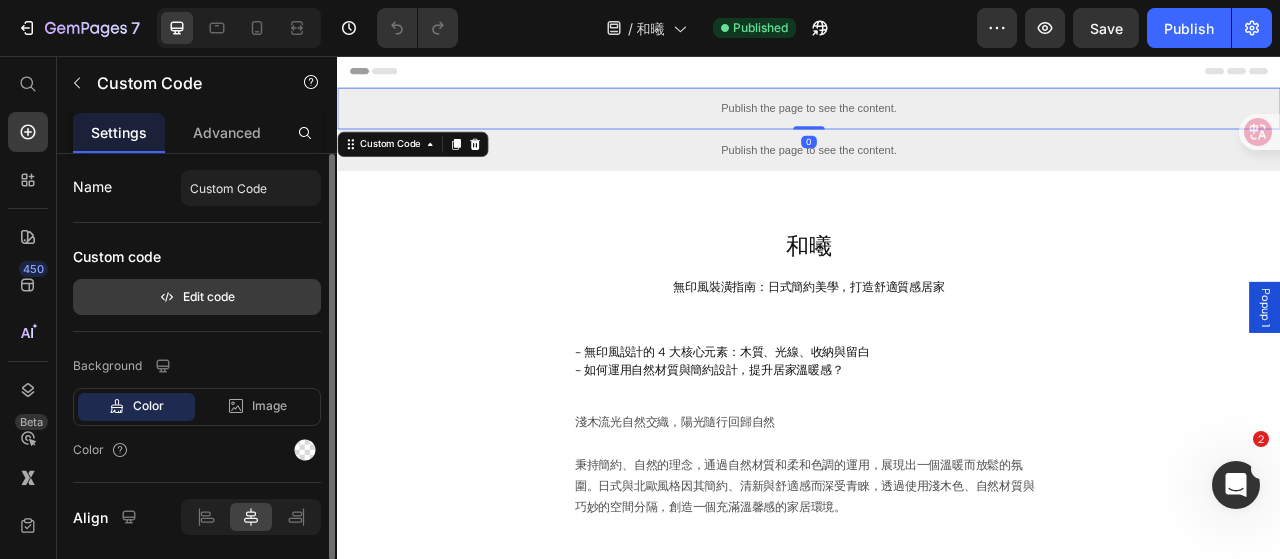 click on "Edit code" at bounding box center (197, 297) 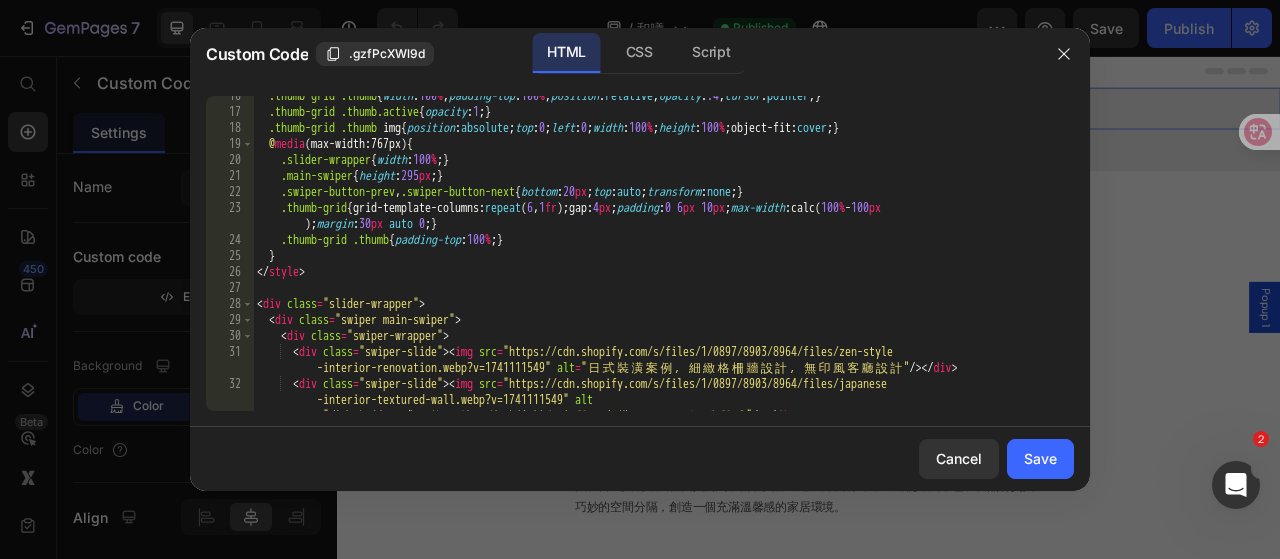 scroll, scrollTop: 480, scrollLeft: 0, axis: vertical 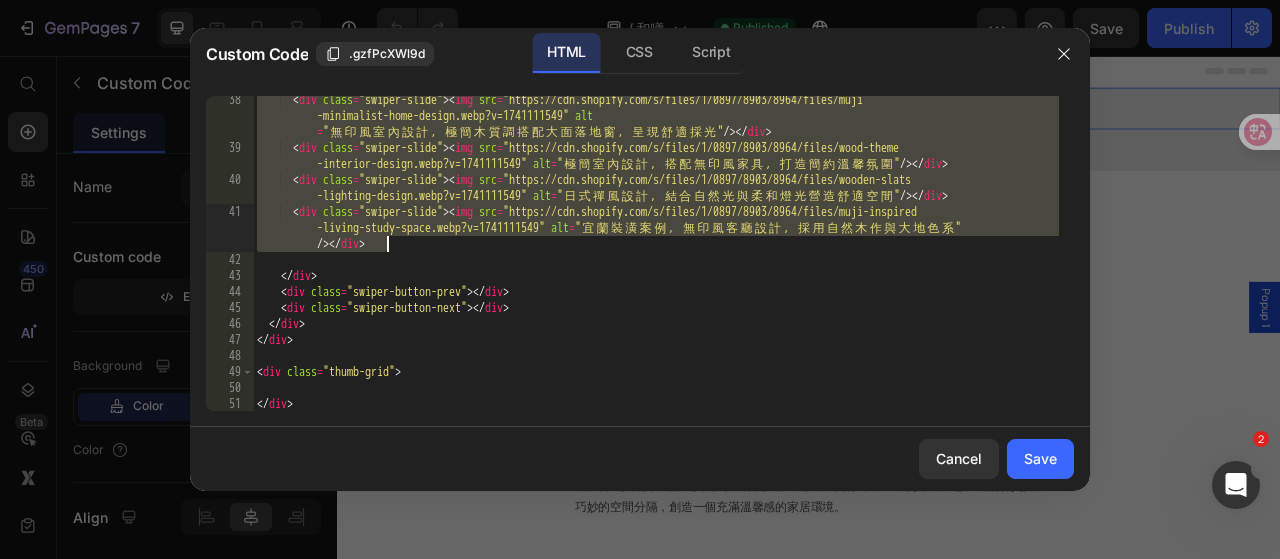drag, startPoint x: 258, startPoint y: 181, endPoint x: 488, endPoint y: 242, distance: 237.95168 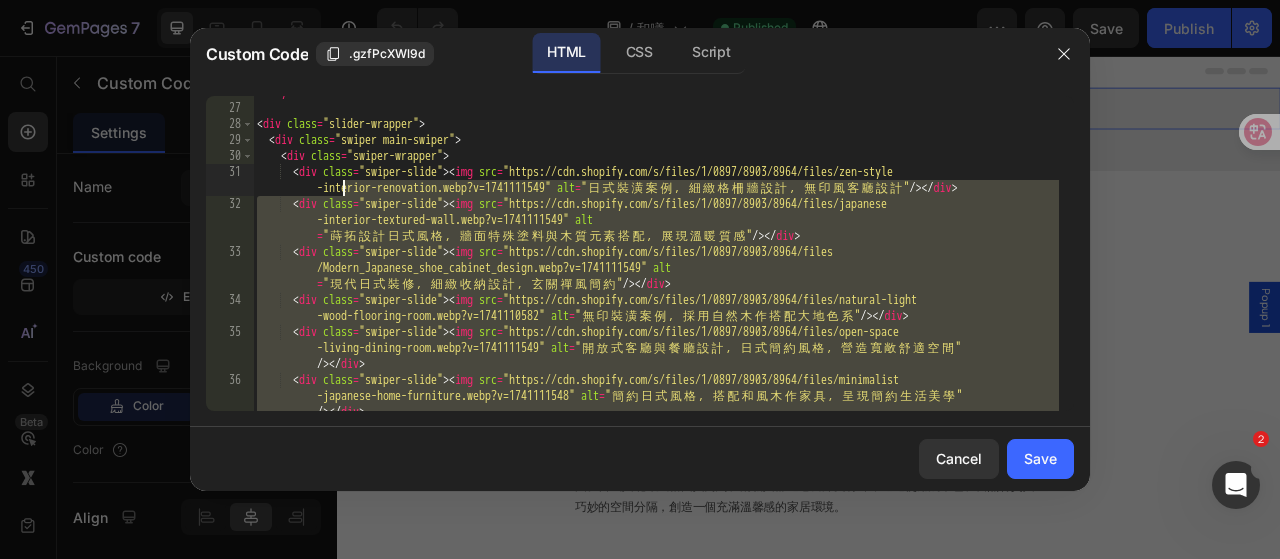 scroll, scrollTop: 480, scrollLeft: 0, axis: vertical 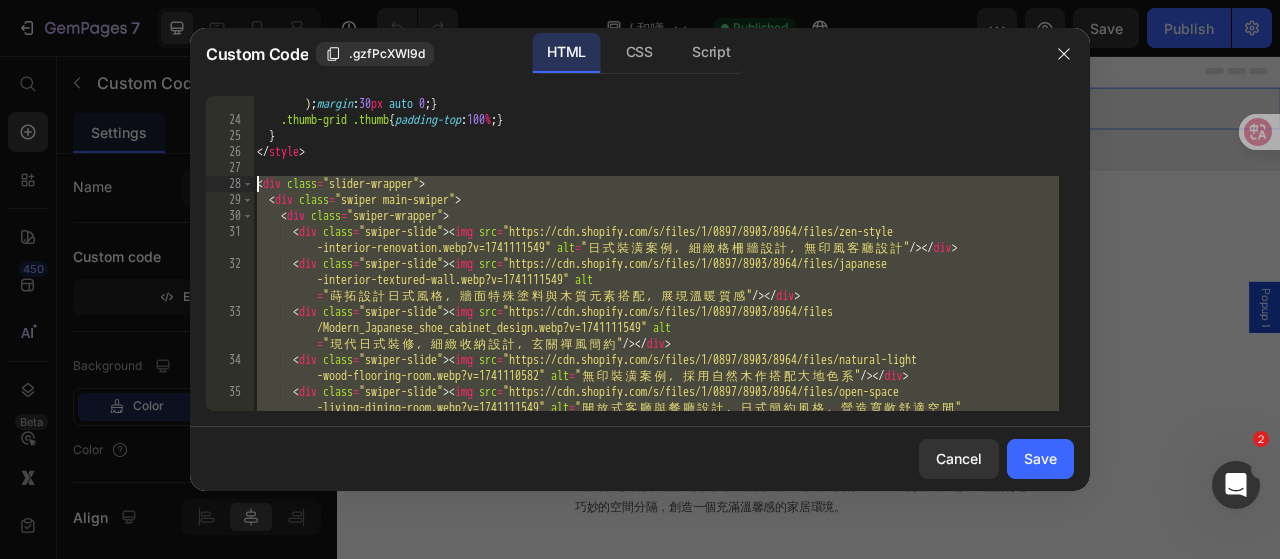 drag, startPoint x: 375, startPoint y: 341, endPoint x: 258, endPoint y: 185, distance: 195 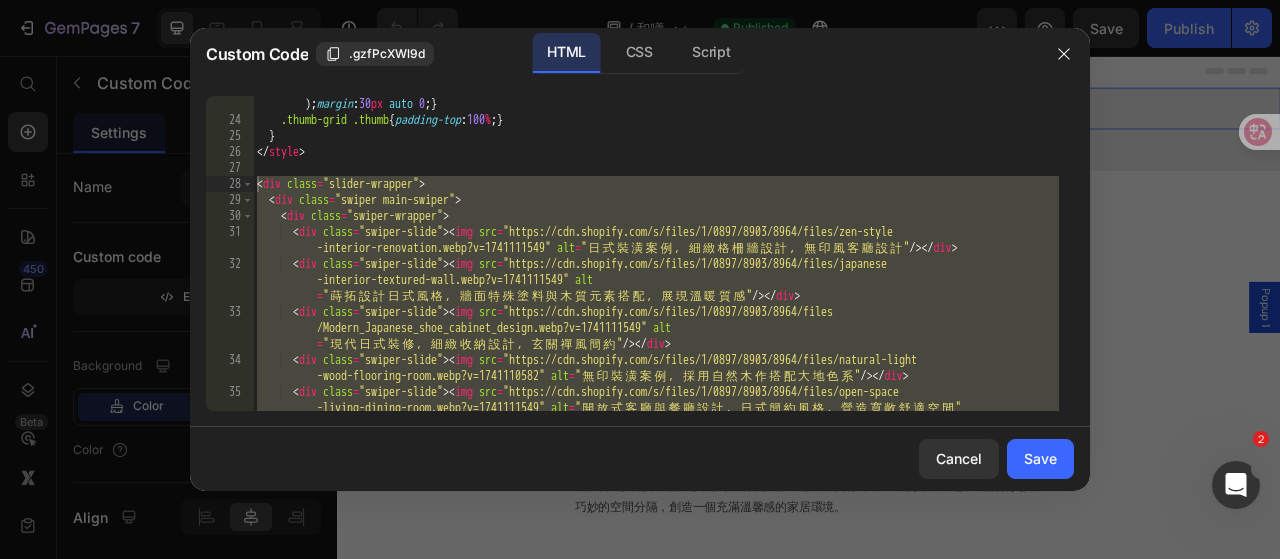 click on ".thumb-grid { grid-template-columns : repeat ( 6 , 1 fr ) ; gap : 4 px ; padding : 0   6 px   10 px ; max-width : calc( 100 %  -  100 px          ) ; margin : 30 px   auto   0 ; }      .thumb-grid   .thumb { padding-top : 100 % ; }    } </ style > < div   class = "slider-wrapper" >    < div   class = "swiper main-swiper" >      < div   class = "swiper-wrapper" >         < div   class = "swiper-slide" > < img   src = "https://cdn.shopify.com/s/files/1/0897/8903/8964/files/zen-style            -interior-renovation.webp?v=1741111549"   alt = " 日 式 裝 潢 案 例 ， 細 緻 格 柵 牆 設 計 ， 無 印 風 客 廳 設 計 " /> </ div >         < div   class = "swiper-slide" > < img   src = "https://cdn.shopify.com/s/files/1/0897/8903/8964/files/japanese            -interior-textured-wall.webp?v=1741111549"   alt            = " 蒔 拓 設 計 日 式 風 格 ， 牆 面 特 殊 塗 料 與 木 質 元 素 搭 配 ， 展 現 溫 暖 質 感 " /> </ div >" at bounding box center [656, 253] 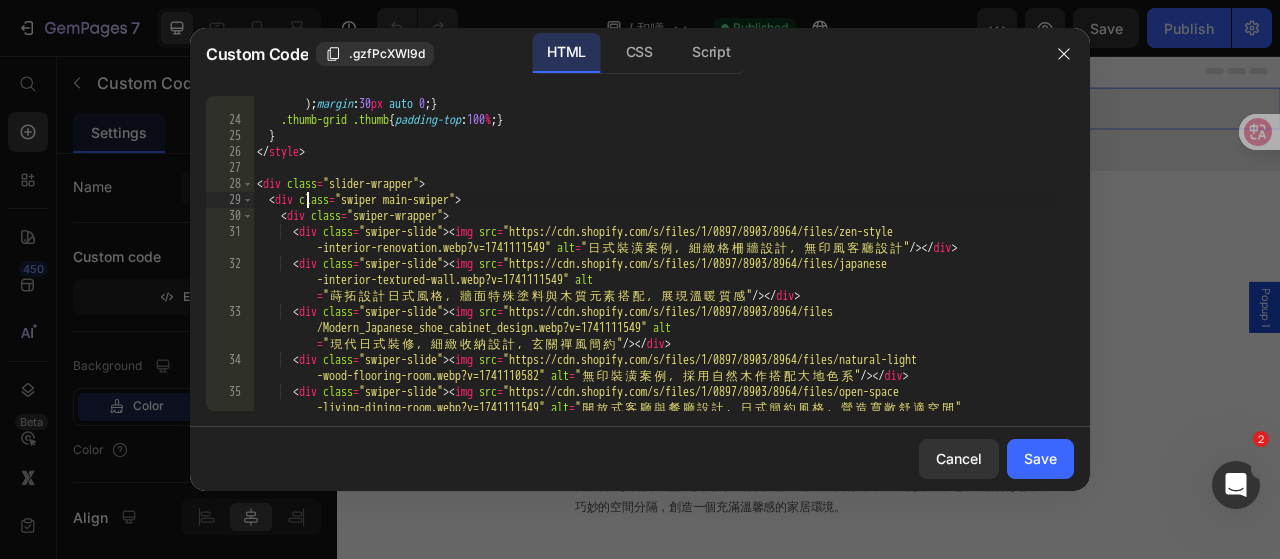 click on ".thumb-grid { grid-template-columns : repeat ( 6 , 1 fr ) ; gap : 4 px ; padding : 0   6 px   10 px ; max-width : calc( 100 %  -  100 px          ) ; margin : 30 px   auto   0 ; }      .thumb-grid   .thumb { padding-top : 100 % ; }    } </ style > < div   class = "slider-wrapper" >    < div   class = "swiper main-swiper" >      < div   class = "swiper-wrapper" >         < div   class = "swiper-slide" > < img   src = "https://cdn.shopify.com/s/files/1/0897/8903/8964/files/zen-style            -interior-renovation.webp?v=1741111549"   alt = " 日 式 裝 潢 案 例 ， 細 緻 格 柵 牆 設 計 ， 無 印 風 客 廳 設 計 " /> </ div >         < div   class = "swiper-slide" > < img   src = "https://cdn.shopify.com/s/files/1/0897/8903/8964/files/japanese            -interior-textured-wall.webp?v=1741111549"   alt            = " 蒔 拓 設 計 日 式 風 格 ， 牆 面 特 殊 塗 料 與 木 質 元 素 搭 配 ， 展 現 溫 暖 質 感 " /> </ div >" at bounding box center [656, 277] 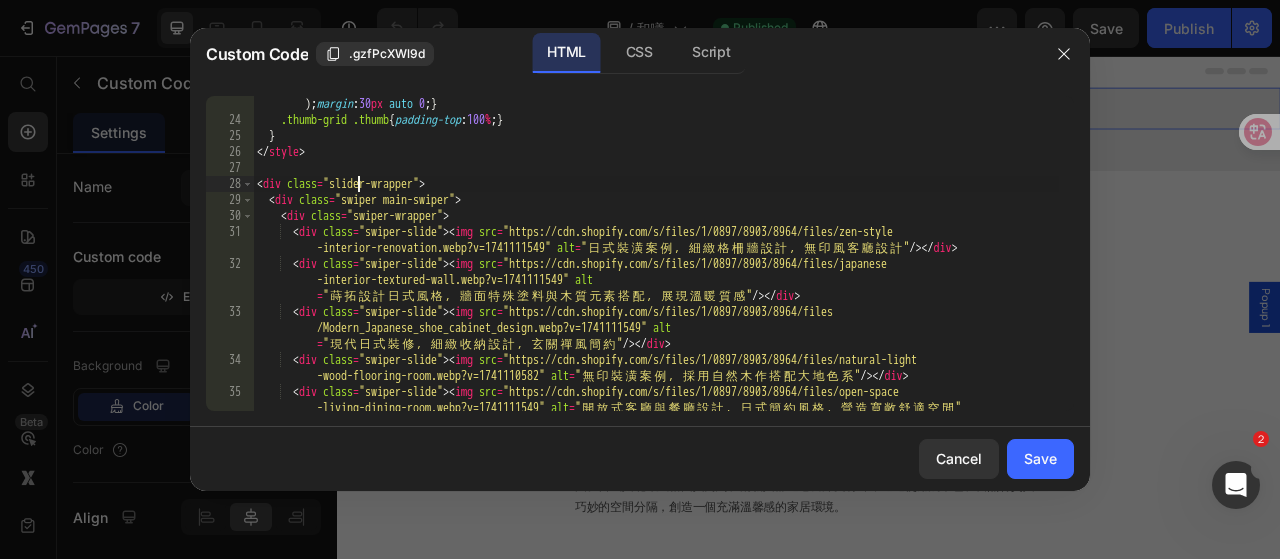 type on "</script>" 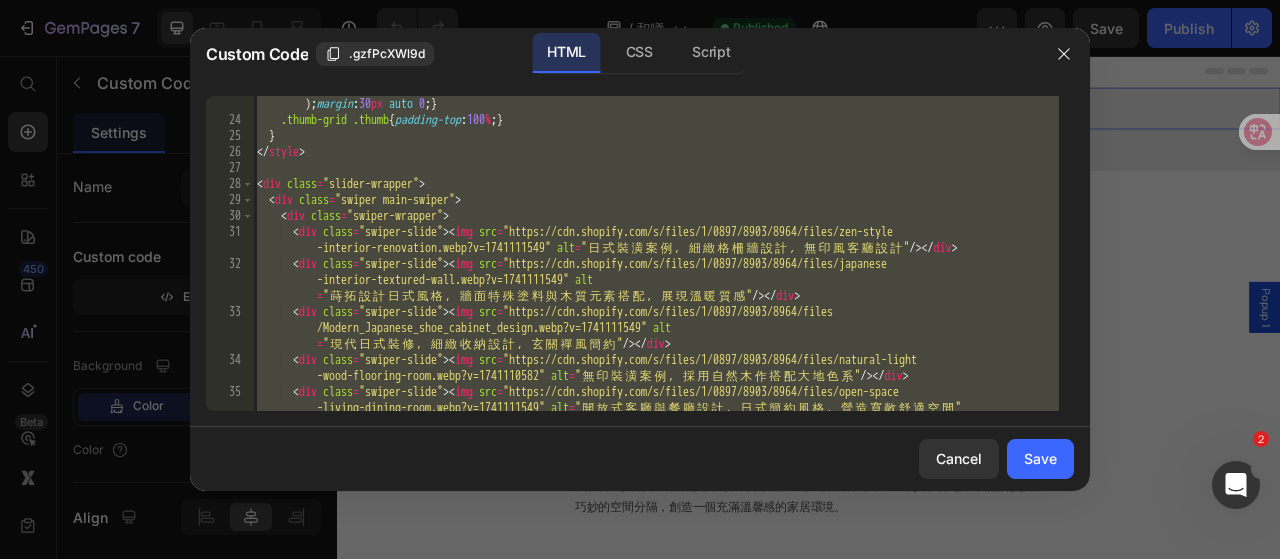 paste 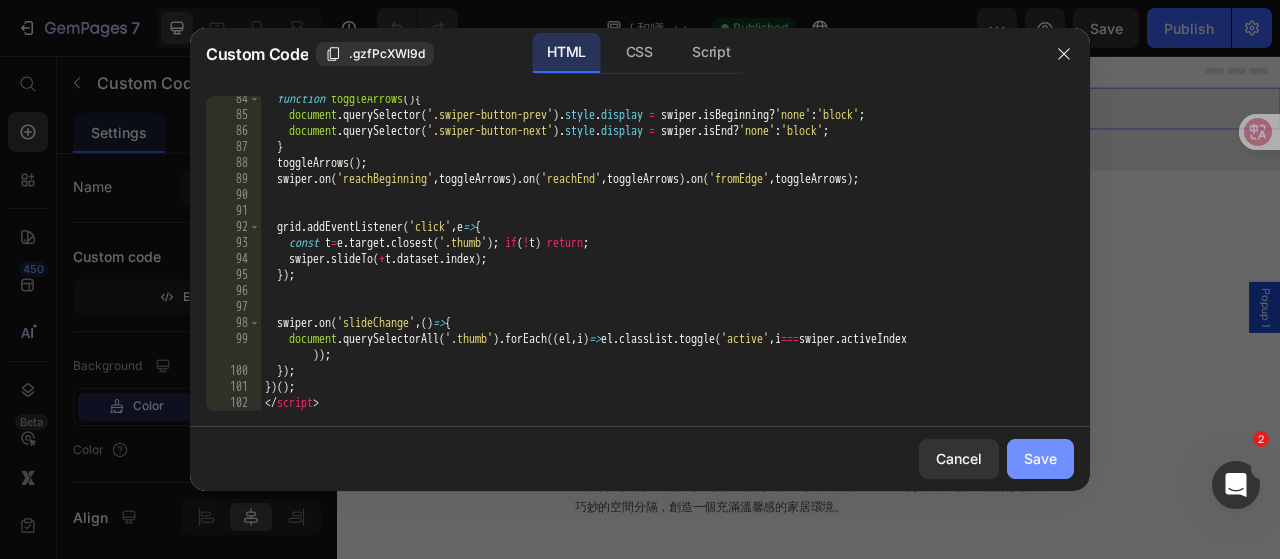 click on "Save" at bounding box center [1040, 458] 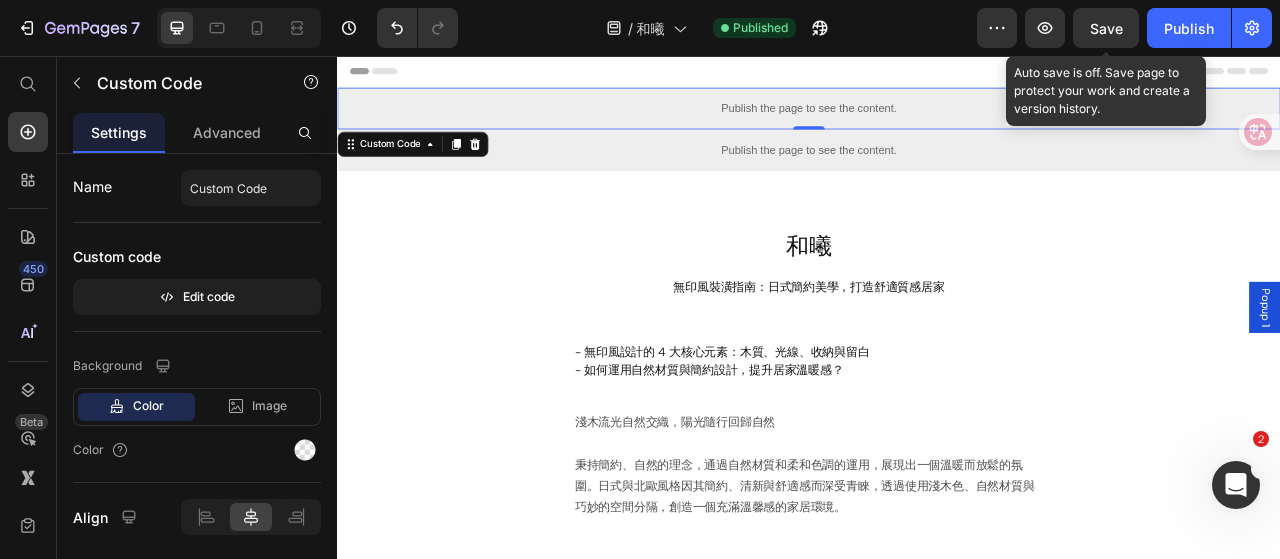 click on "Save" at bounding box center (1106, 28) 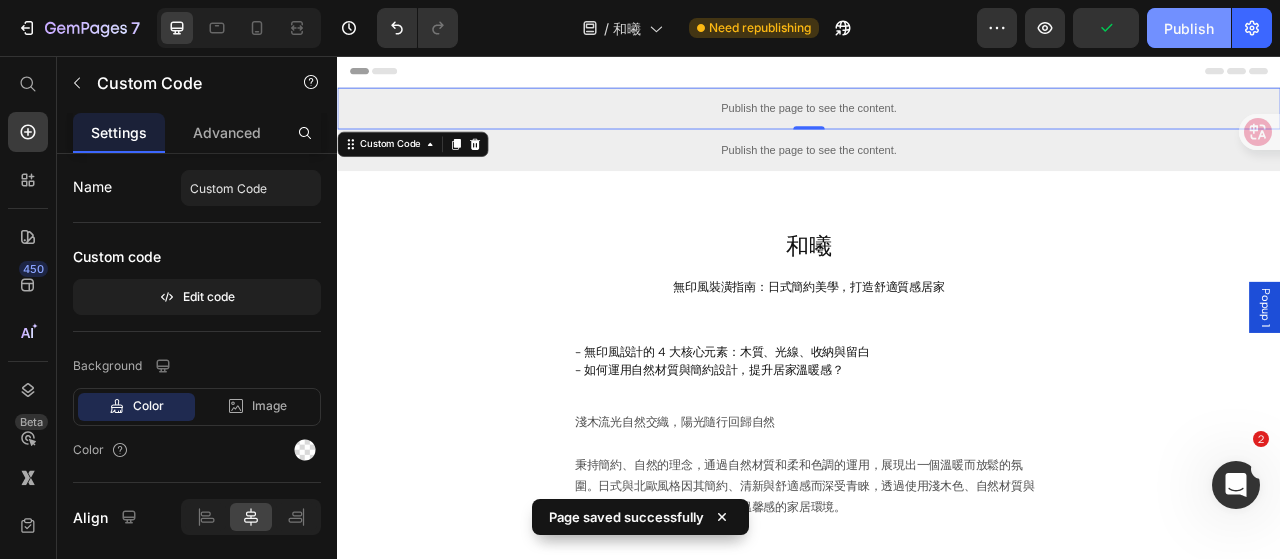click on "Publish" at bounding box center [1189, 28] 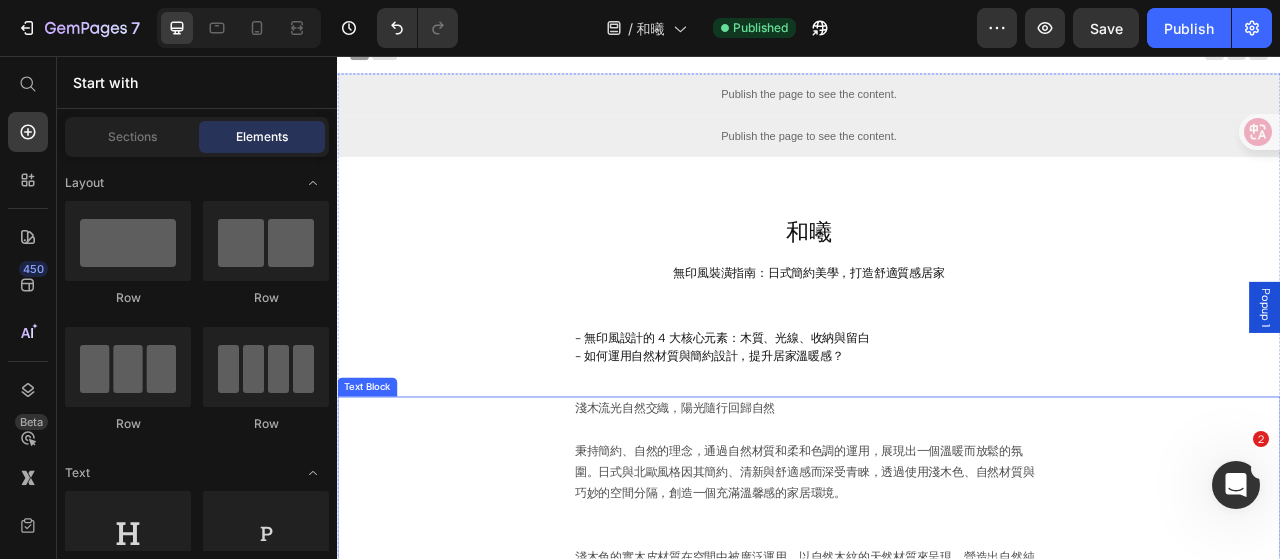 scroll, scrollTop: 0, scrollLeft: 0, axis: both 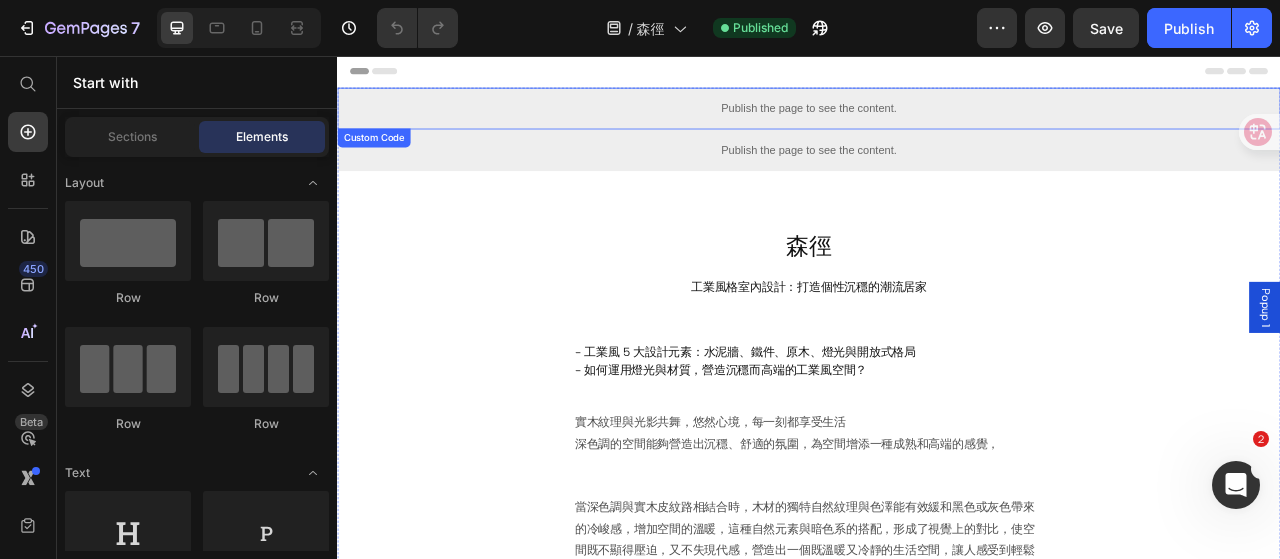 click on "Publish the page to see the content." at bounding box center (937, 123) 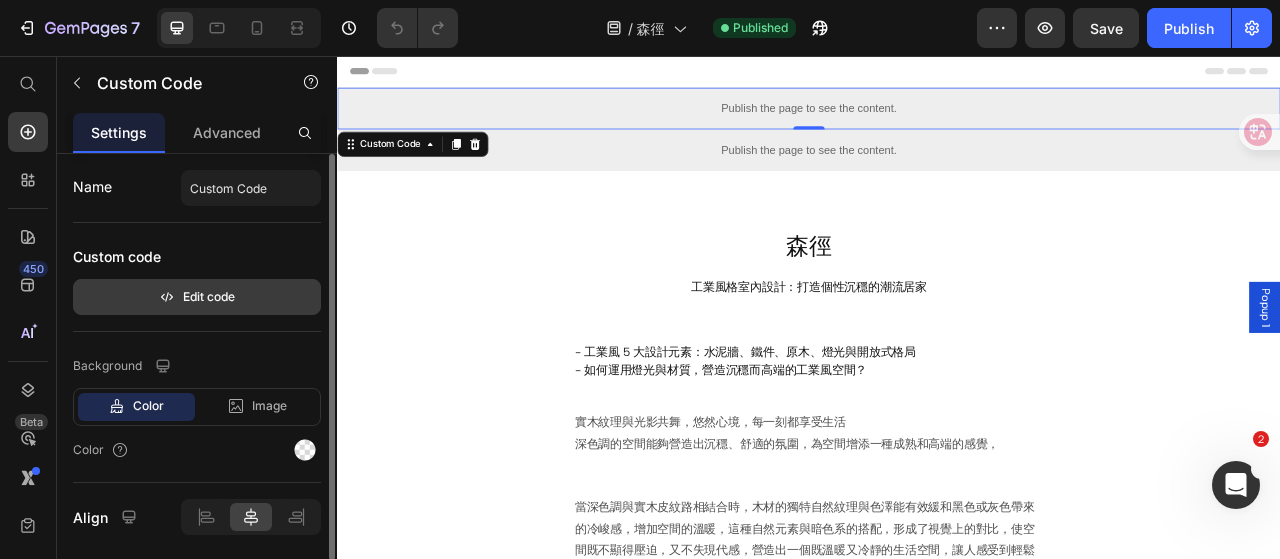 click on "Edit code" at bounding box center [197, 297] 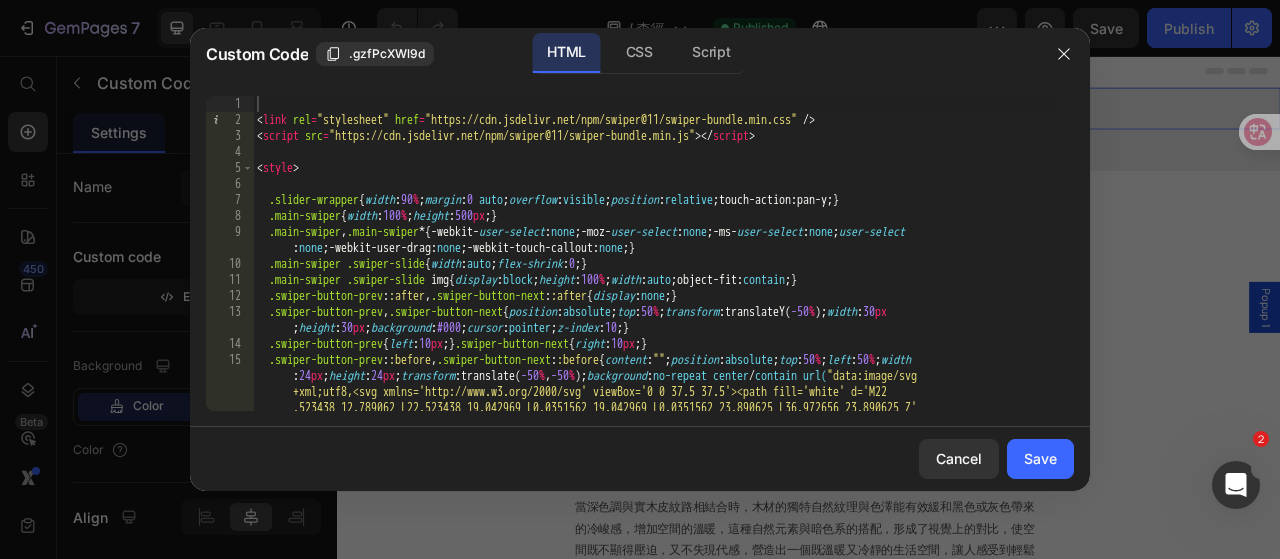 click on "< link   rel = "stylesheet"   href = "https://cdn.jsdelivr.net/npm/swiper@11/swiper-bundle.min.css"   /> < script   src = "https://cdn.jsdelivr.net/npm/swiper@11/swiper-bundle.min.js" > </ script > < style >    .slider-wrapper { width : 90 % ; margin : 0   auto ; overflow : visible ; position : relative ; touch-action : pan-y ; }    .main-swiper { width : 100 % ; height : 500 px ; }    .main-swiper , .main-swiper  * { -webkit- user-select : none ; -moz- user-select : none ; -ms- user-select : none ; user-select        : none ; -webkit-user-drag : none ; -webkit-touch-callout : none ; }    .main-swiper   .swiper-slide { width : auto ; flex-shrink : 0 ; }    .main-swiper   .swiper-slide   img { display : block ; height : 100 % ; width : auto ; object-fit : contain ; }    .swiper-button-prev : :after , .swiper-button-next : :after { display : none ; }    .swiper-button-prev , .swiper-button-next { position : absolute ; top : 50 % ; transform : translateY( -50 % ) ; width : 30 px        ; height : 30" at bounding box center [656, 301] 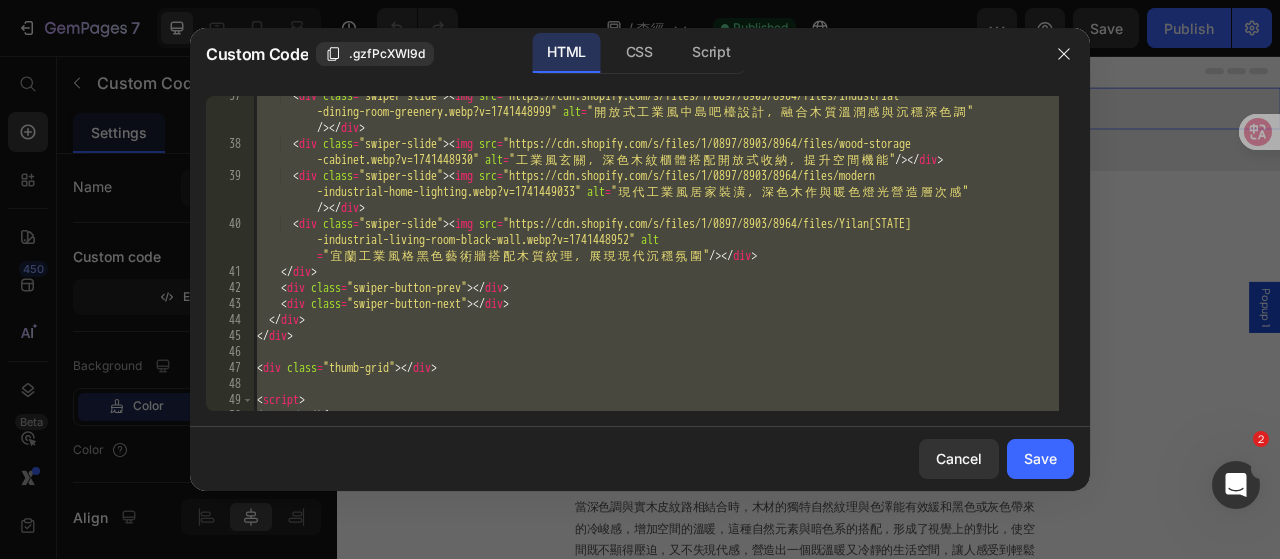 scroll, scrollTop: 900, scrollLeft: 0, axis: vertical 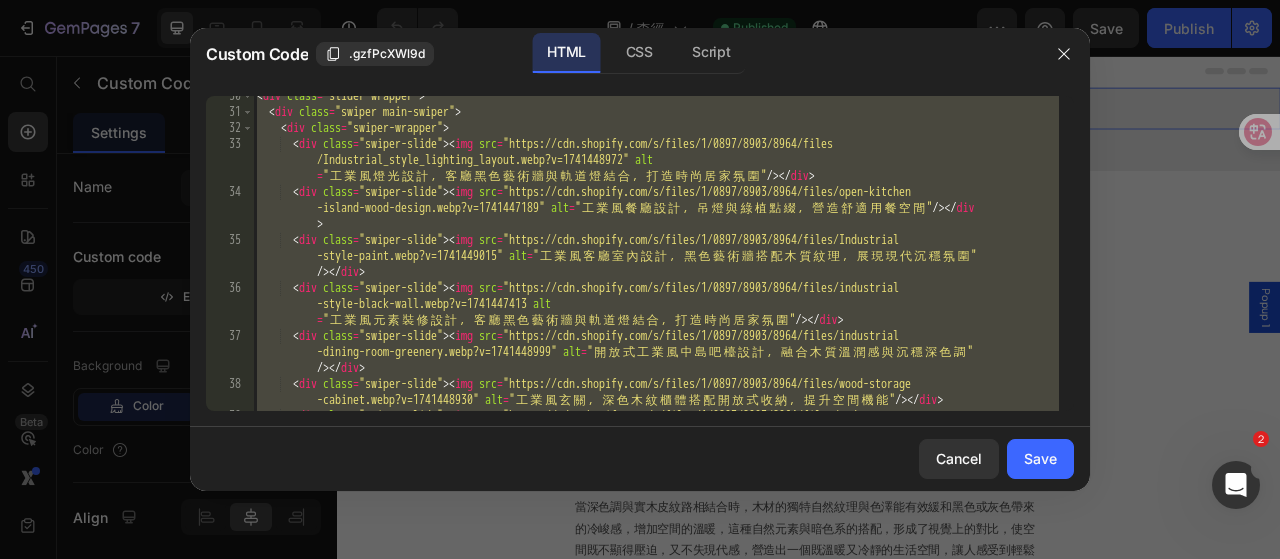 click on "< div   class = "slider-wrapper" >    < div   class = "swiper main-swiper" >      < div   class = "swiper-wrapper" >         < div   class = "swiper-slide" > < img   src = "https://cdn.shopify.com/s/files/1/0897/8903/8964/files            /Industrial_style_lighting_layout.webp?v=1741448972"   alt            = " 工 業 風 燈 光 設 計 ， 客 廳 黑 色 藝 術 牆 與 軌 道 燈 結 合 ， 打 造 時 尚 居 家 氛 圍 " /> </ div >         < div   class = "swiper-slide" > < img   src = "https://cdn.shopify.com/s/files/1/0897/8903/8964/files/open-kitchen            -island-wood-design.webp?v=1741447189"   alt = " 工 業 風 餐 廳 設 計 ， 吊 燈 與 綠 植 點 綴 ， 營 造 舒 適 用 餐 空 間 " /> </ div            >         < div   class = "swiper-slide" > < img   src = "https://cdn.shopify.com/s/files/1/0897/8903/8964/files/Industrial            -style-paint.webp?v=1741449015"   alt = " 工 業 風 客 廳 室 內 設 計 ， 黑 色" at bounding box center [656, 253] 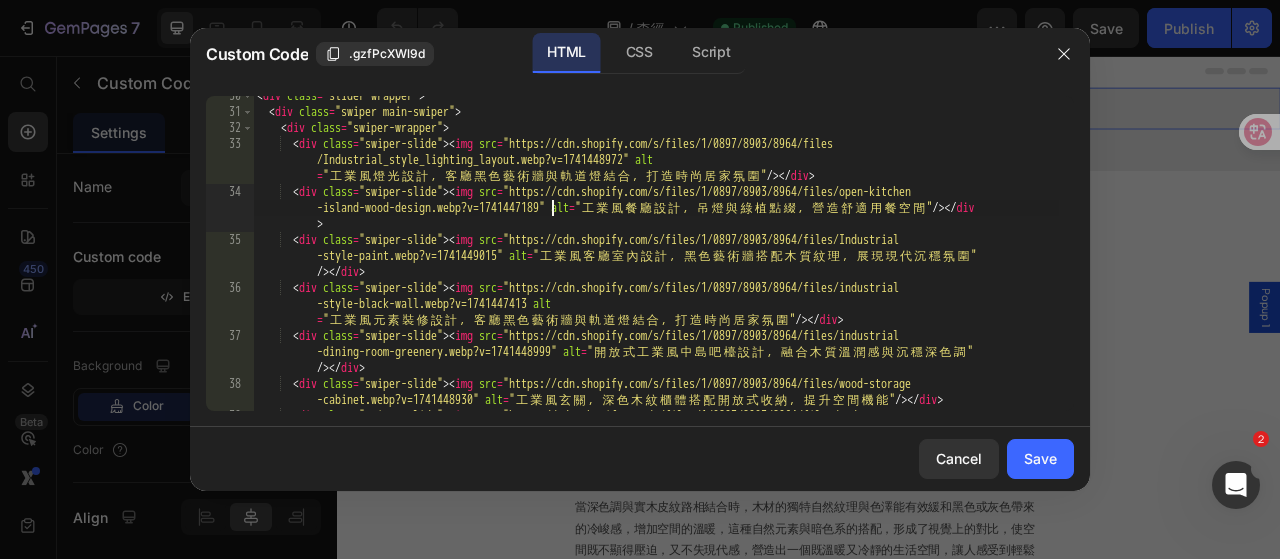 click on "< div   class = "slider-wrapper" >    < div   class = "swiper main-swiper" >      < div   class = "swiper-wrapper" >         < div   class = "swiper-slide" > < img   src = "https://cdn.shopify.com/s/files/1/0897/8903/8964/files            /Industrial_style_lighting_layout.webp?v=1741448972"   alt            = " 工 業 風 燈 光 設 計 ， 客 廳 黑 色 藝 術 牆 與 軌 道 燈 結 合 ， 打 造 時 尚 居 家 氛 圍 " /> </ div >         < div   class = "swiper-slide" > < img   src = "https://cdn.shopify.com/s/files/1/0897/8903/8964/files/open-kitchen            -island-wood-design.webp?v=1741447189"   alt = " 工 業 風 餐 廳 設 計 ， 吊 燈 與 綠 植 點 綴 ， 營 造 舒 適 用 餐 空 間 " /> </ div            >         < div   class = "swiper-slide" > < img   src = "https://cdn.shopify.com/s/files/1/0897/8903/8964/files/Industrial            -style-paint.webp?v=1741449015"   alt = " 工 業 風 客 廳 室 內 設 計 ， 黑 色" at bounding box center [656, 277] 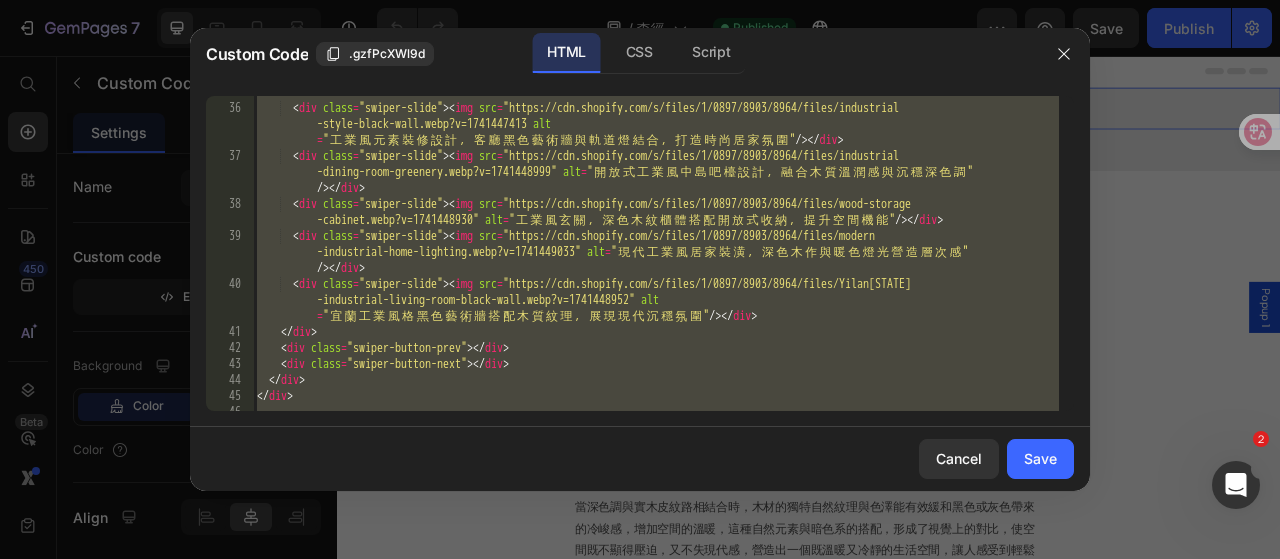 scroll, scrollTop: 840, scrollLeft: 0, axis: vertical 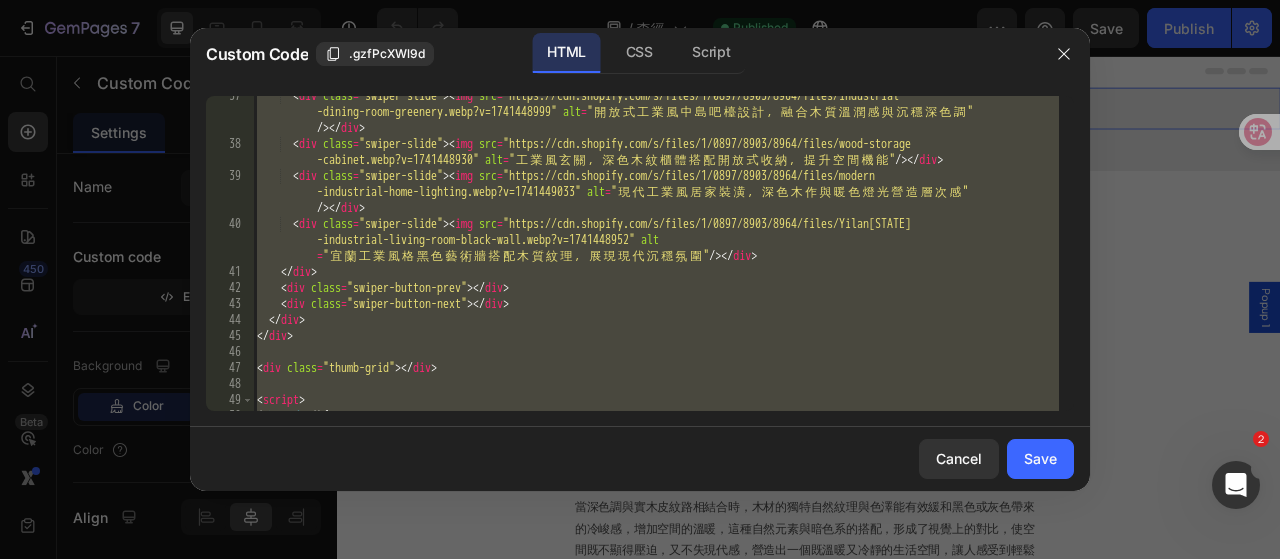 click on "< div   class = "swiper-slide" > < img   src = "https://cdn.shopify.com/s/files/1/0897/8903/8964/files/industrial            -dining-room-greenery.webp?v=1741448999"   alt = " 開 放 式 工 業 風 中 島 吧 檯 設 計 ， 融 合 木 質 溫 潤 感 與 沉 穩 深 色 調 "            /> </ div >         < div   class = "swiper-slide" > < img   src = "https://cdn.shopify.com/s/files/1/0897/8903/8964/files/wood-storage            -cabinet.webp?v=1741448930"   alt = " 工 業 風 玄 關 ， 深 色 木 紋 櫃 體 搭 配 開 放 式 收 納 ， 提 升 空 間 機 能 " /> </ div >         < div   class = "swiper-slide" > < img   src = "https://cdn.shopify.com/s/files/1/0897/8903/8964/files/modern            -industrial-home-lighting.webp?v=1741449033"   alt = " 現 代 工 業 風 居 家 裝 潢 ， 深 色 木 作 與 暖 色 燈 光 營 造 層 次 感 "            /> </ div >         < div   class = "swiper-slide" > < img   src =   alt = "" at bounding box center [656, 253] 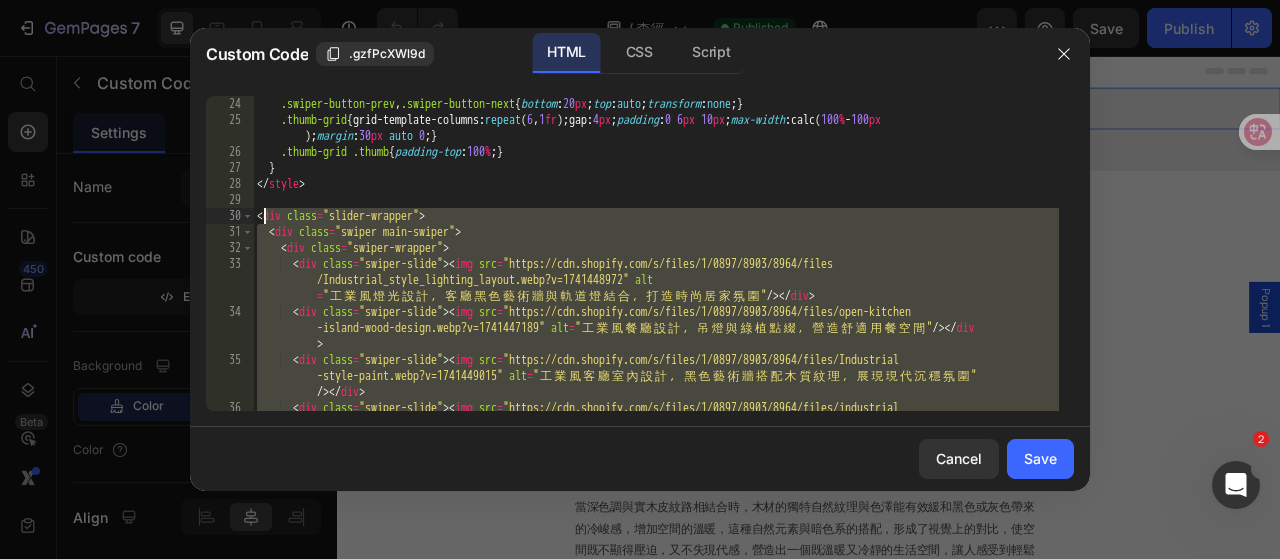 scroll, scrollTop: 480, scrollLeft: 0, axis: vertical 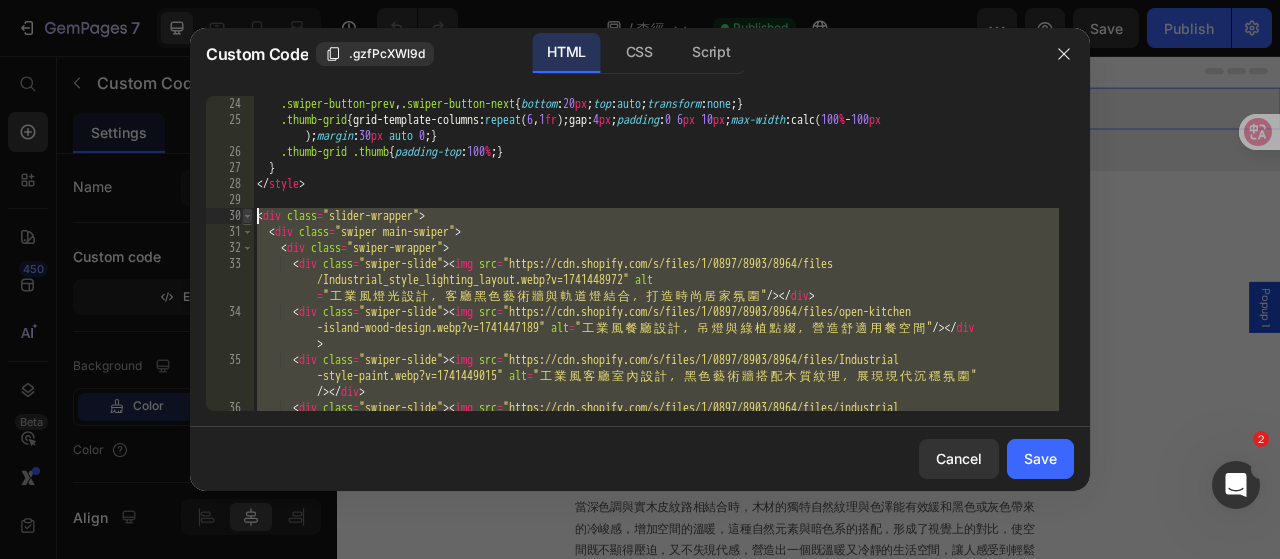 drag, startPoint x: 312, startPoint y: 338, endPoint x: 249, endPoint y: 213, distance: 139.97858 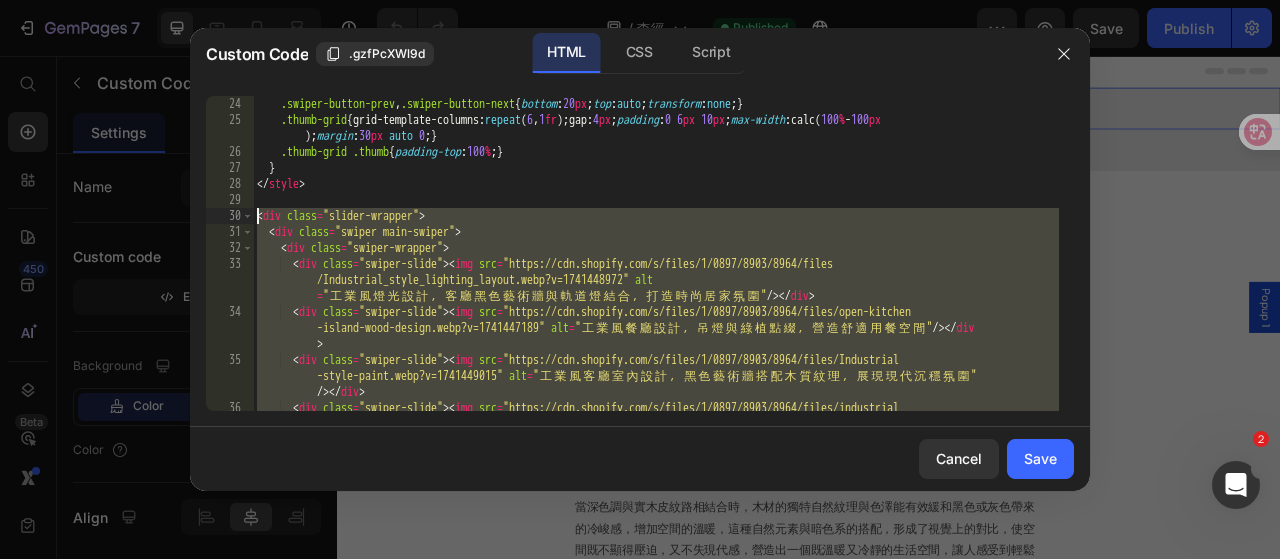 paste on "/div" 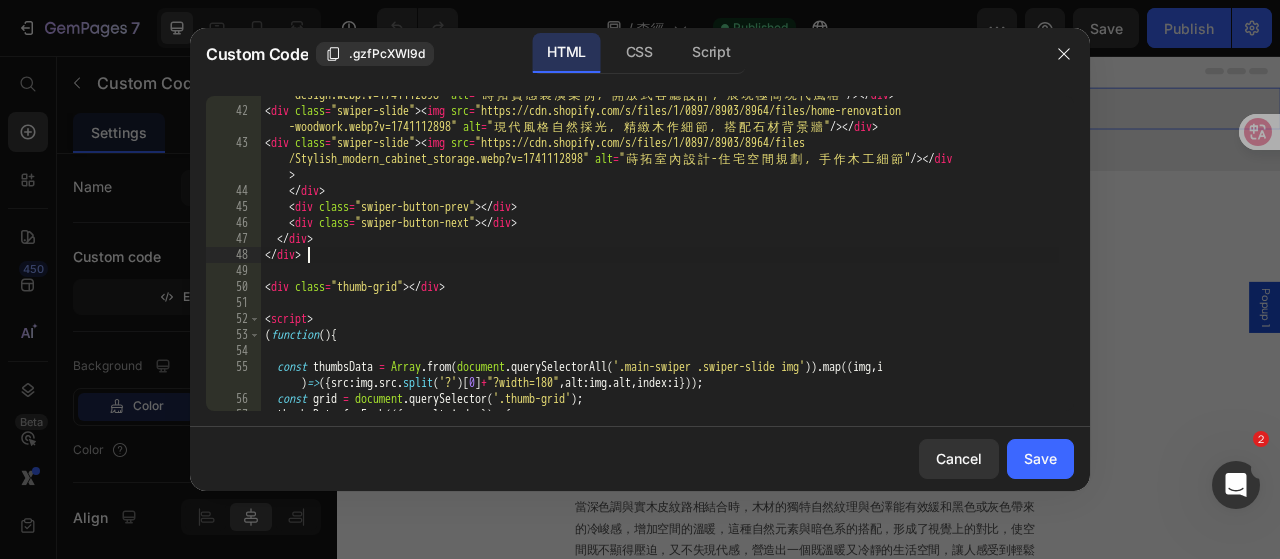 scroll, scrollTop: 1029, scrollLeft: 0, axis: vertical 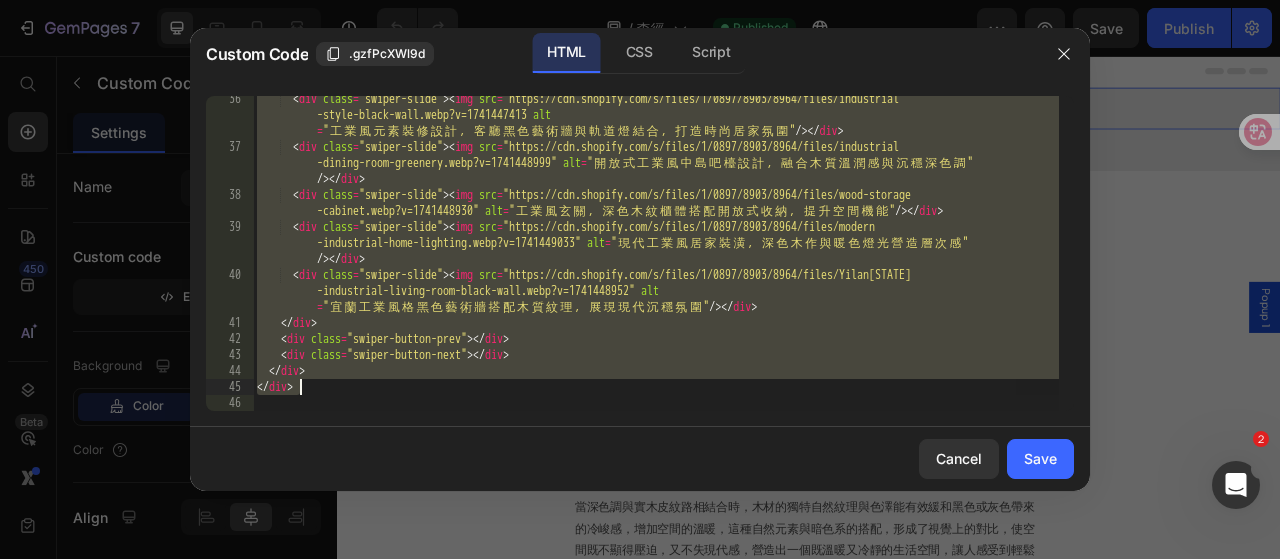 click on "< div   class = "swiper-slide" > < img   src = "https://cdn.shopify.com/s/files/1/0897/8903/8964/files/industrial            -style-black-wall.webp?v=1741447413"   alt            = " 工 業 風 元 素 裝 修 設 計 ， 客 廳 黑 色 藝 術 牆 與 軌 道 燈 結 合 ， 打 造 時 尚 居 家 氛 圍 " /> </ div >         < div   class = "swiper-slide" > < img   src = "https://cdn.shopify.com/s/files/1/0897/8903/8964/files/industrial            -dining-room-greenery.webp?v=1741448999"   alt = " 開 放 式 工 業 風 中 島 吧 檯 設 計 ， 融 合 木 質 溫 潤 感 與 沉 穩 深 色 調 "            /> </ div >         < div   class = "swiper-slide" > < img   src = "https://cdn.shopify.com/s/files/1/0897/8903/8964/files/wood-storage            -cabinet.webp?v=1741448930"   alt = " 工 業 風 玄 關 ， 深 色 木 紋 櫃 體 搭 配 開 放 式 收 納 ， 提 升 空 間 機 能 " /> </ div >         < div   class = > < img   src" at bounding box center (656, 253) 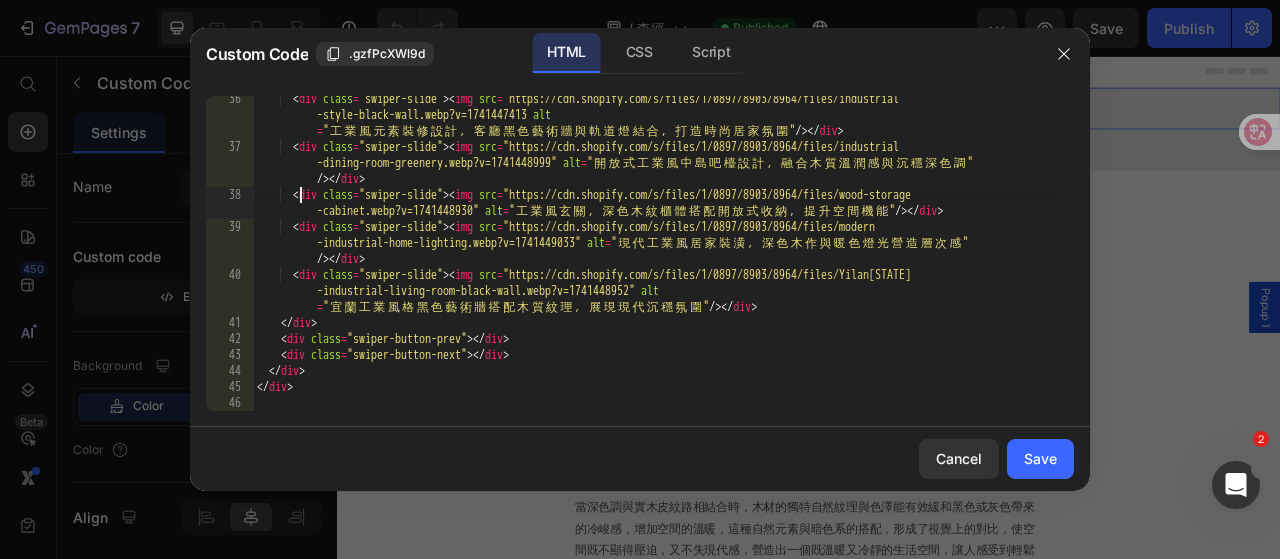 type on "</script>" 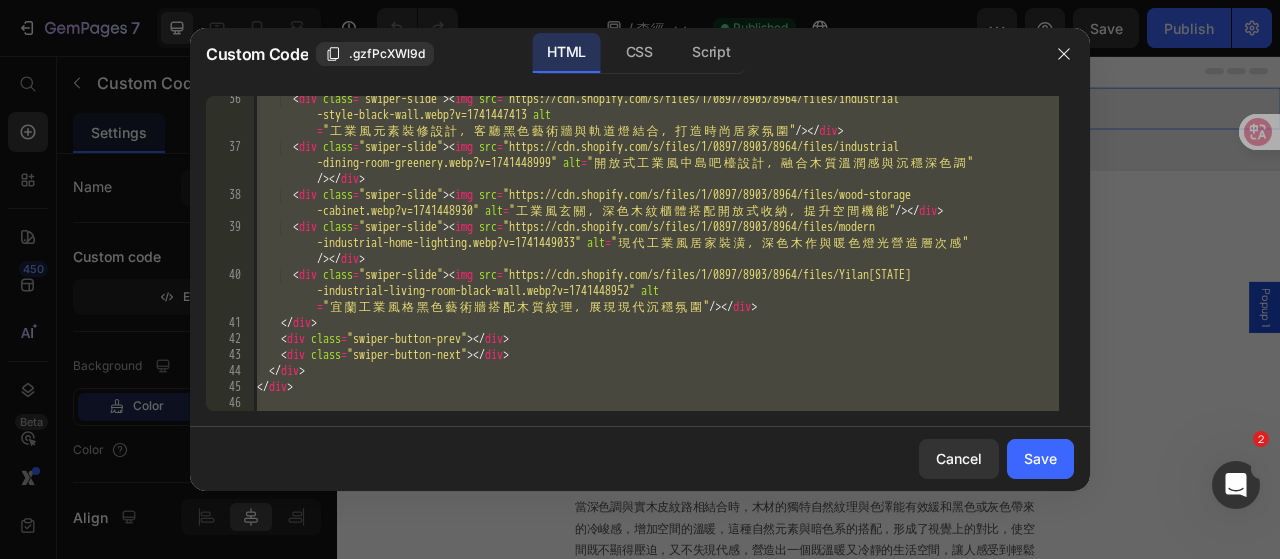 paste 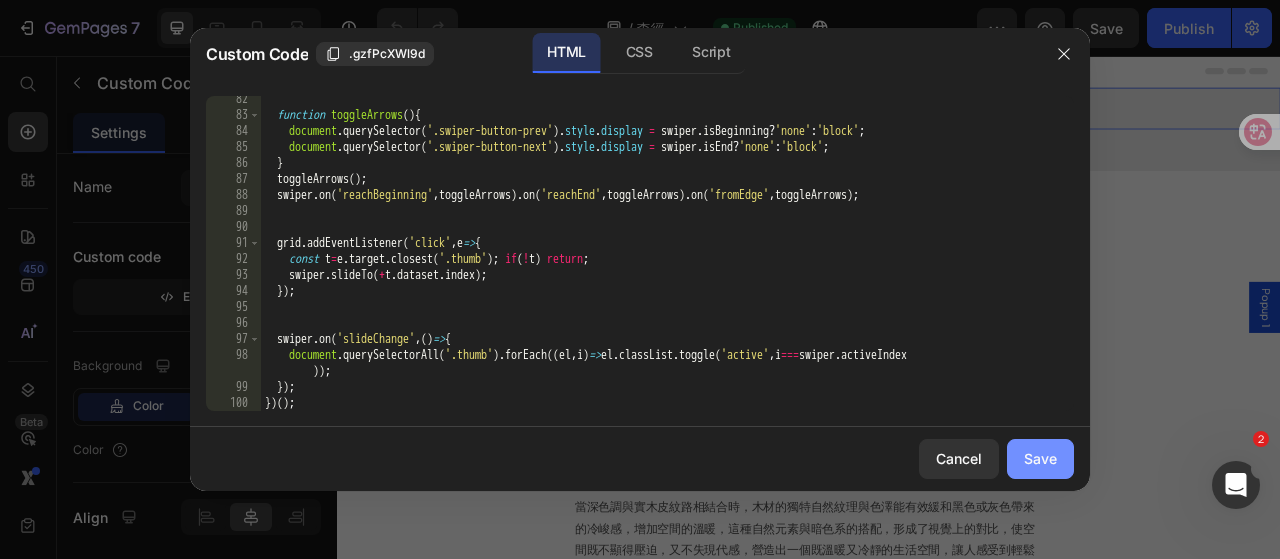 click on "Save" 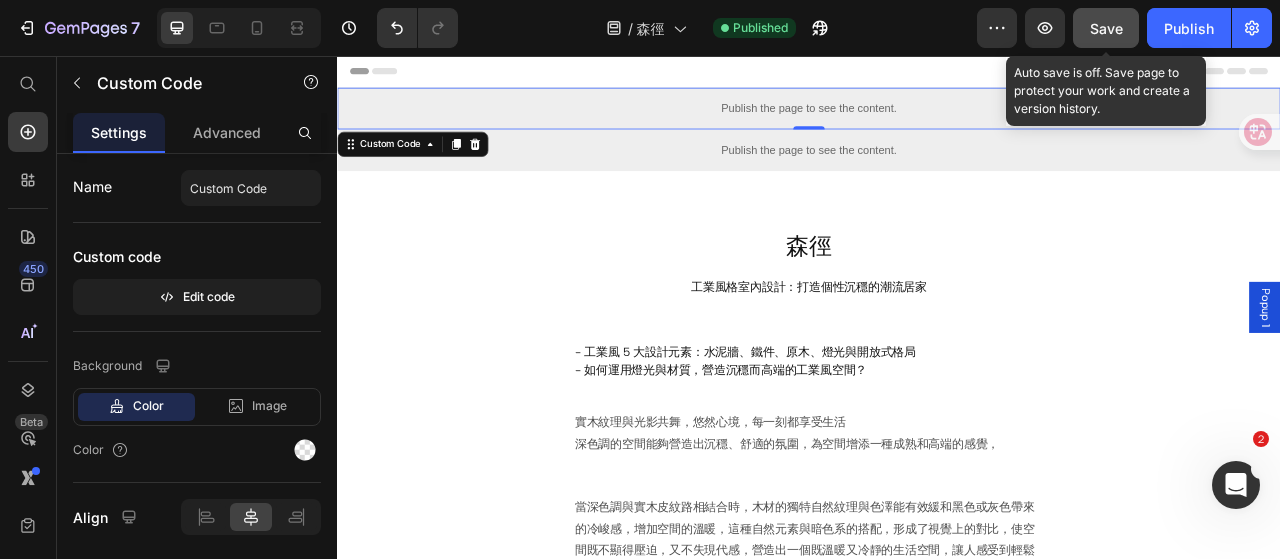 click on "Save" 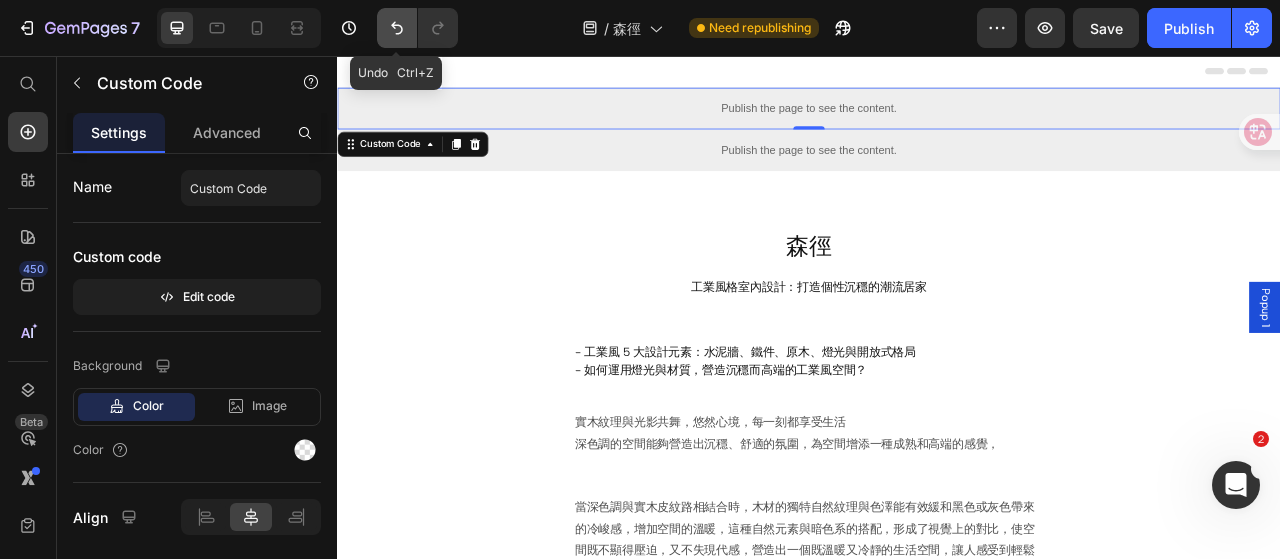 click 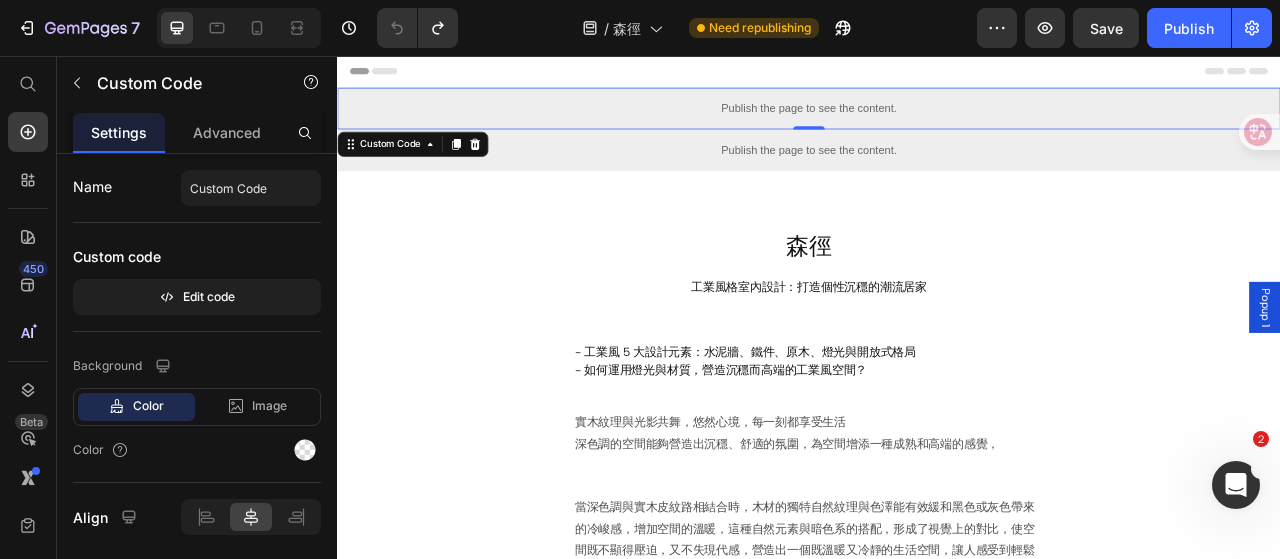 click on "Publish the page to see the content." at bounding box center (937, 123) 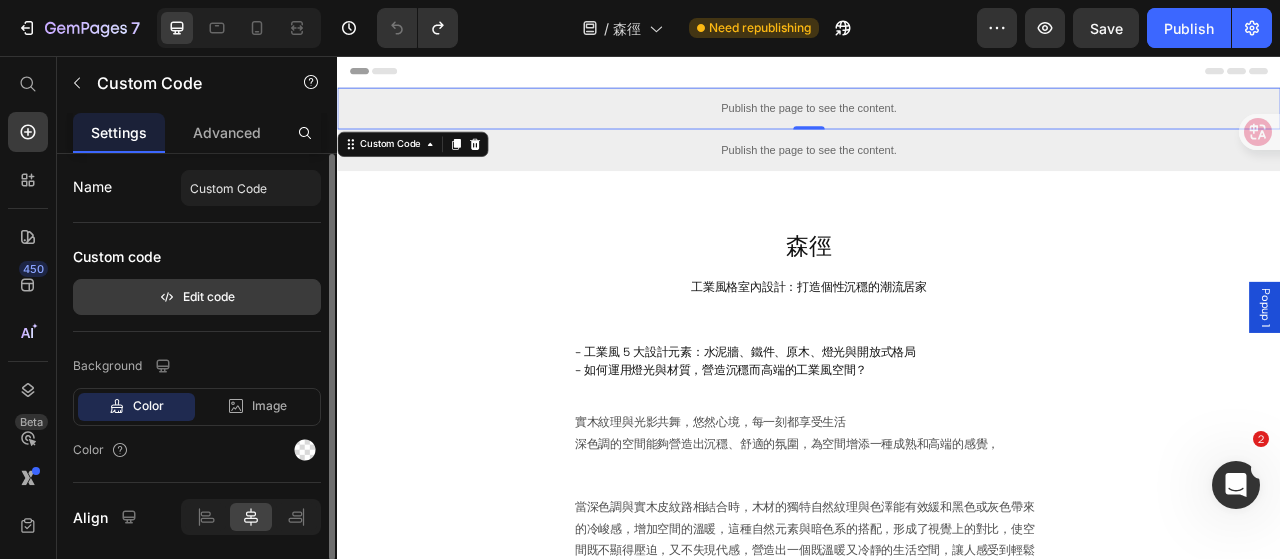 click on "Edit code" at bounding box center [197, 297] 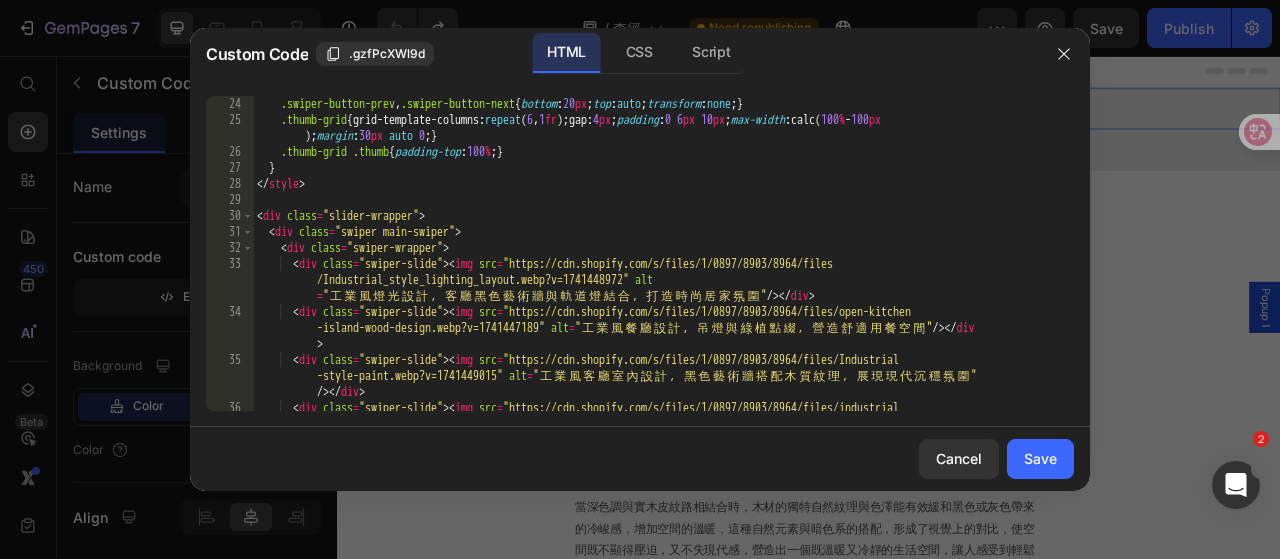 scroll, scrollTop: 540, scrollLeft: 0, axis: vertical 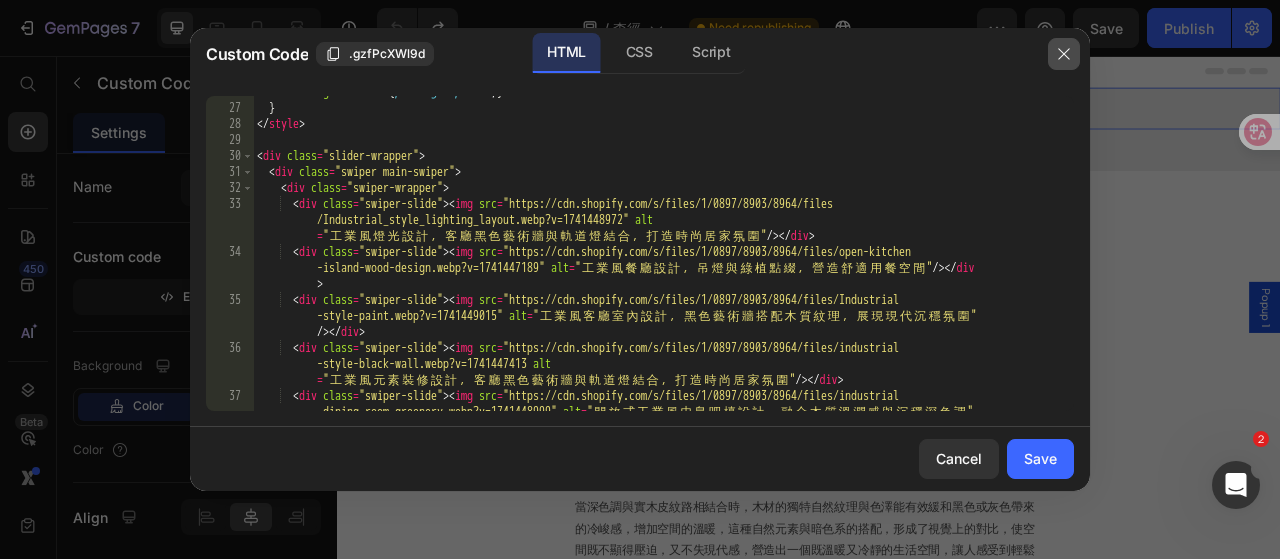 click 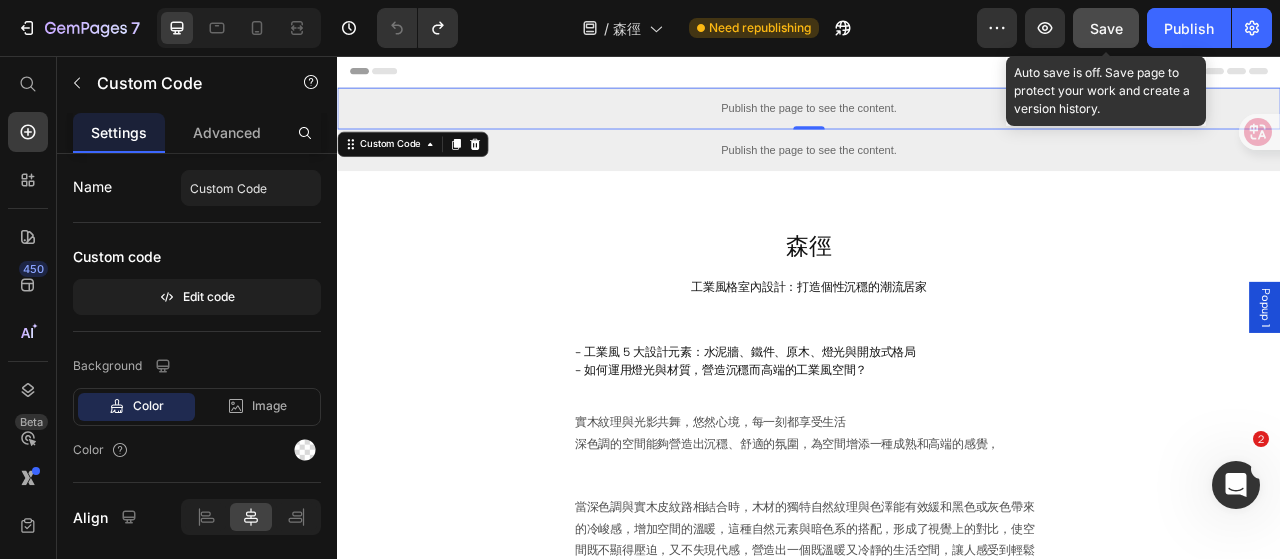 click on "Save" 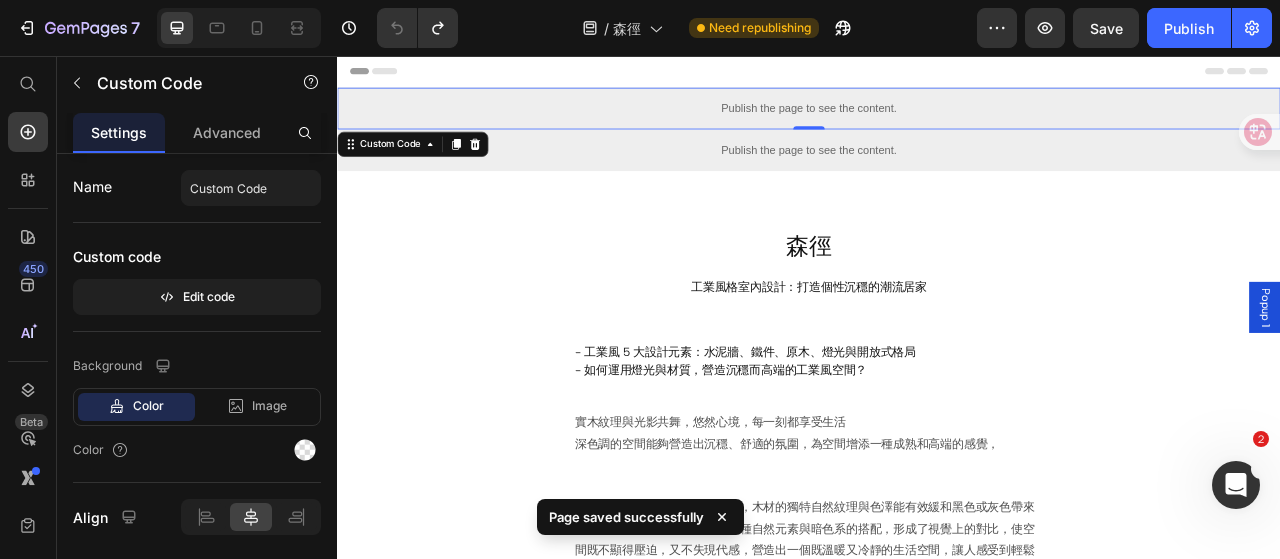 click on "Publish the page to see the content." at bounding box center (937, 123) 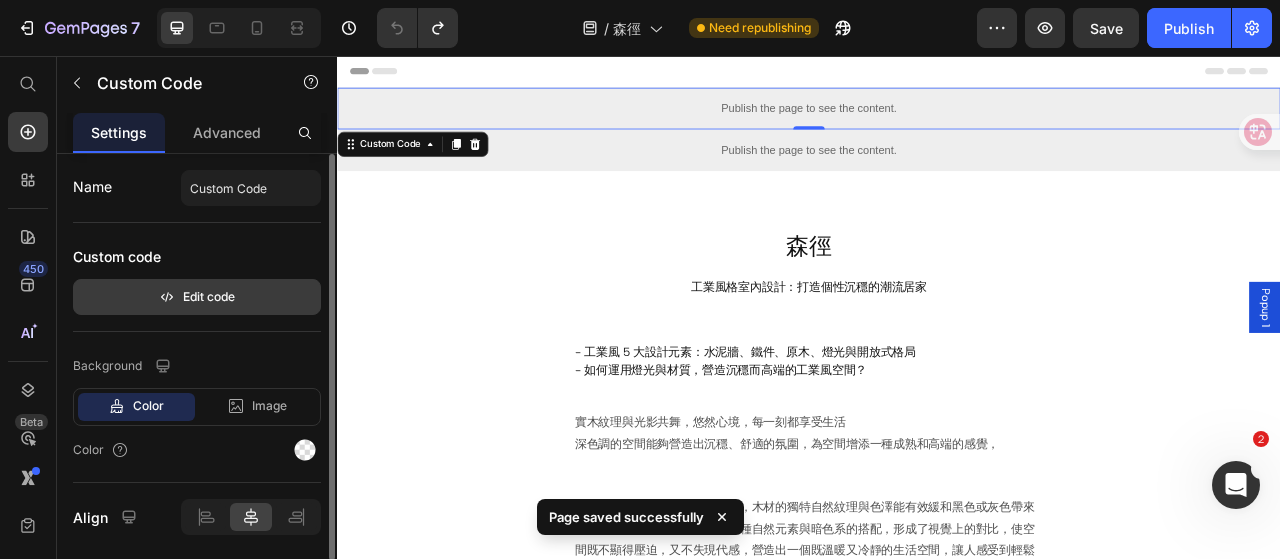 click on "Edit code" at bounding box center (197, 297) 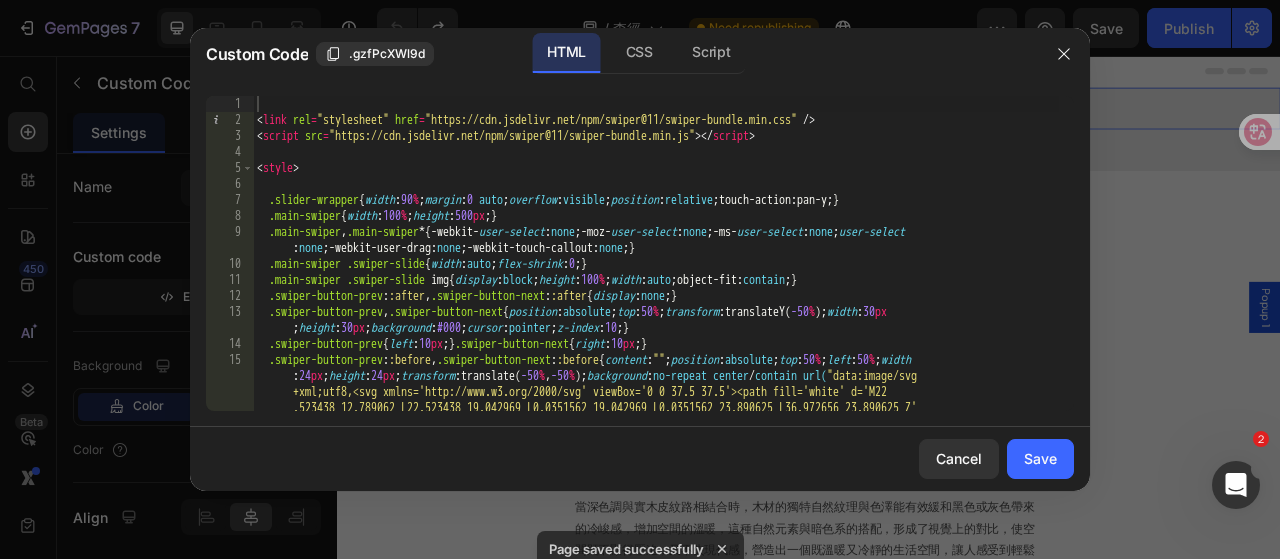 type on ".main-swiper,.main-swiper *{-webkit-user-select:none;-moz-user-select:none;-ms-user-select:none;user-select:none;-webkit-user-drag:none;-webkit-touch-callout:none;}" 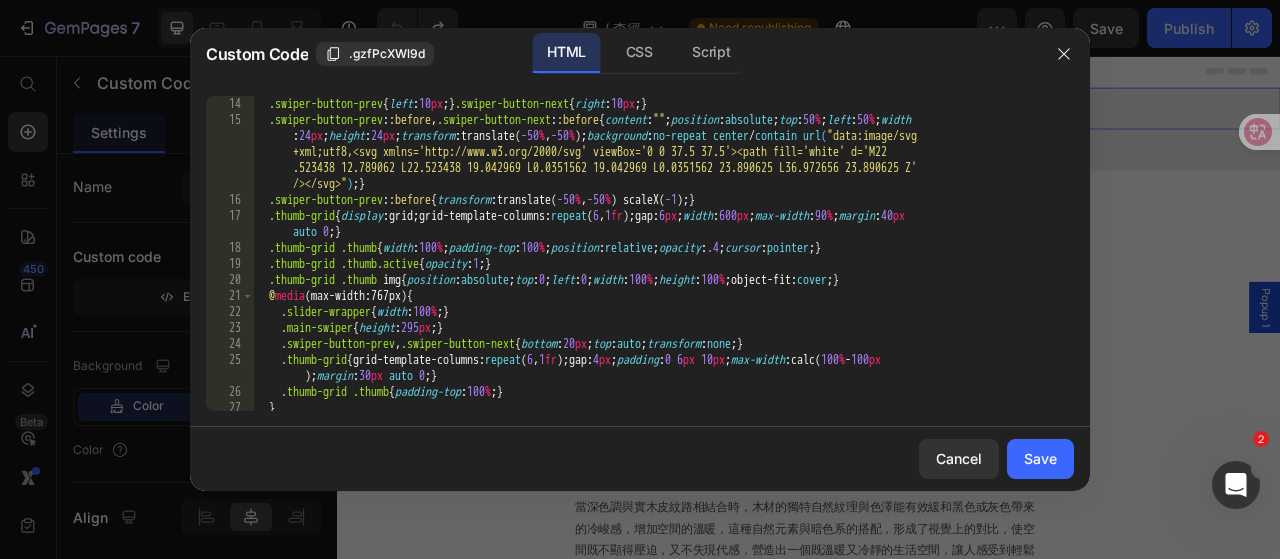 scroll, scrollTop: 300, scrollLeft: 0, axis: vertical 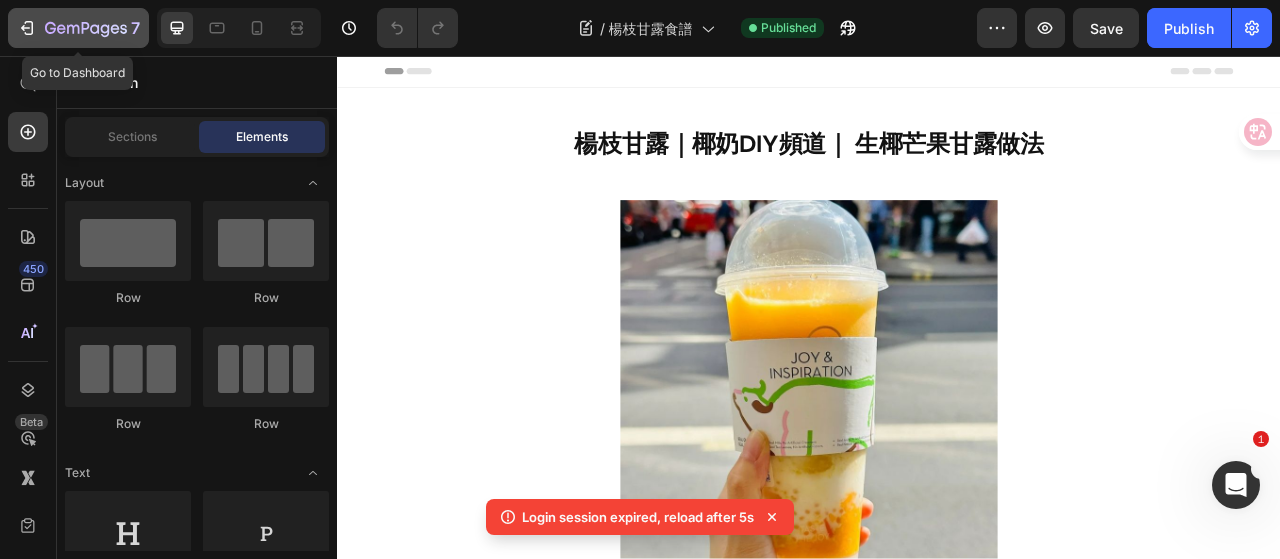 click on "7" 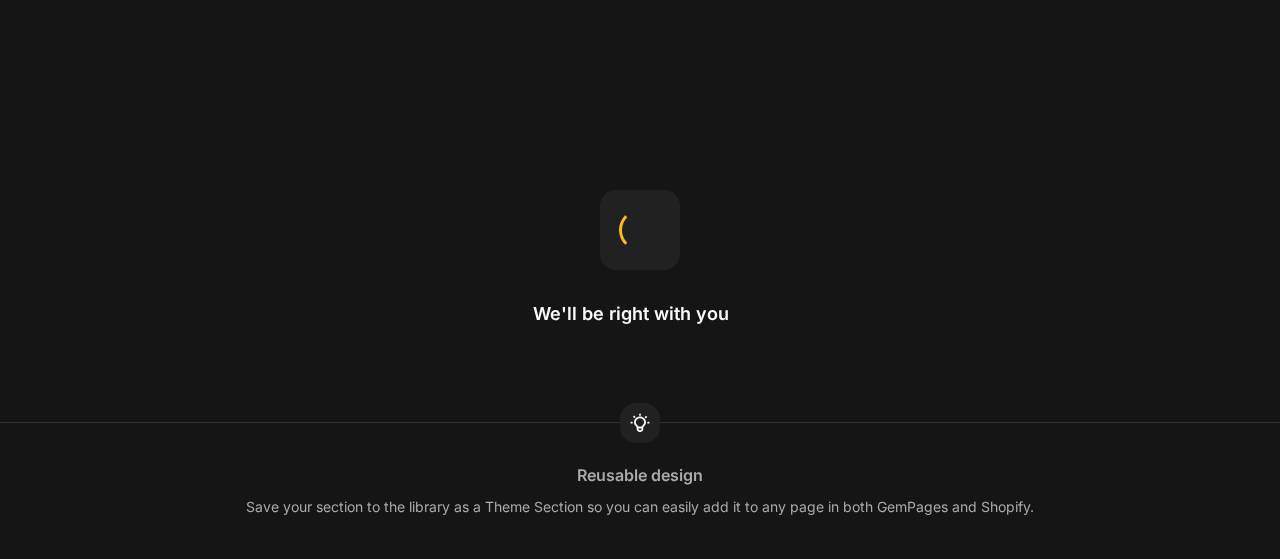 scroll, scrollTop: 0, scrollLeft: 0, axis: both 